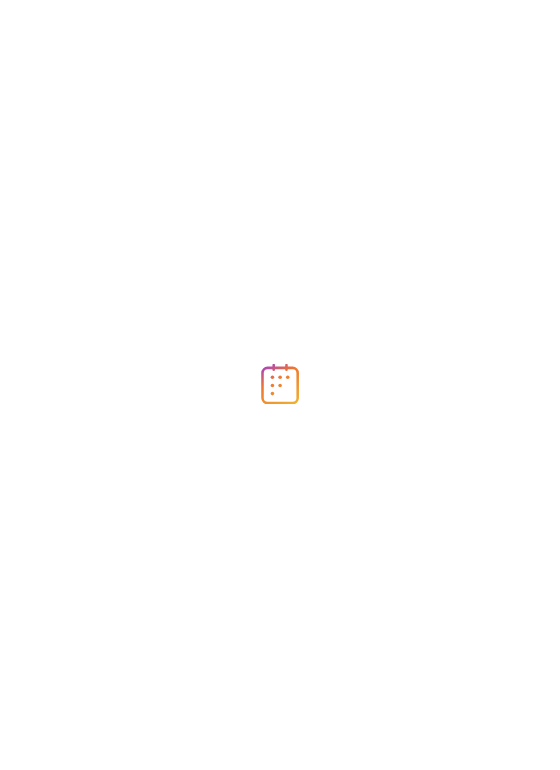 scroll, scrollTop: 0, scrollLeft: 0, axis: both 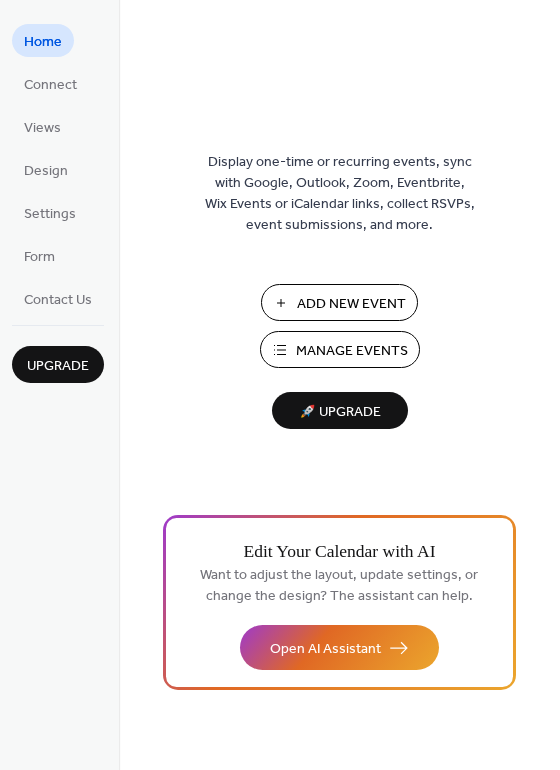 click on "Add New Event" at bounding box center [351, 304] 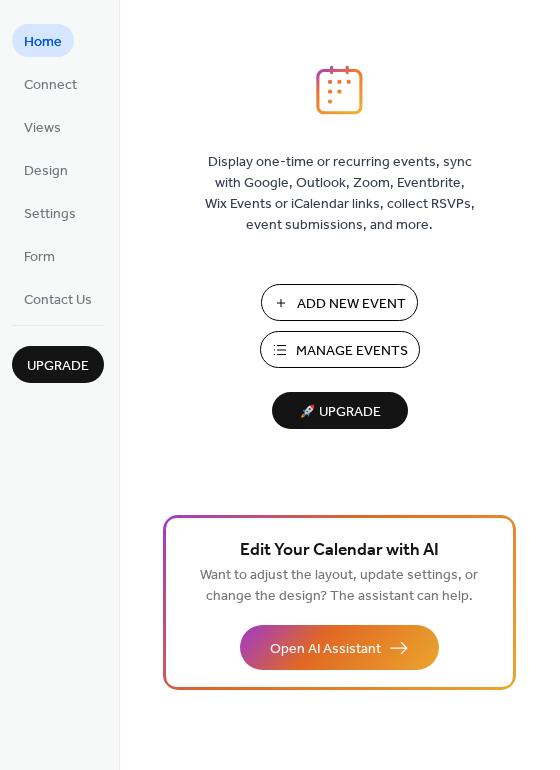 click on "Add New Event" at bounding box center [351, 304] 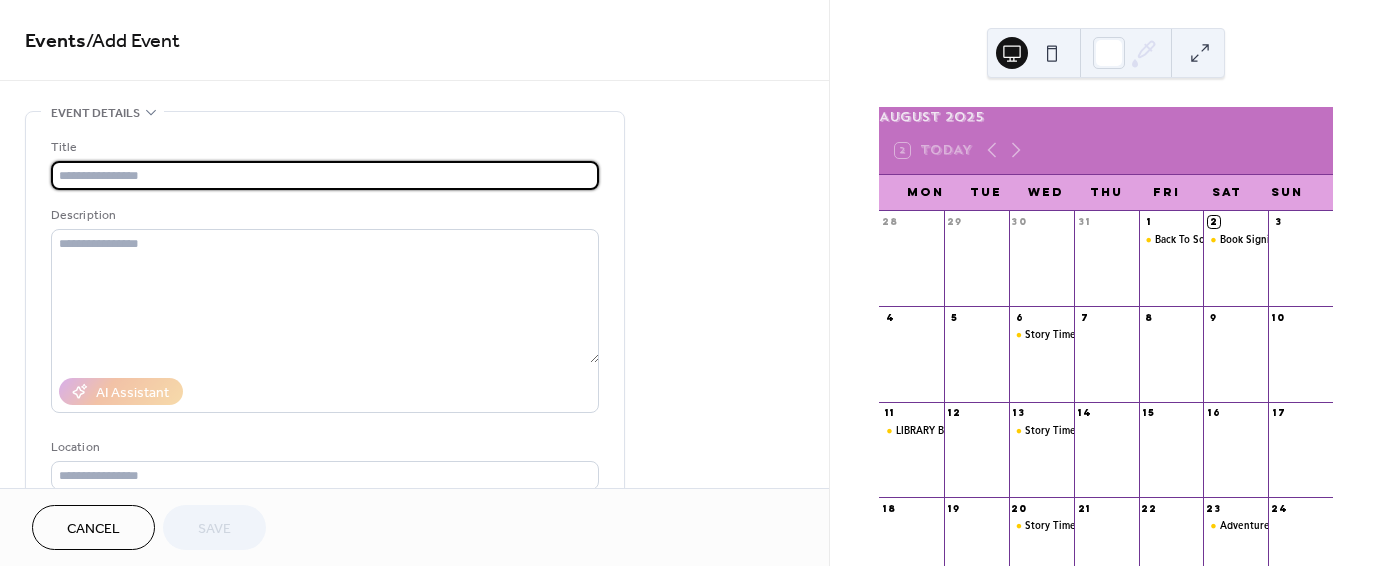 scroll, scrollTop: 0, scrollLeft: 0, axis: both 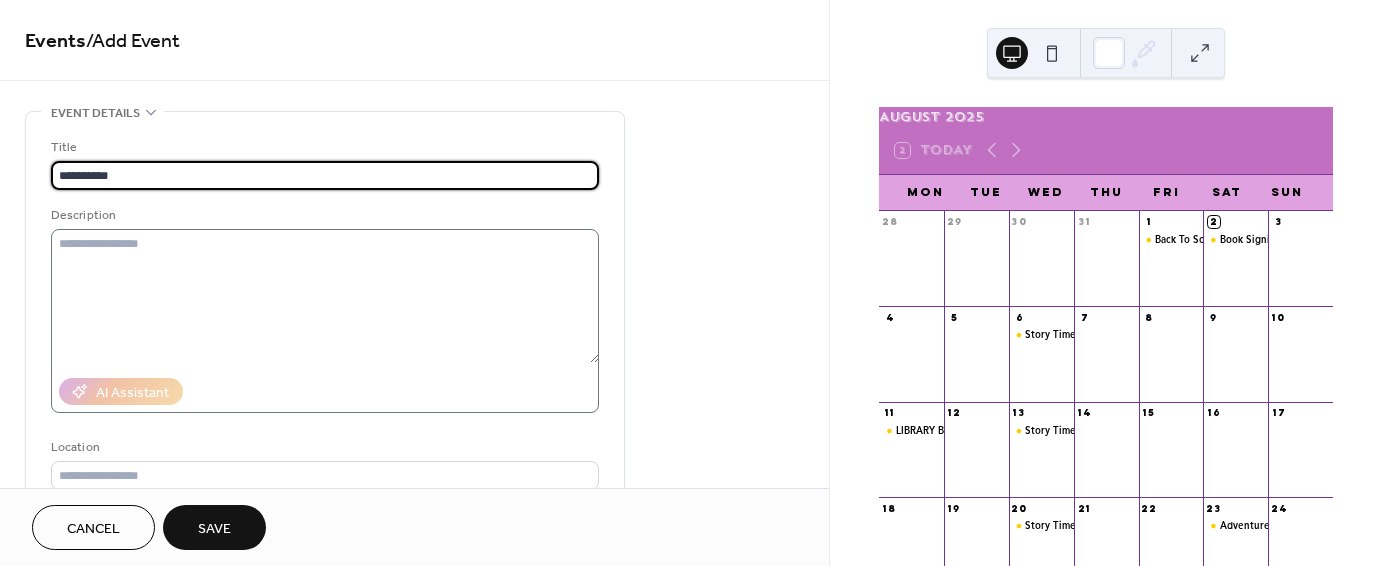 type on "**********" 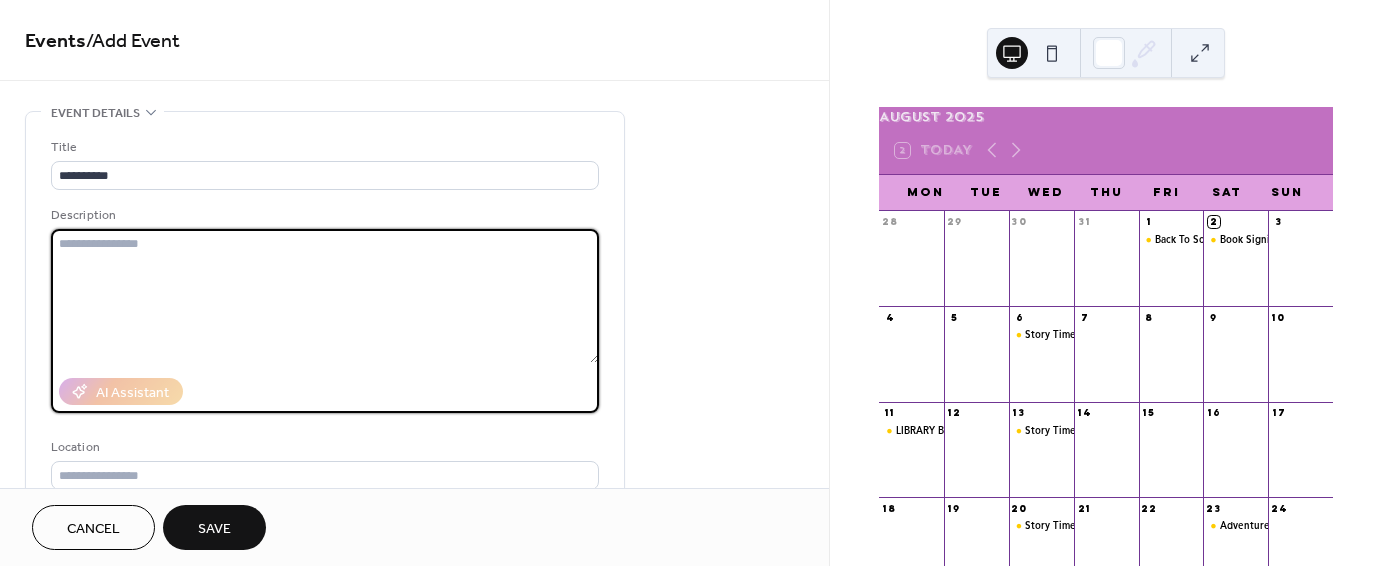 click at bounding box center [325, 296] 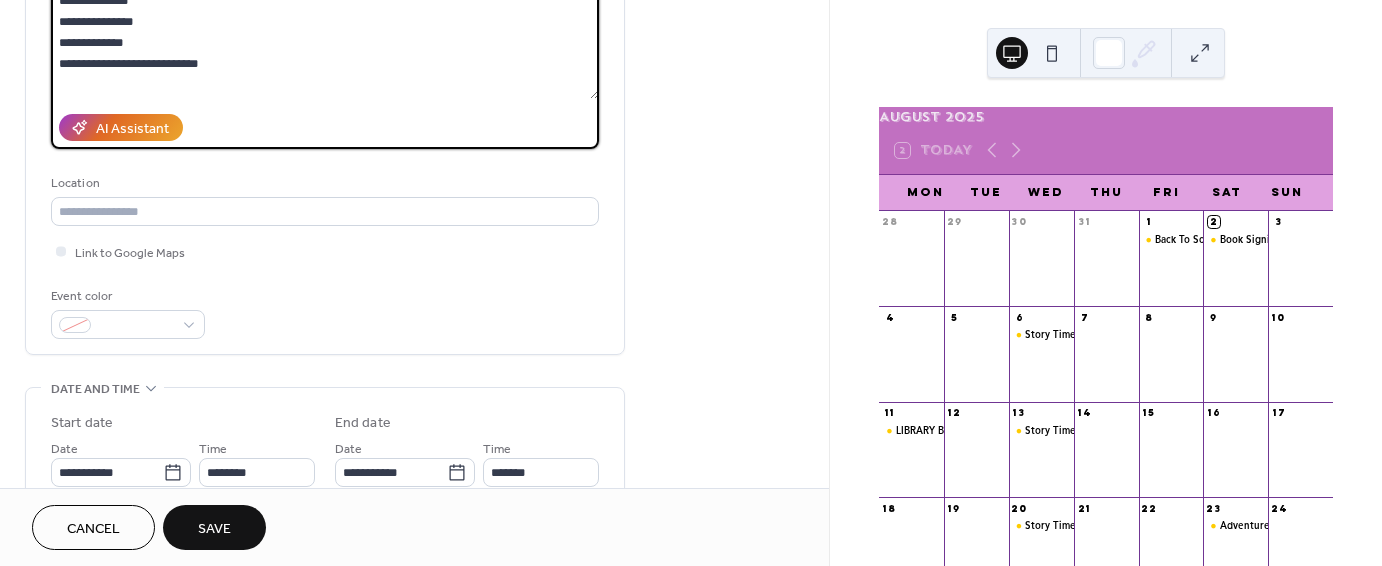 scroll, scrollTop: 267, scrollLeft: 0, axis: vertical 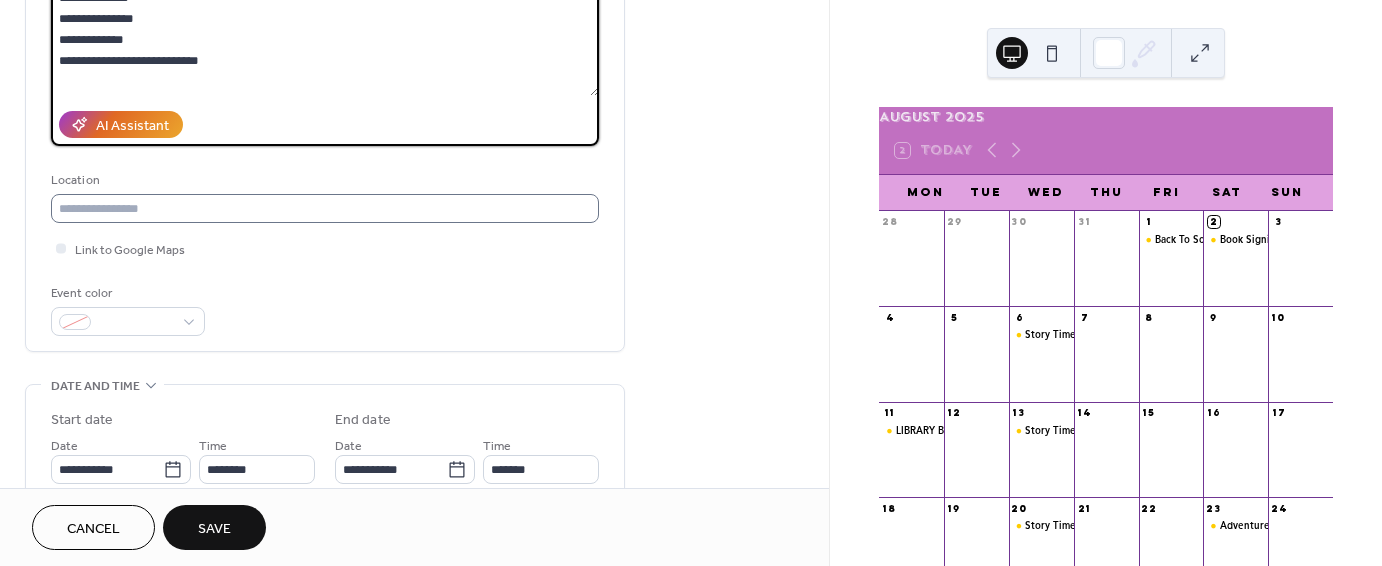 type on "**********" 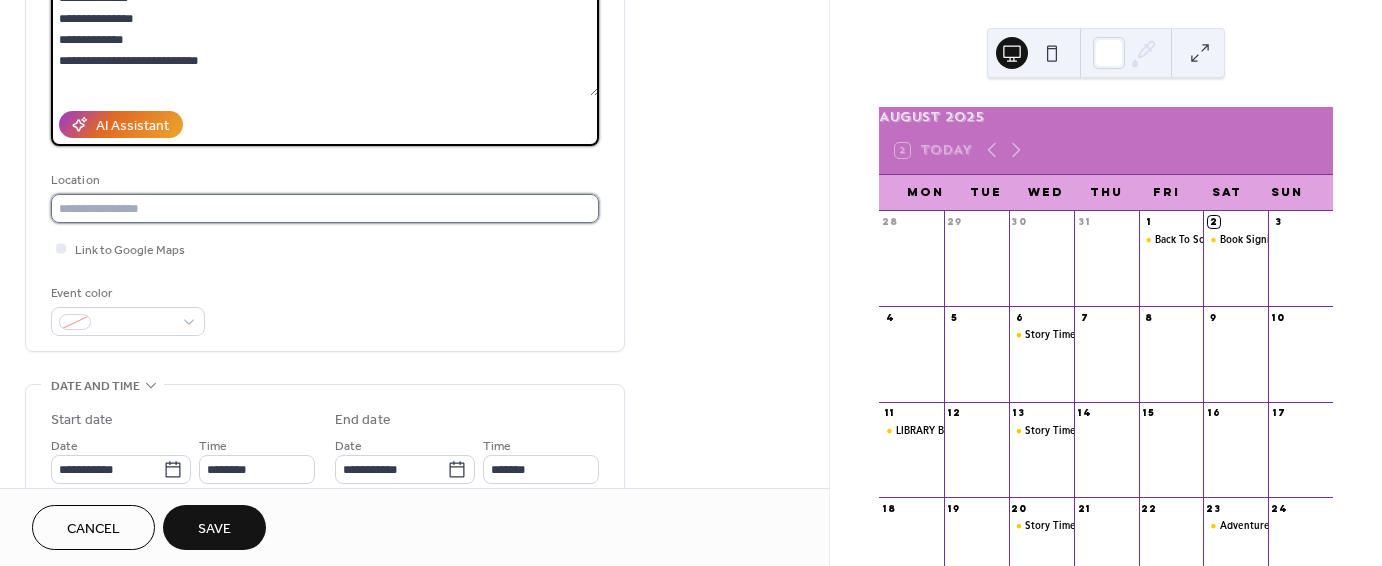click at bounding box center [325, 208] 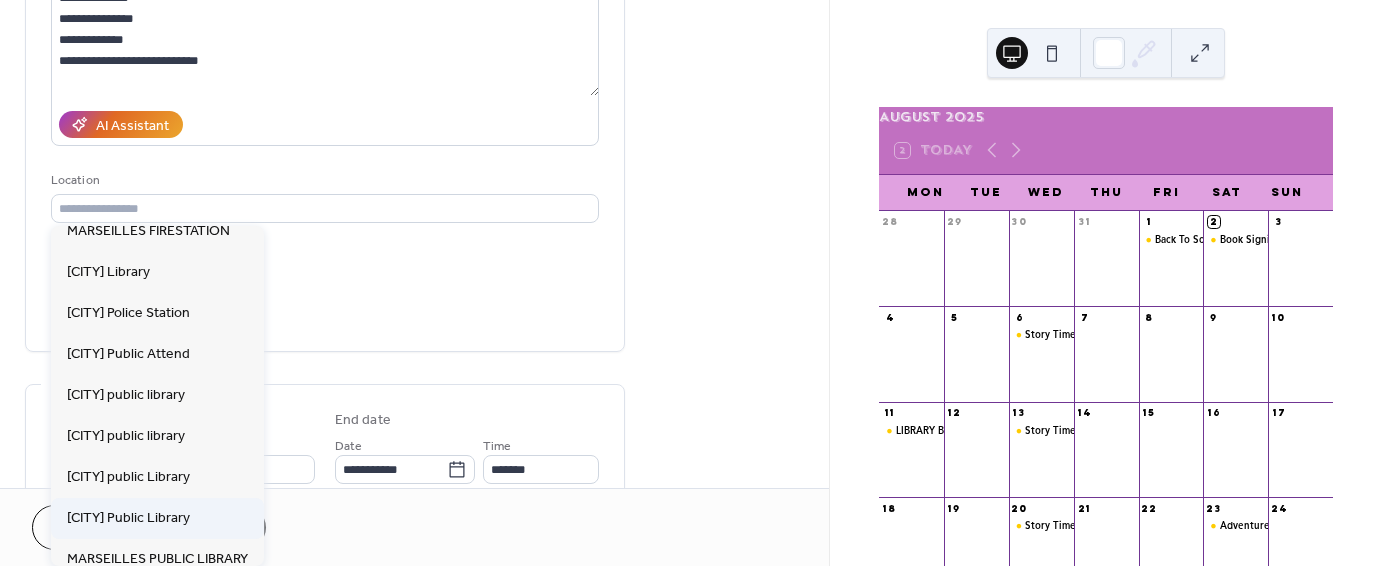 scroll, scrollTop: 54, scrollLeft: 0, axis: vertical 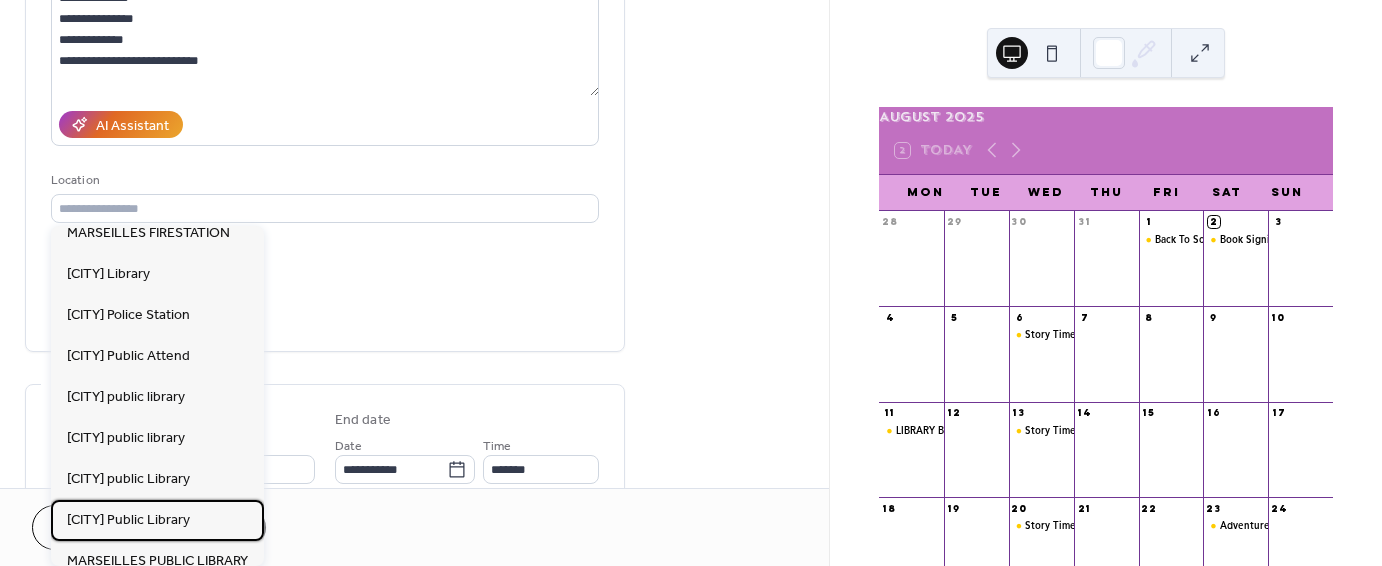 click on "[CITY] Public Library" at bounding box center (128, 520) 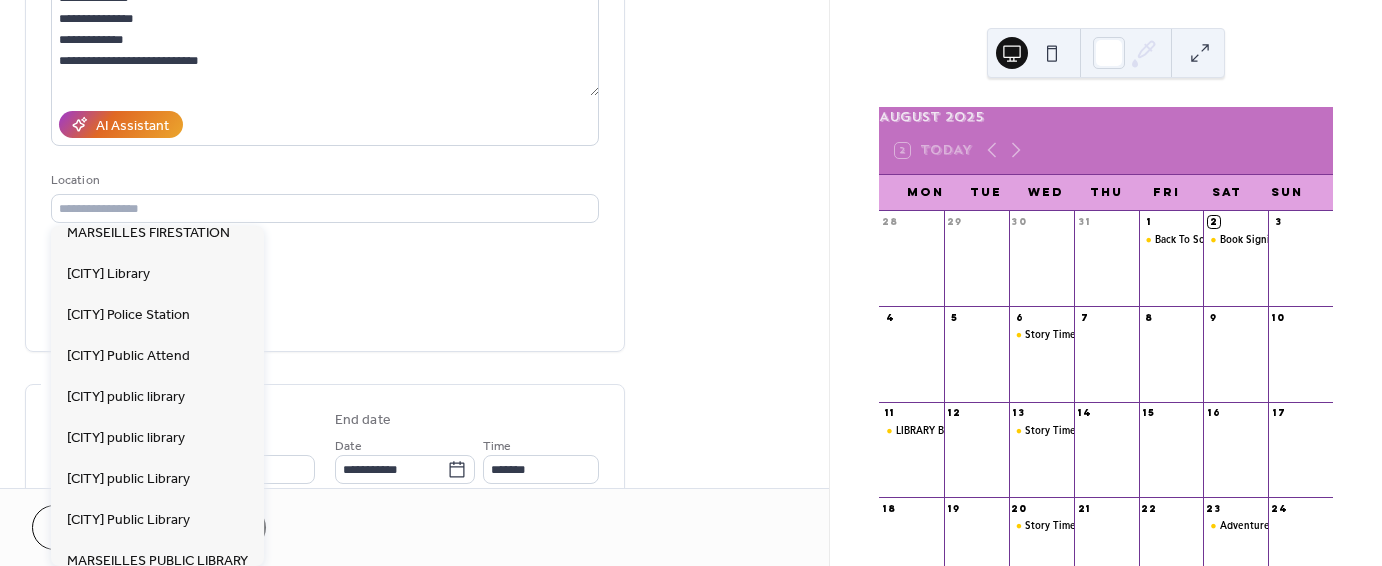 type on "**********" 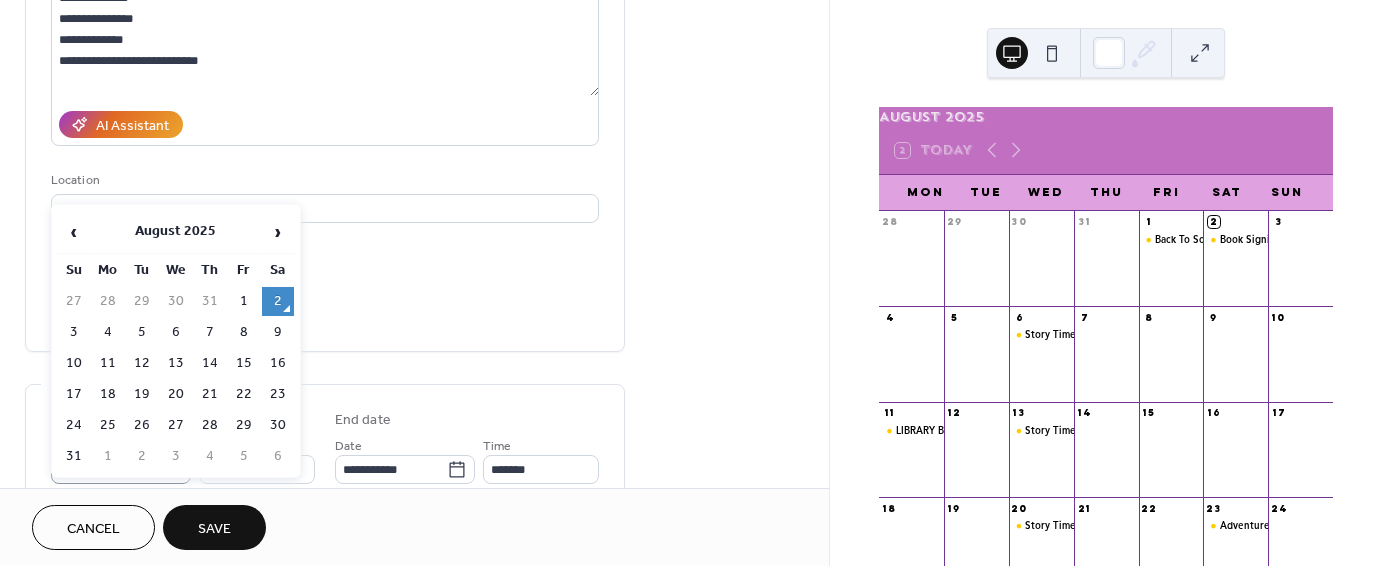 click on "**********" at bounding box center (691, 283) 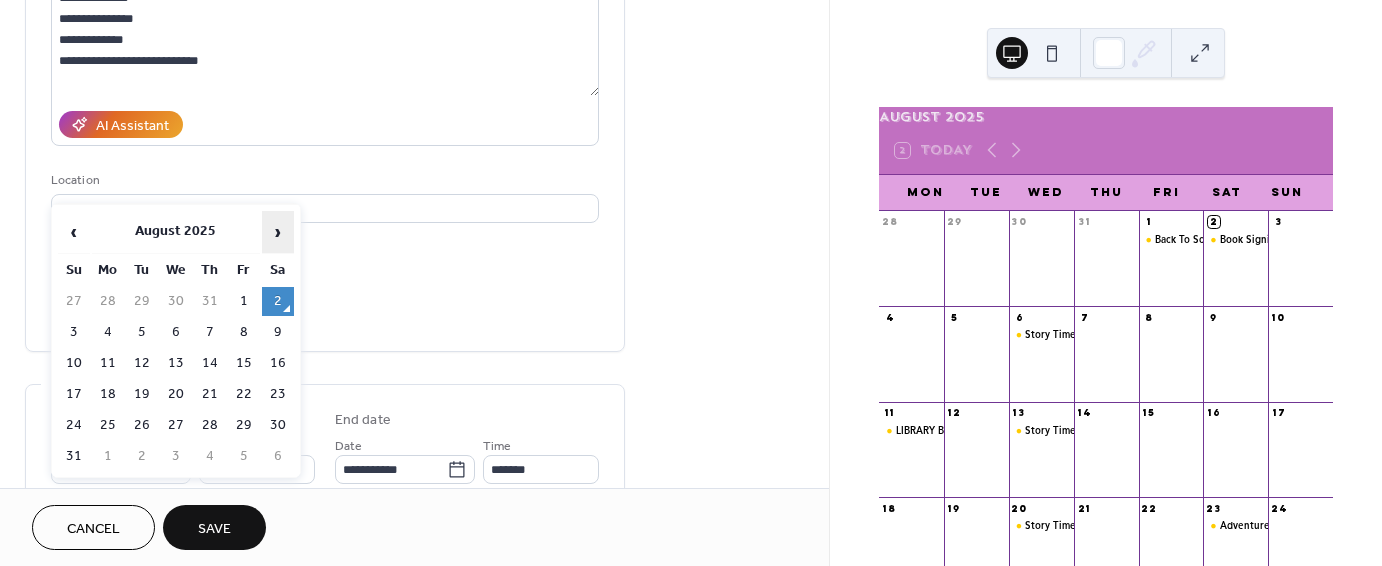 click on "›" at bounding box center [278, 232] 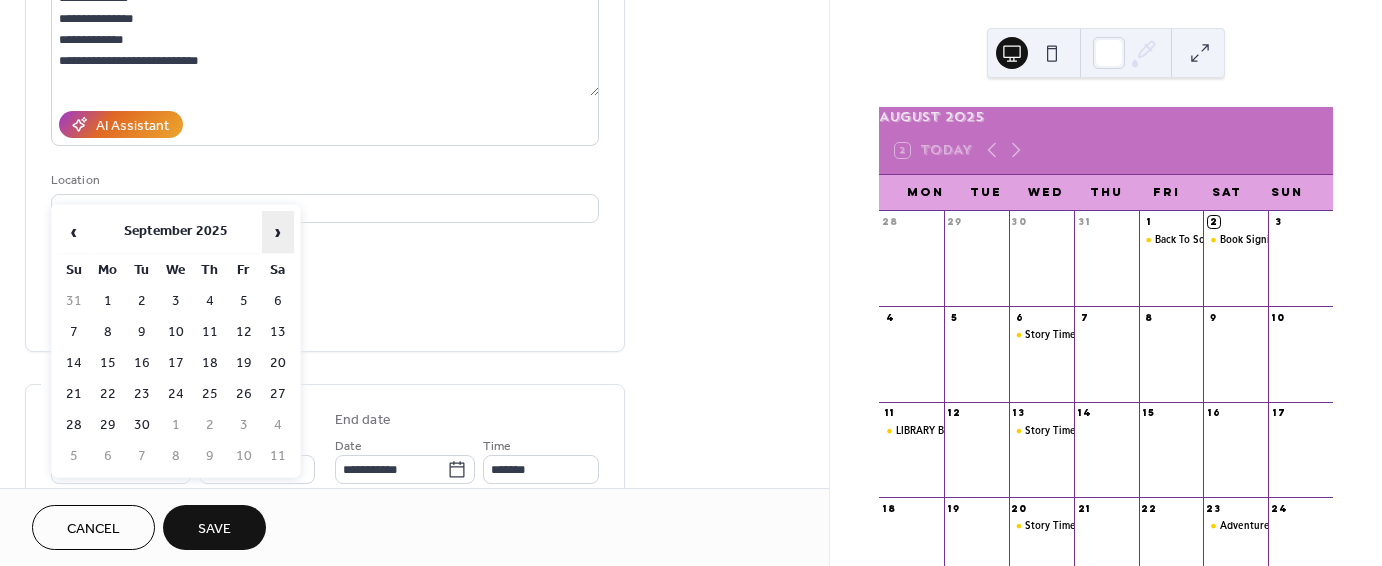 click on "›" at bounding box center (278, 232) 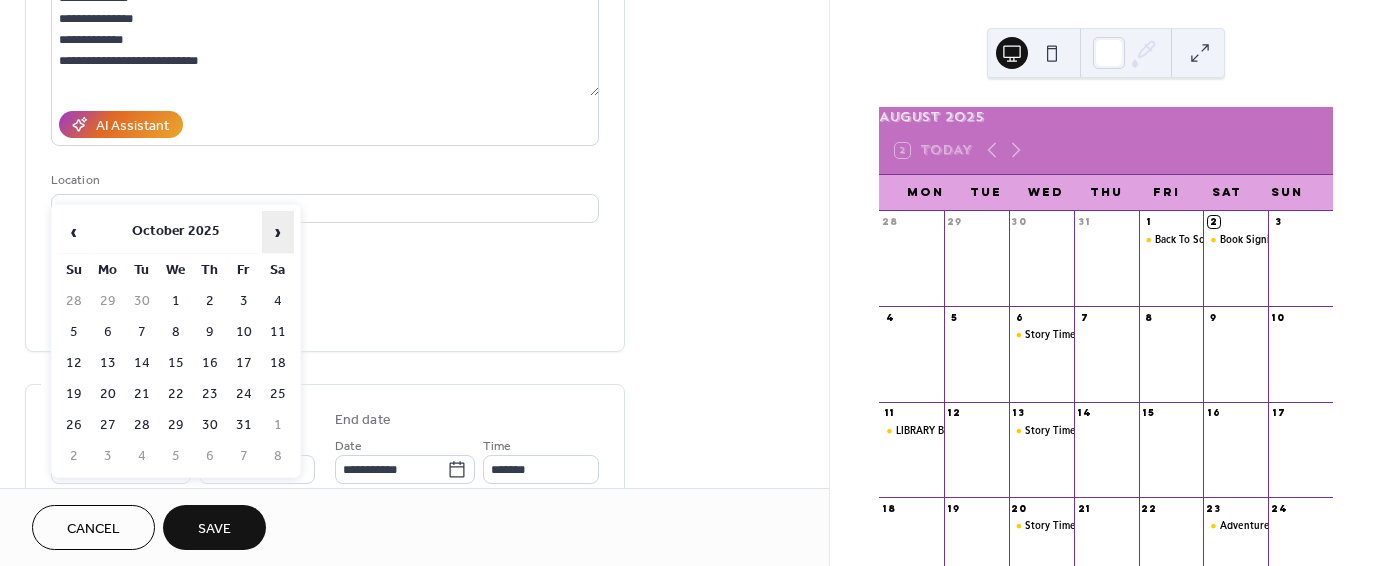 click on "›" at bounding box center (278, 232) 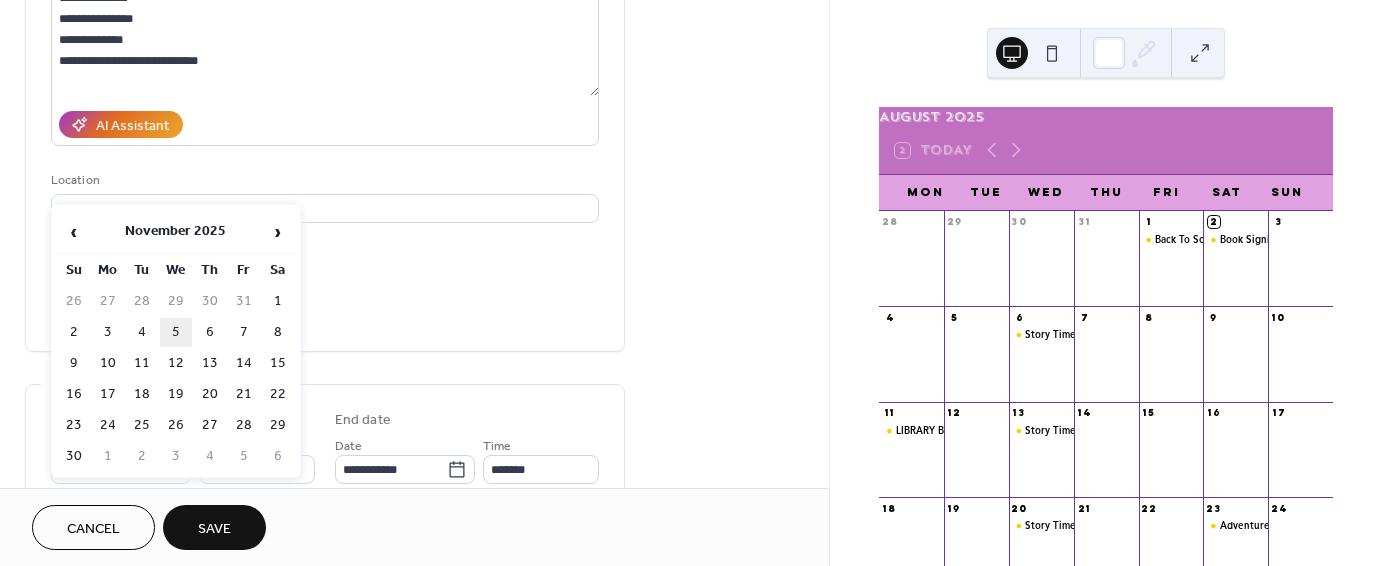 click on "5" at bounding box center (176, 332) 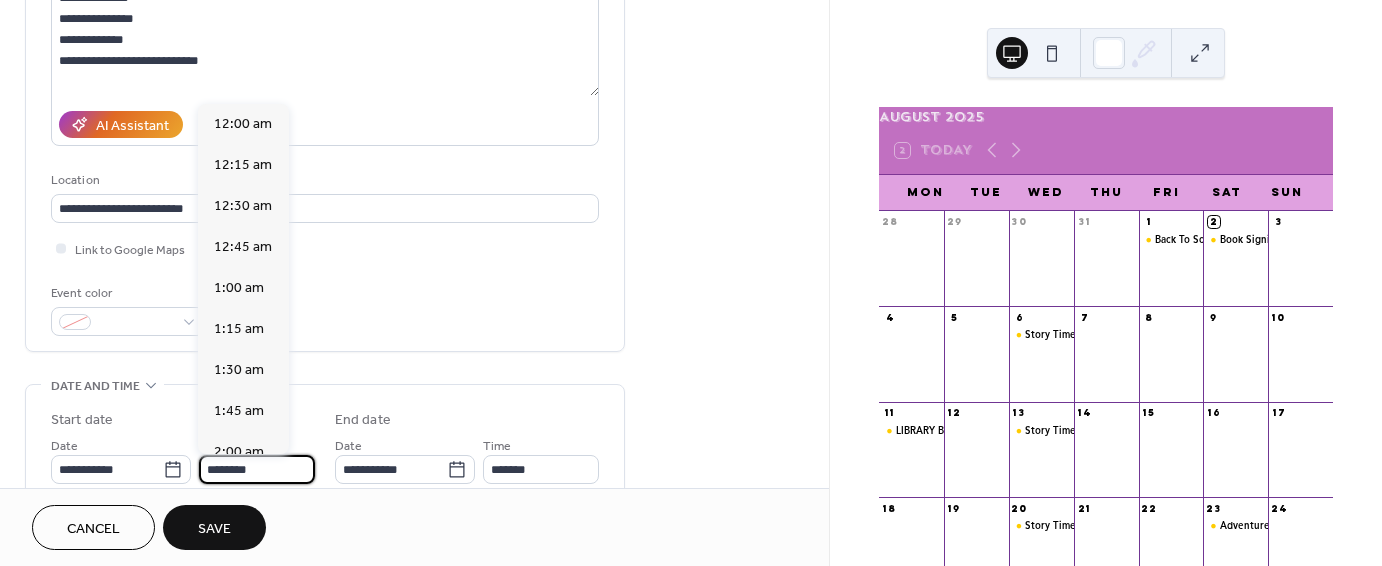 click on "********" at bounding box center [257, 469] 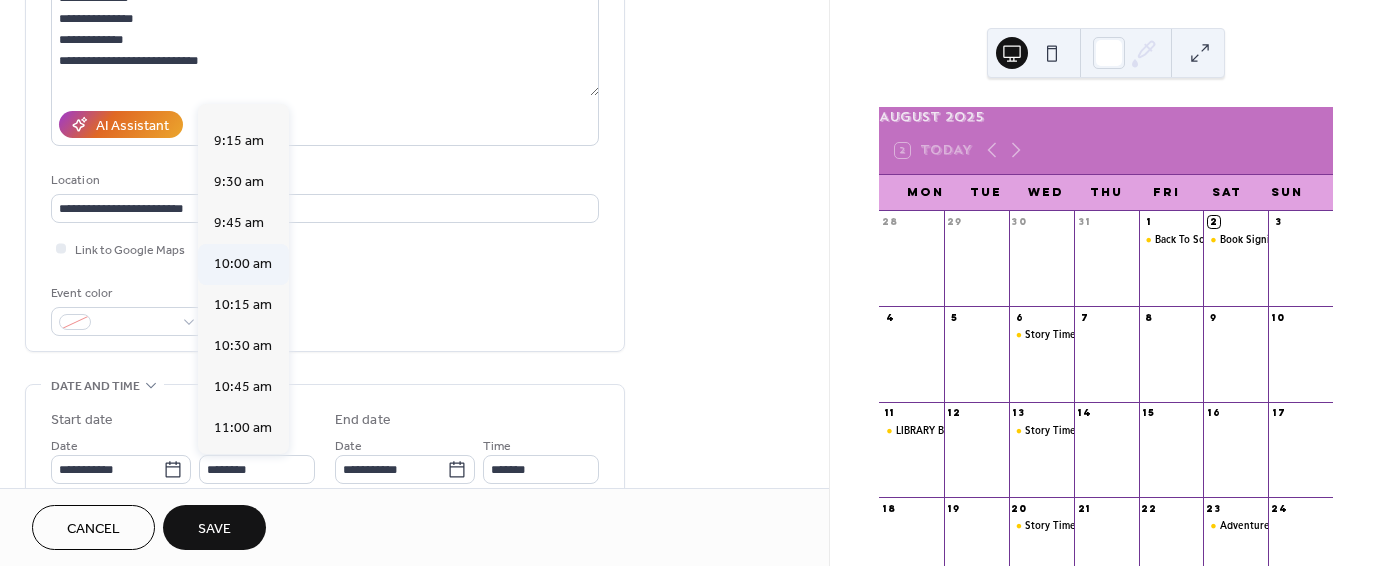 scroll, scrollTop: 1509, scrollLeft: 0, axis: vertical 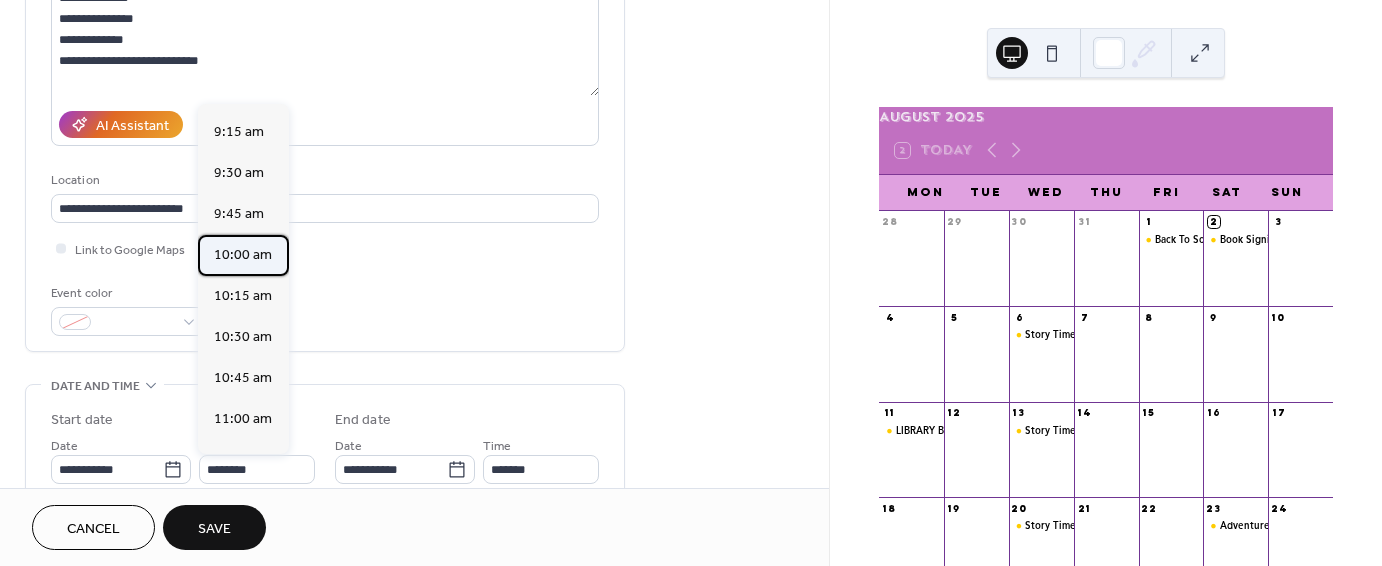 click on "10:00 am" at bounding box center [243, 255] 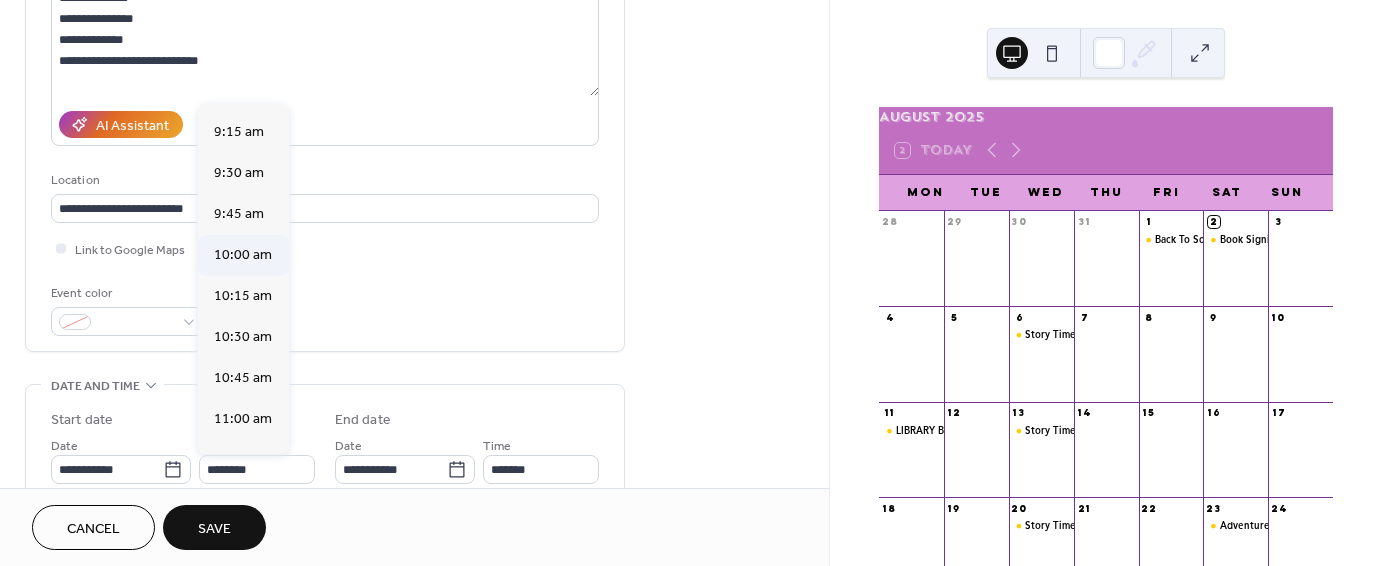 type on "********" 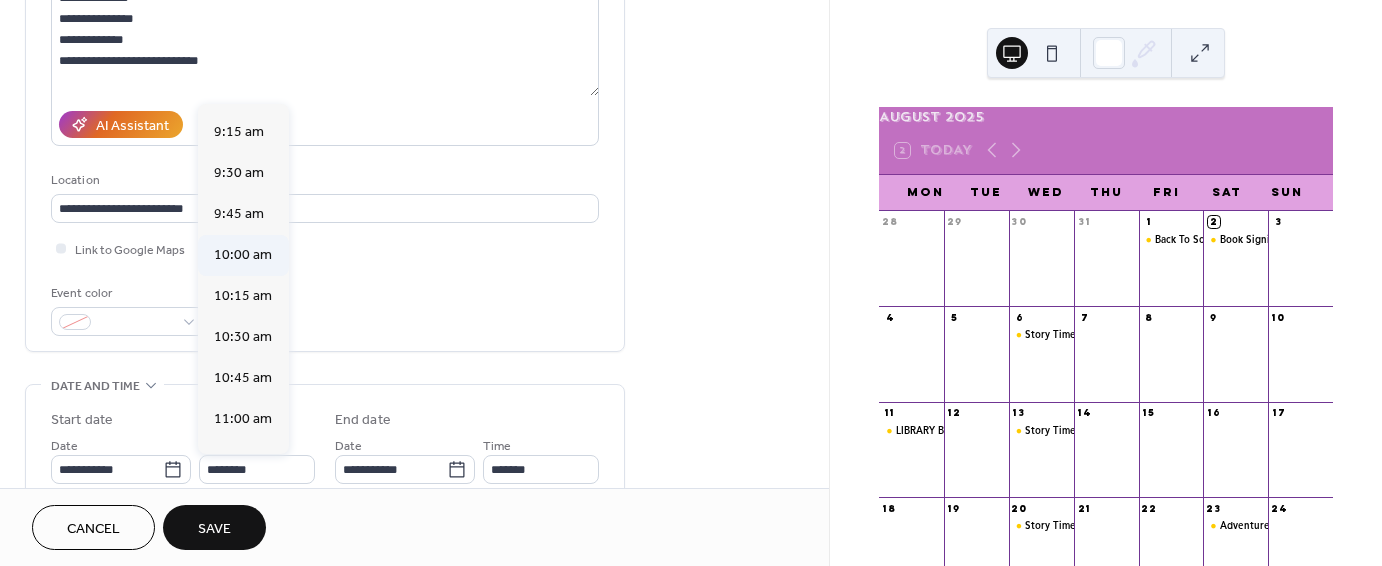 type on "********" 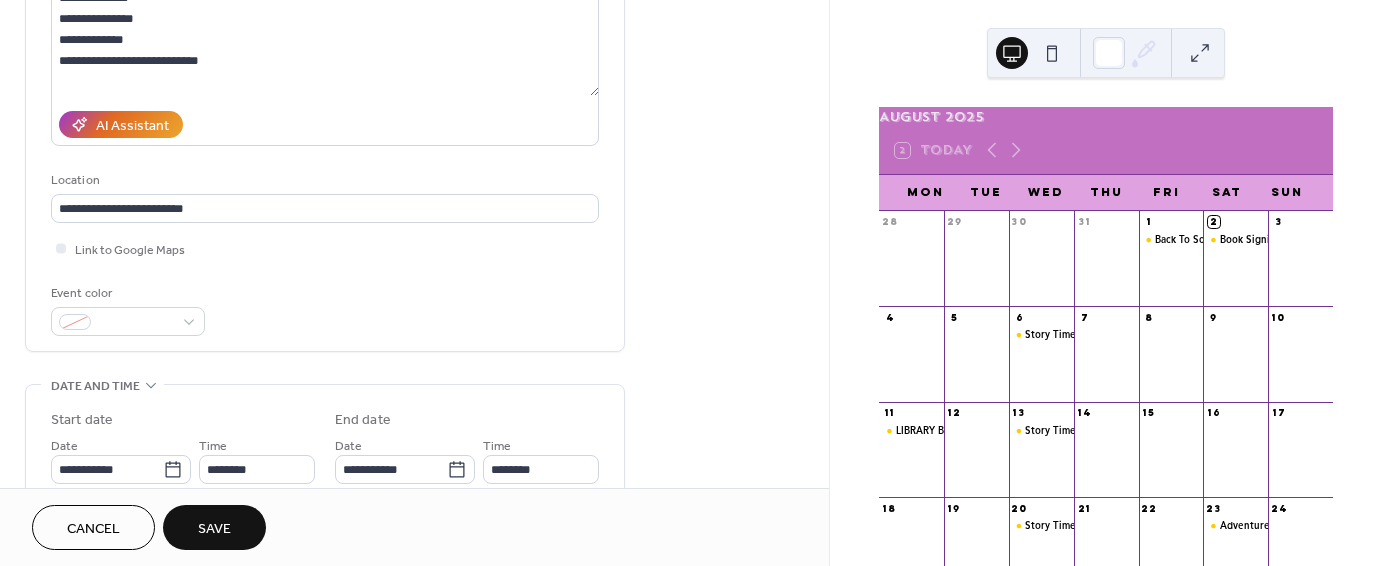 click on "Save" at bounding box center (214, 529) 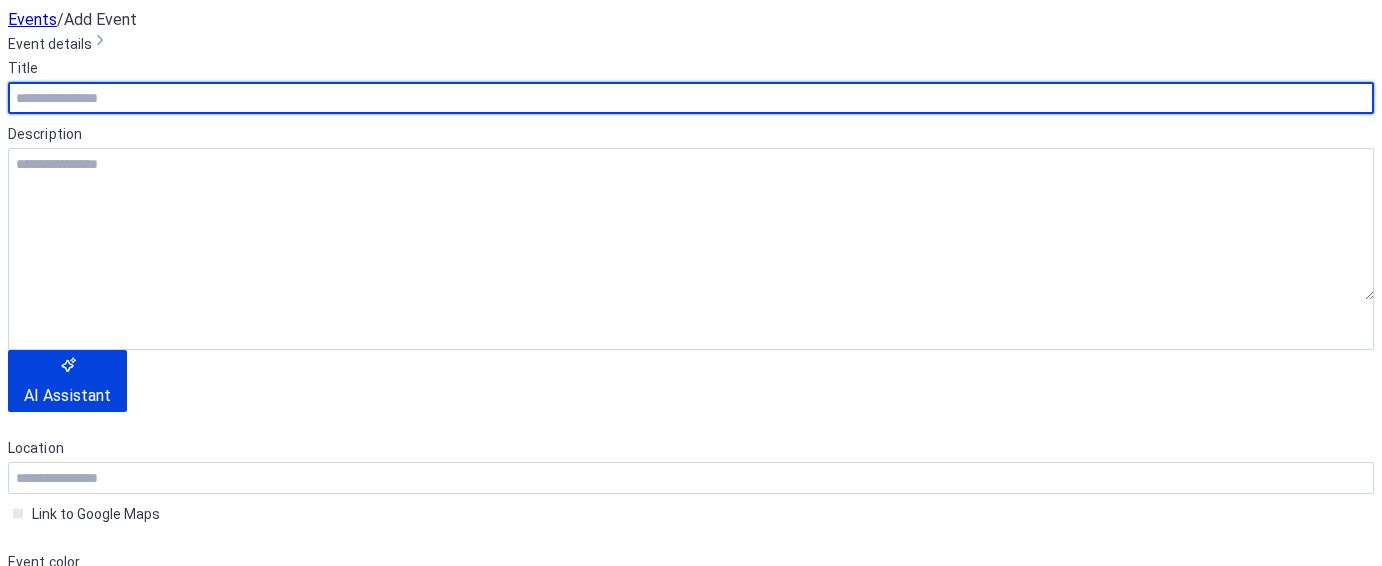 scroll, scrollTop: 0, scrollLeft: 0, axis: both 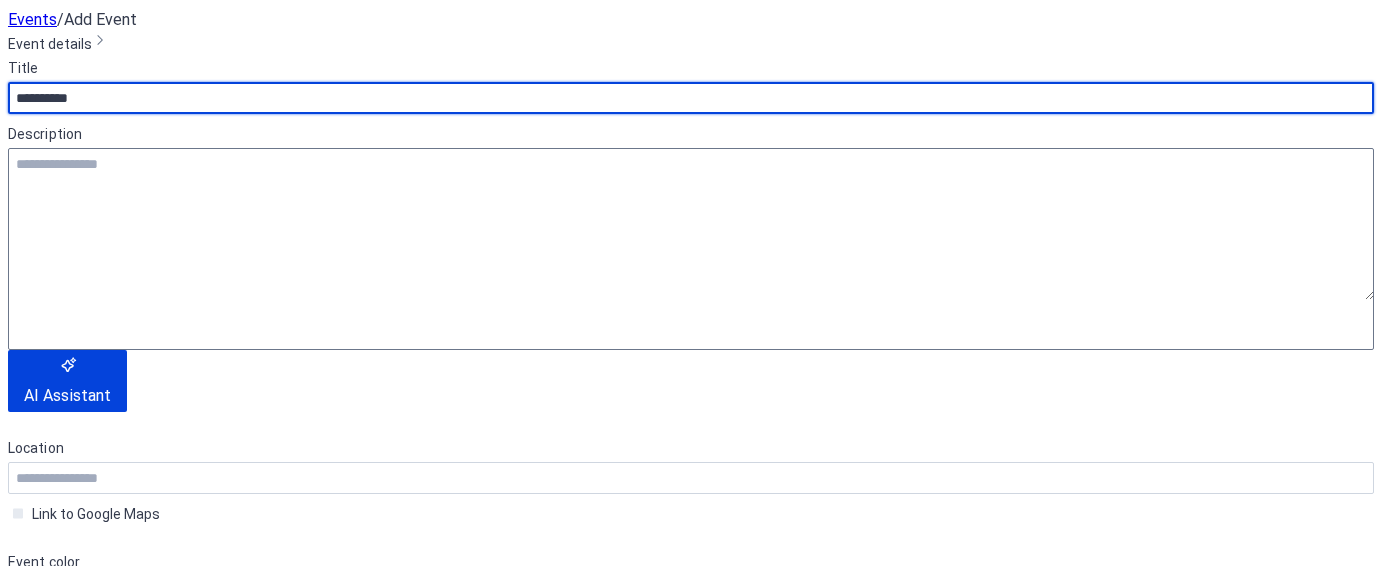 type on "**********" 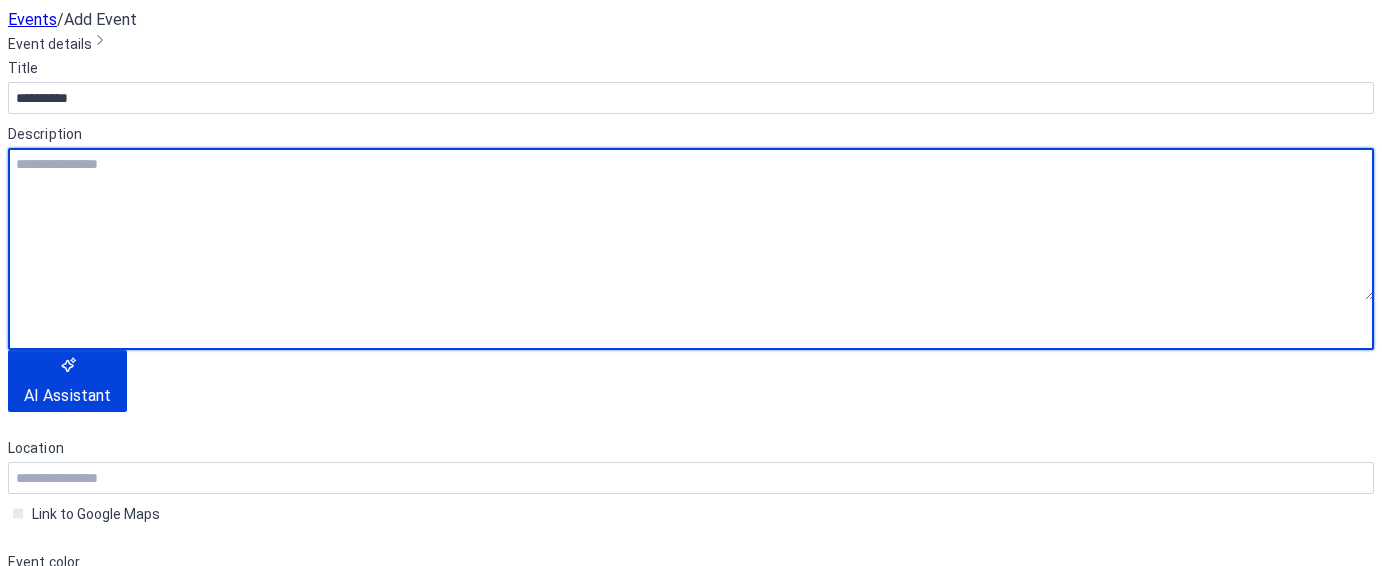 click at bounding box center [691, 224] 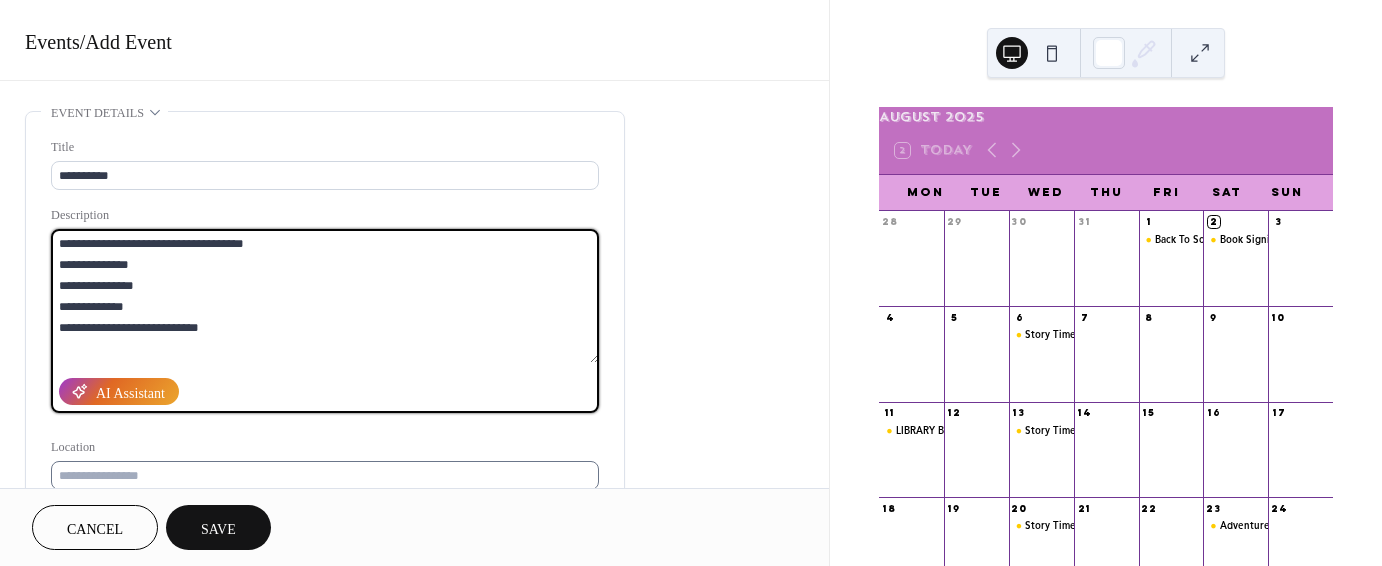 type on "**********" 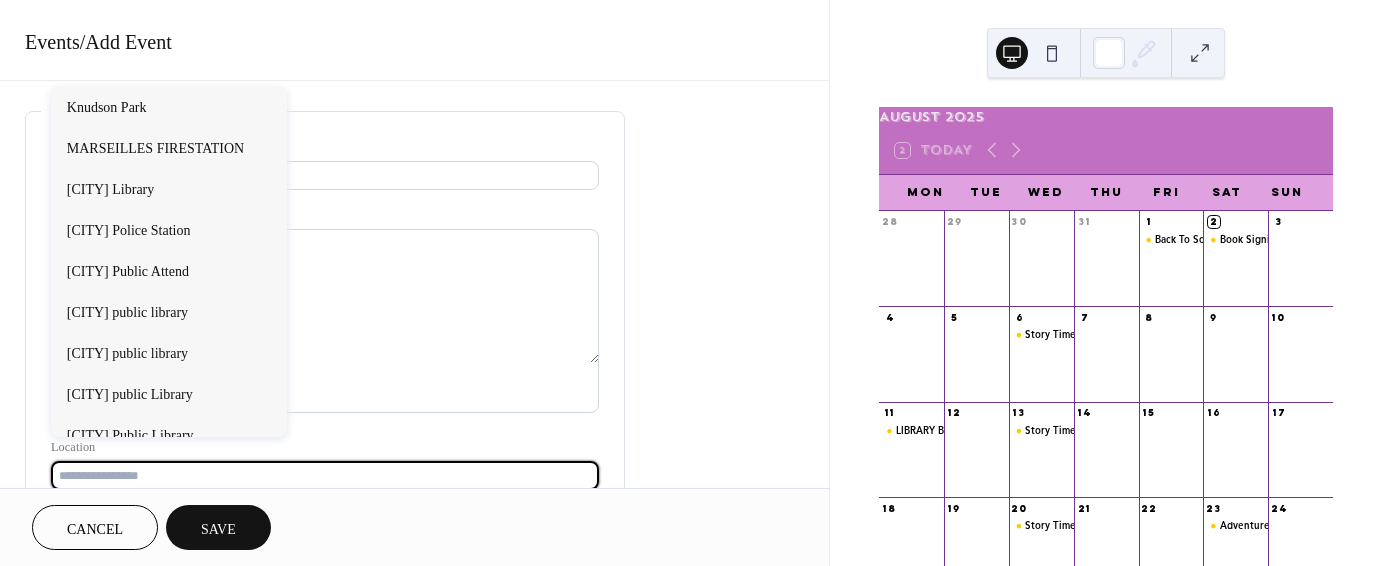click at bounding box center (325, 475) 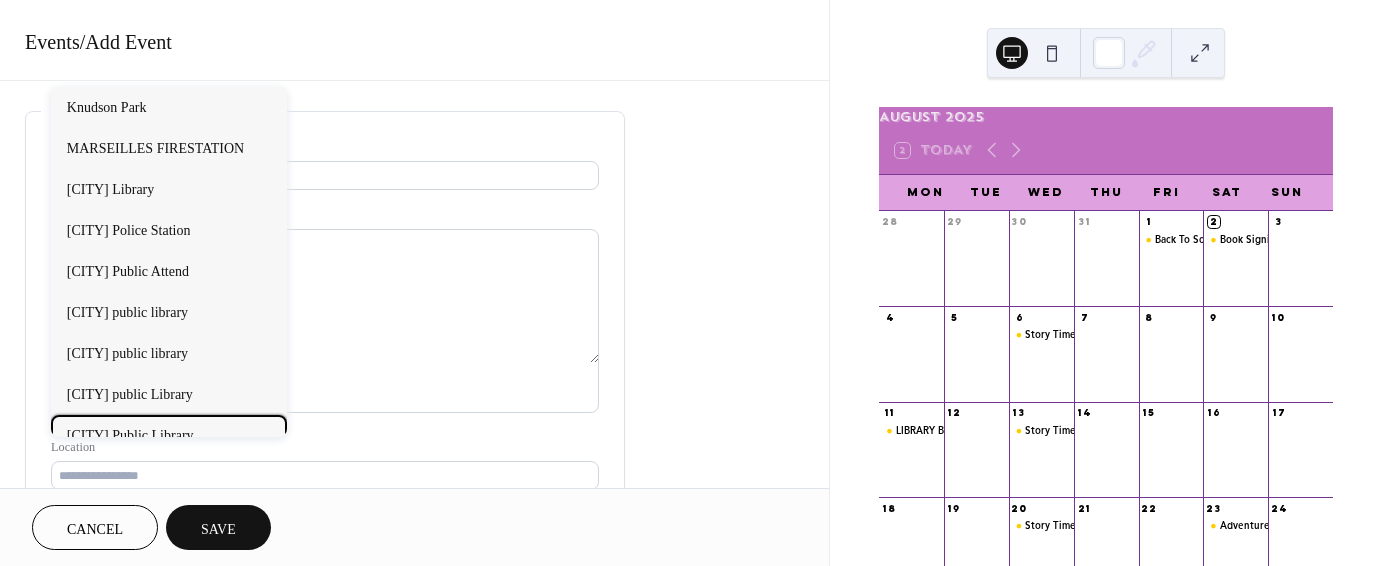 click on "[CITY] Public Library" at bounding box center [130, 434] 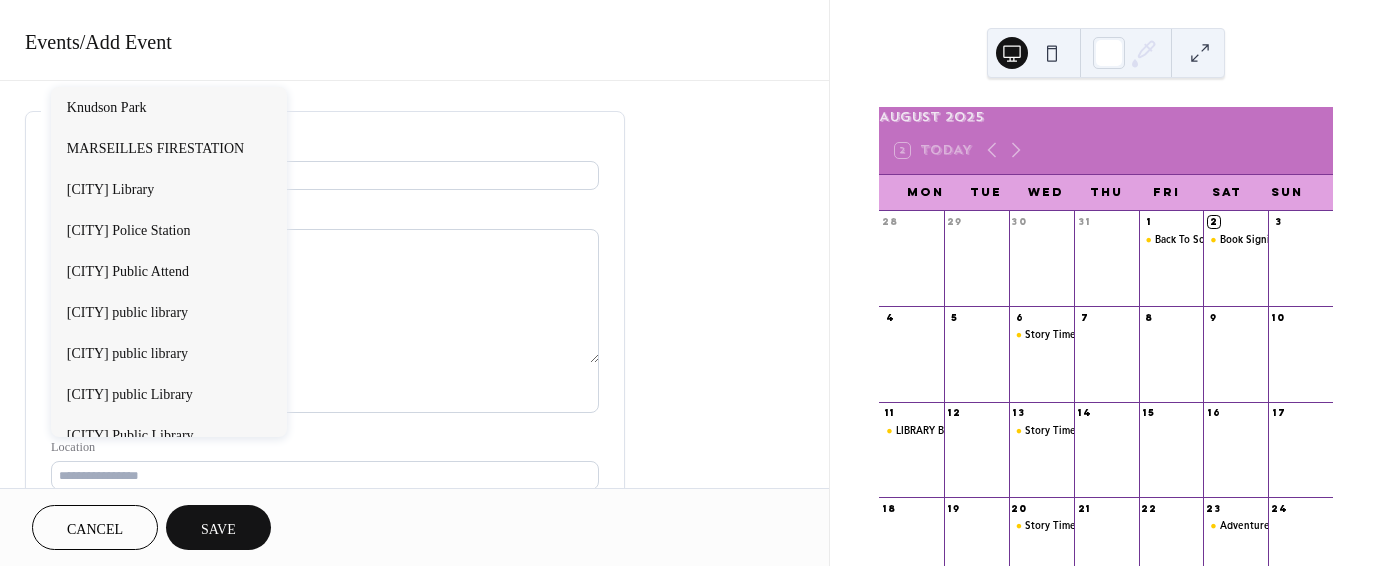 type on "**********" 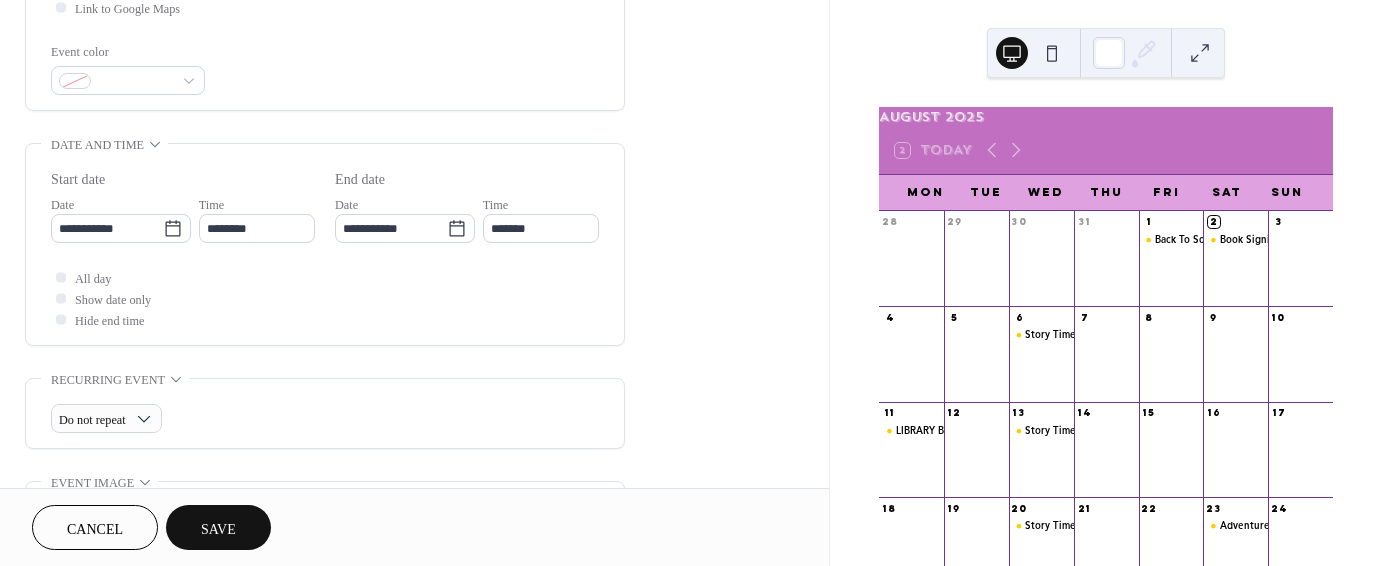 scroll, scrollTop: 582, scrollLeft: 0, axis: vertical 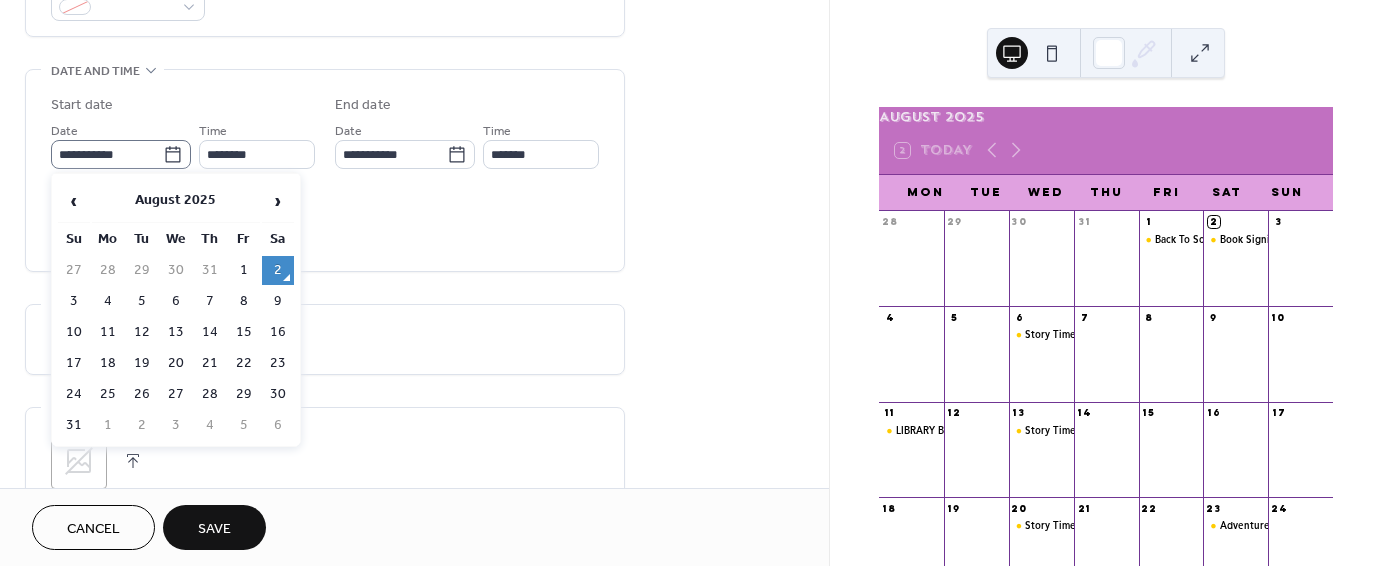 click 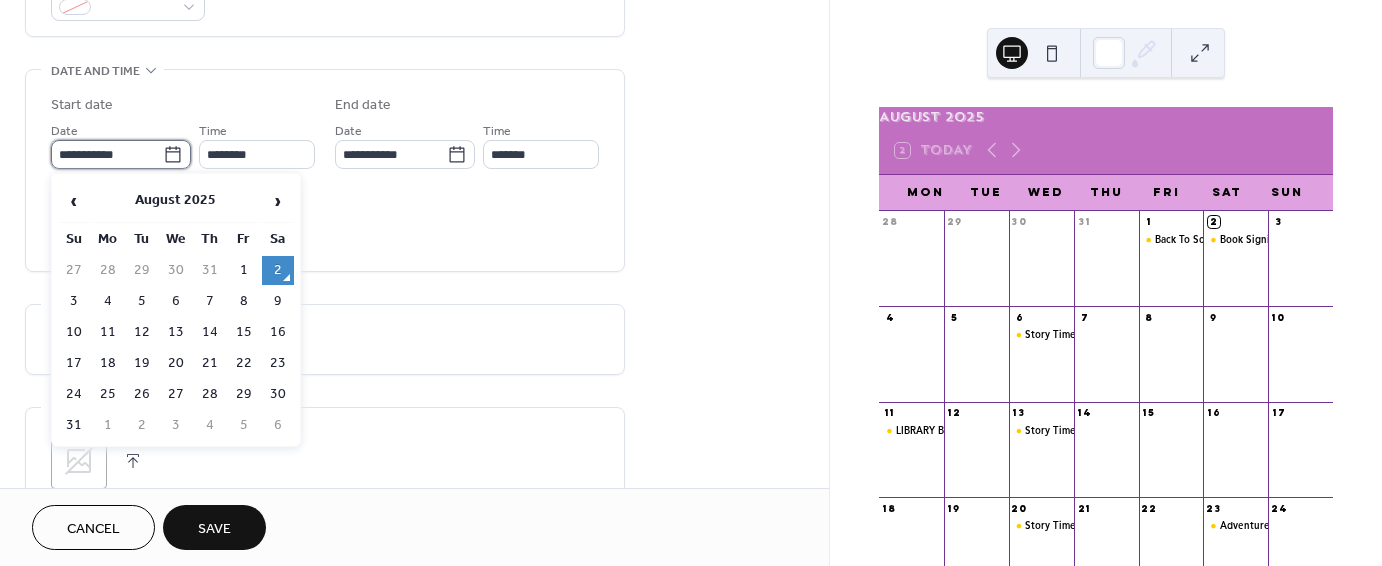 click on "**********" at bounding box center (107, 154) 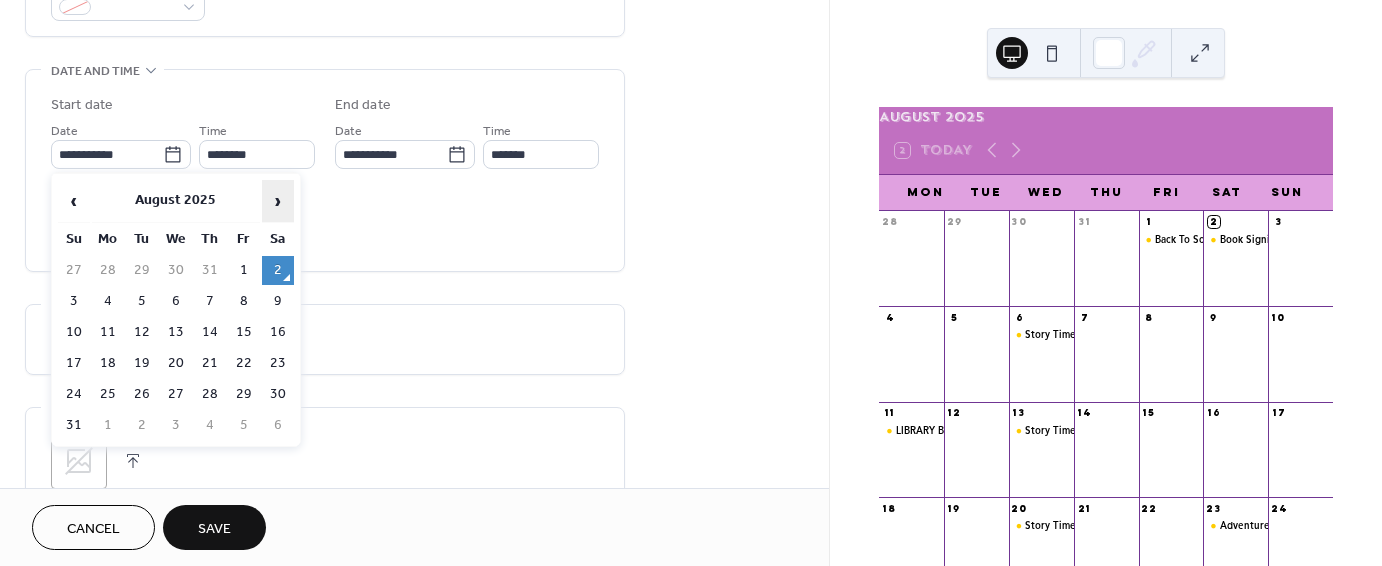 click on "›" at bounding box center (278, 201) 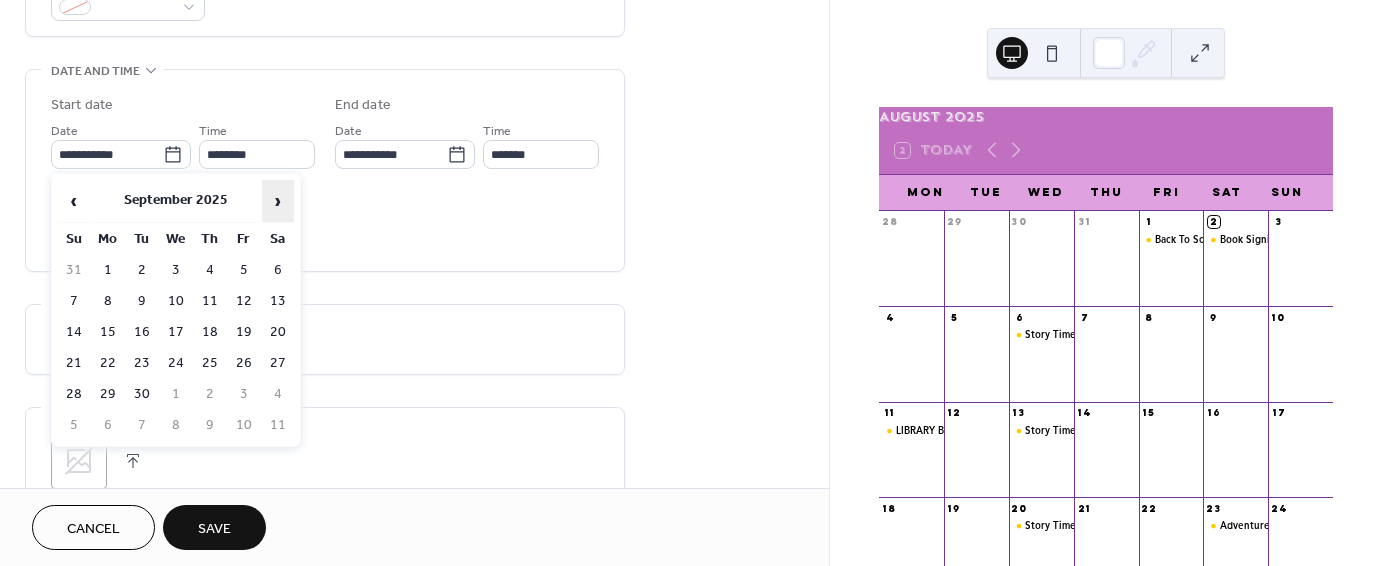 click on "›" at bounding box center [278, 201] 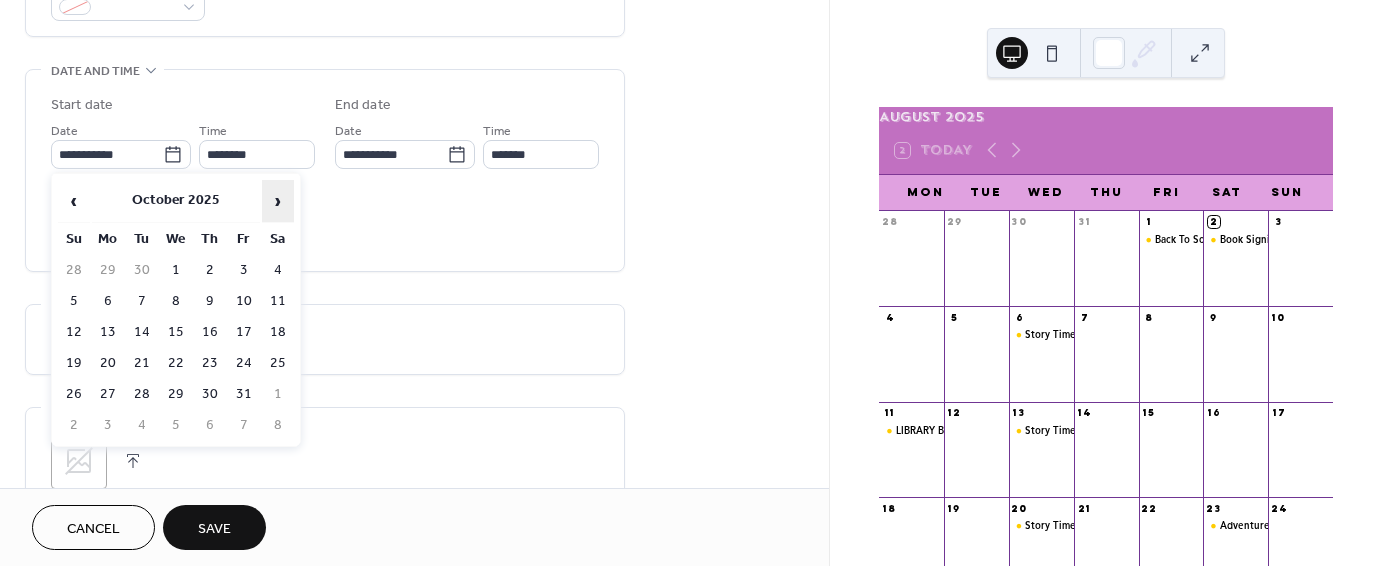 click on "›" at bounding box center (278, 201) 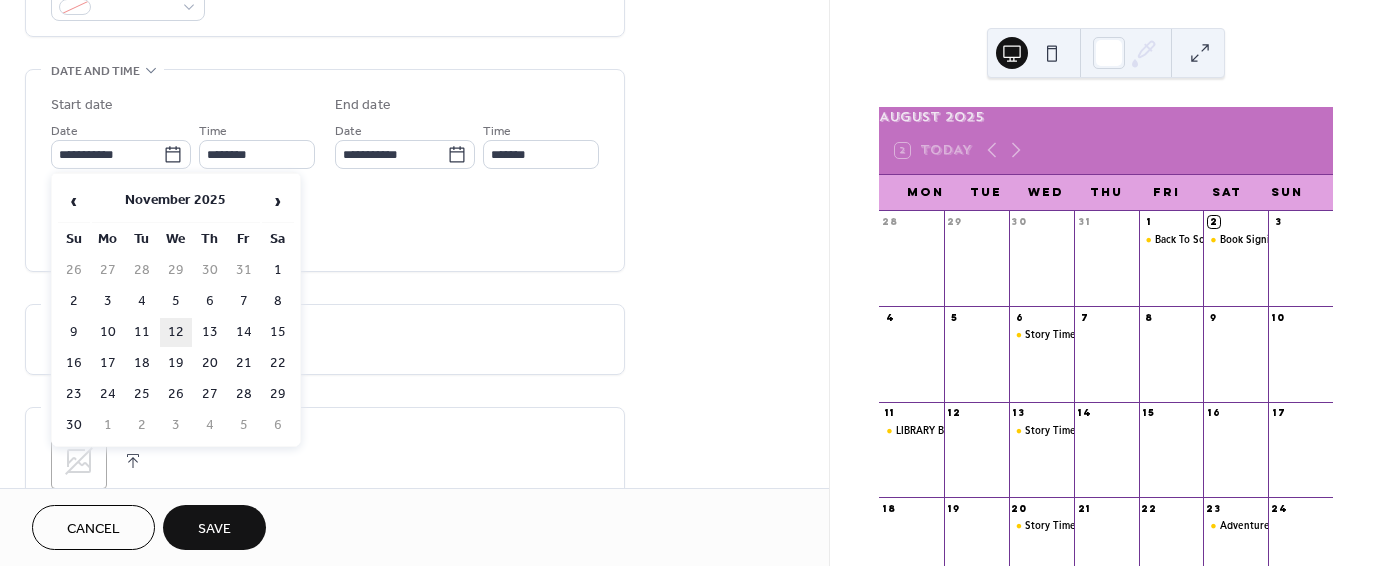 click on "12" at bounding box center (176, 332) 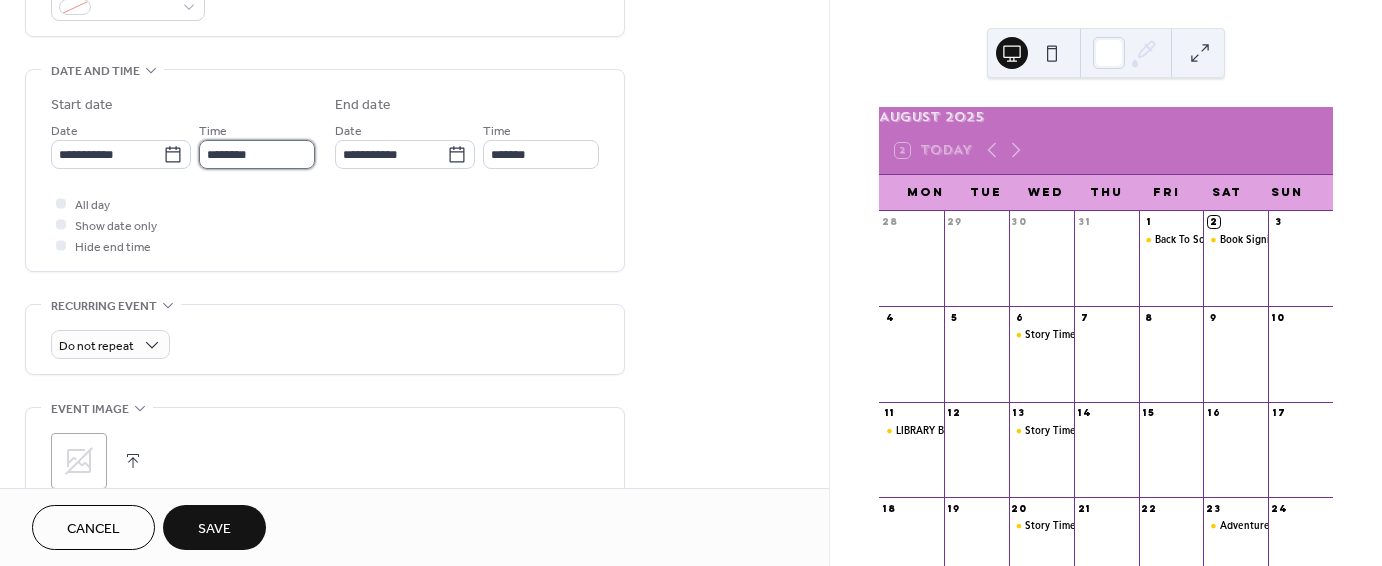 click on "********" at bounding box center [257, 154] 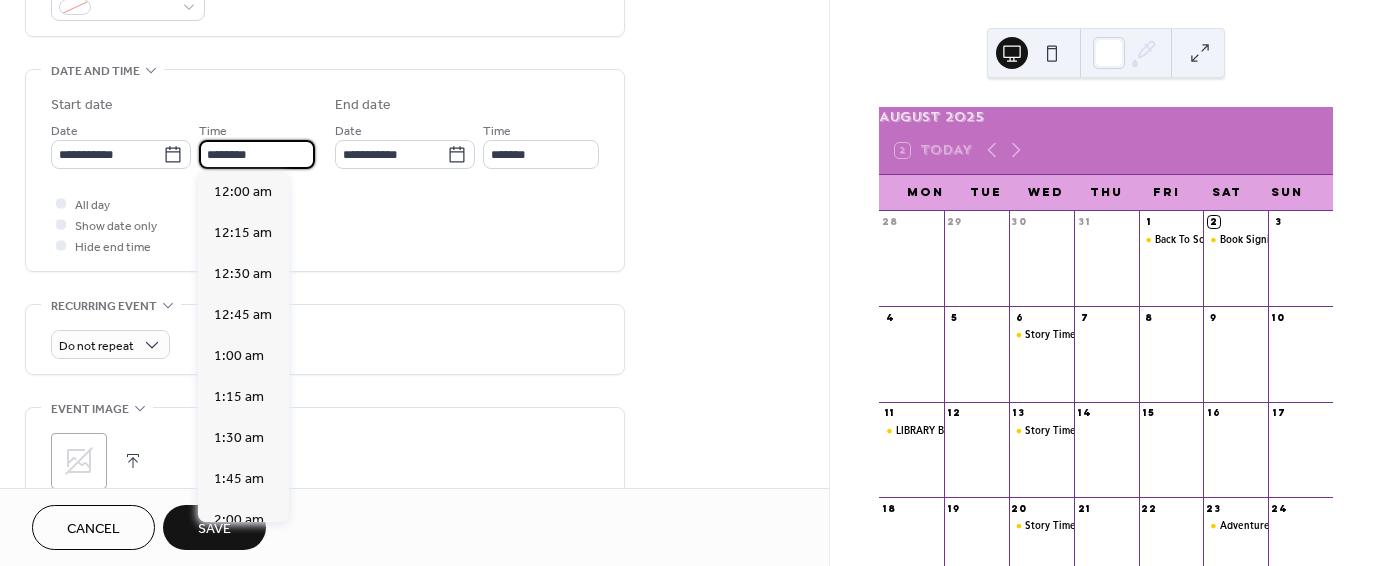 scroll, scrollTop: 1968, scrollLeft: 0, axis: vertical 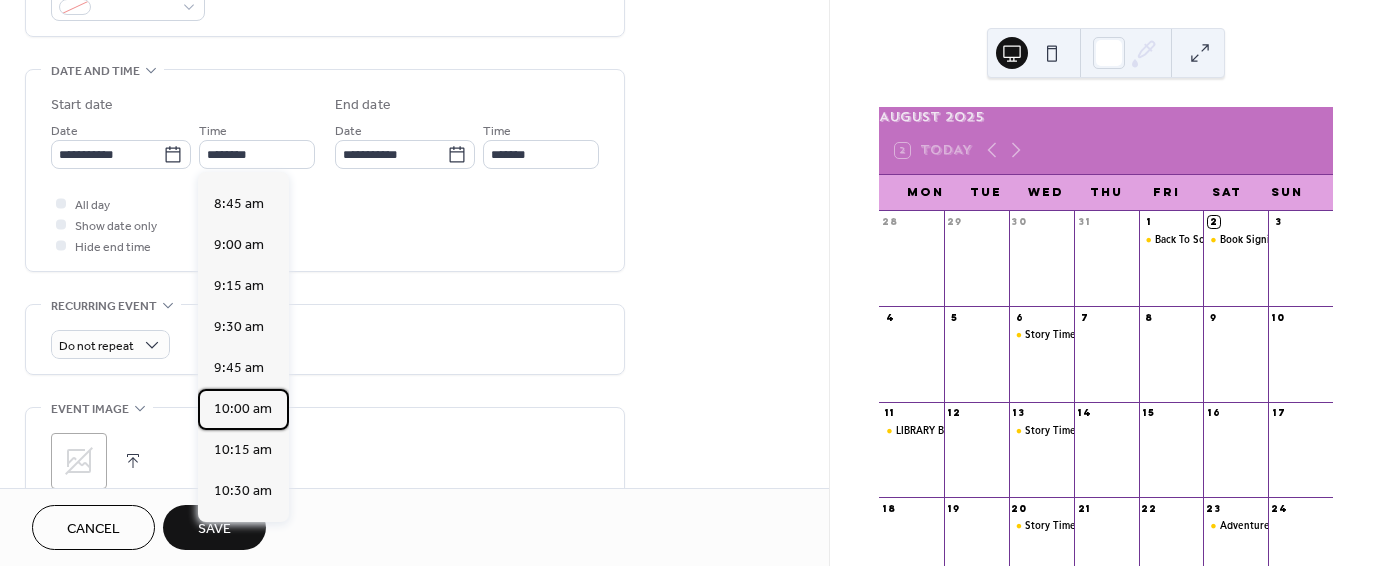 click on "10:00 am" at bounding box center [243, 408] 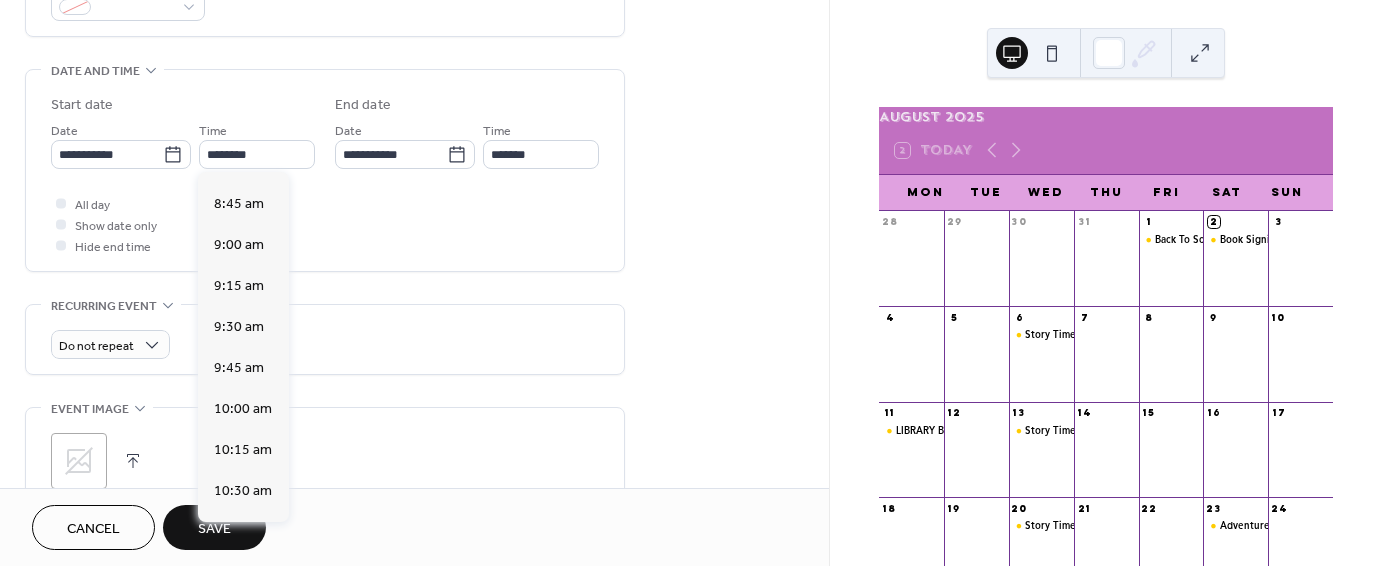 type on "********" 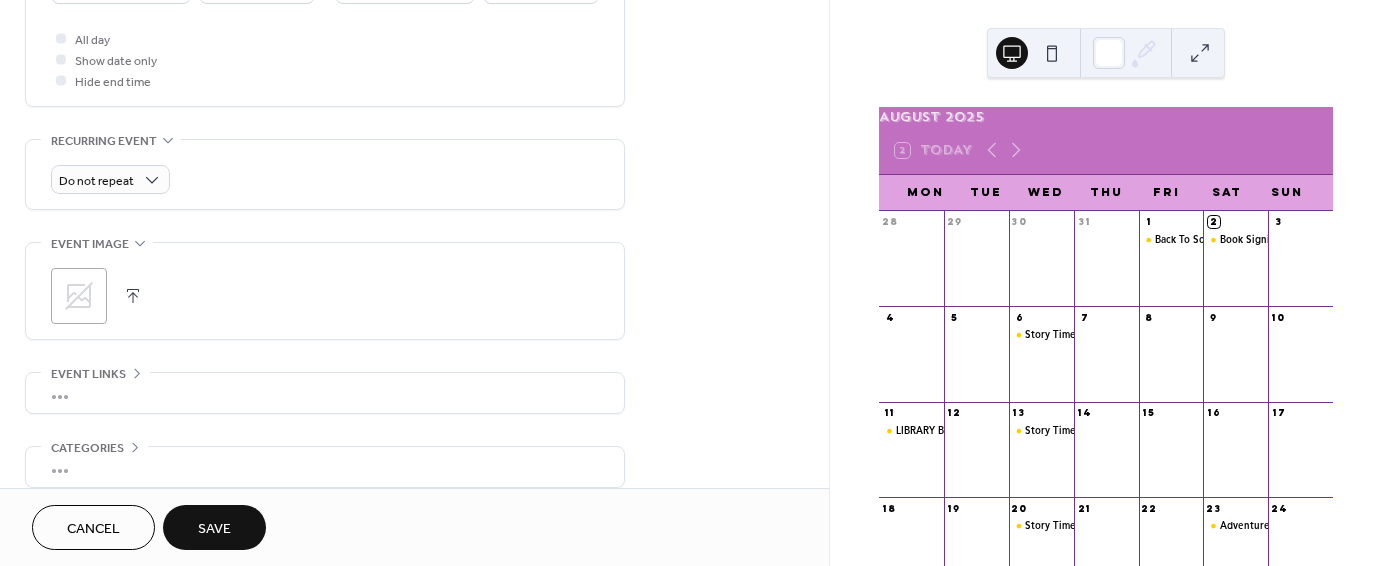 scroll, scrollTop: 839, scrollLeft: 0, axis: vertical 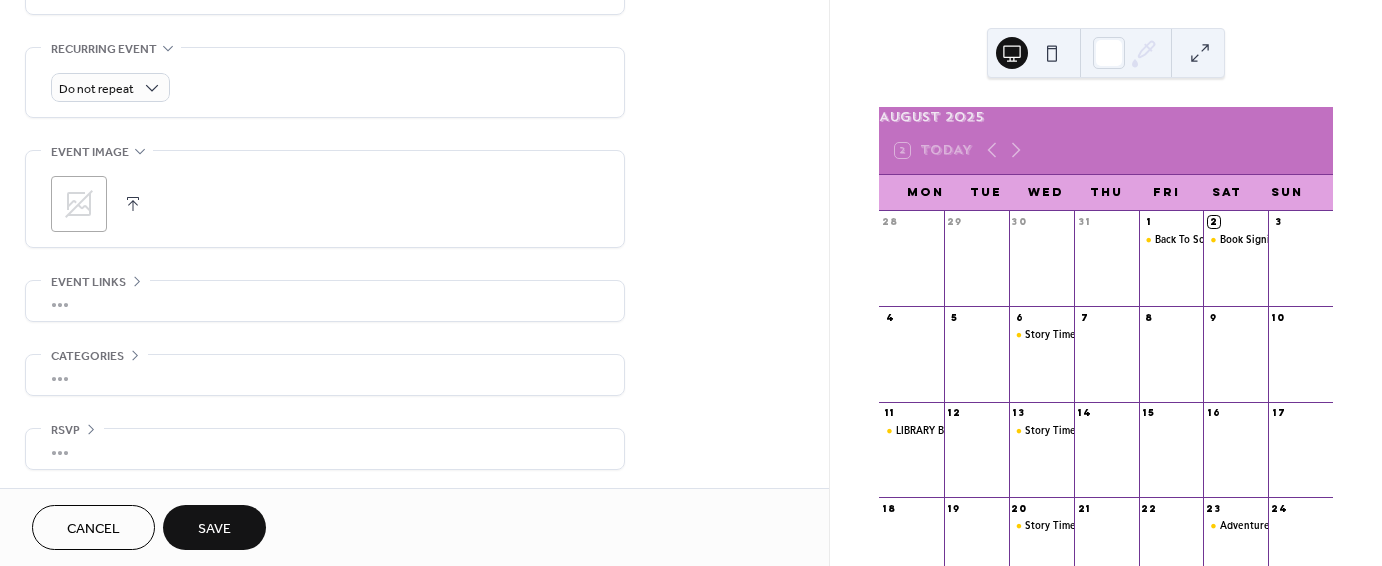 click on "Save" at bounding box center [214, 527] 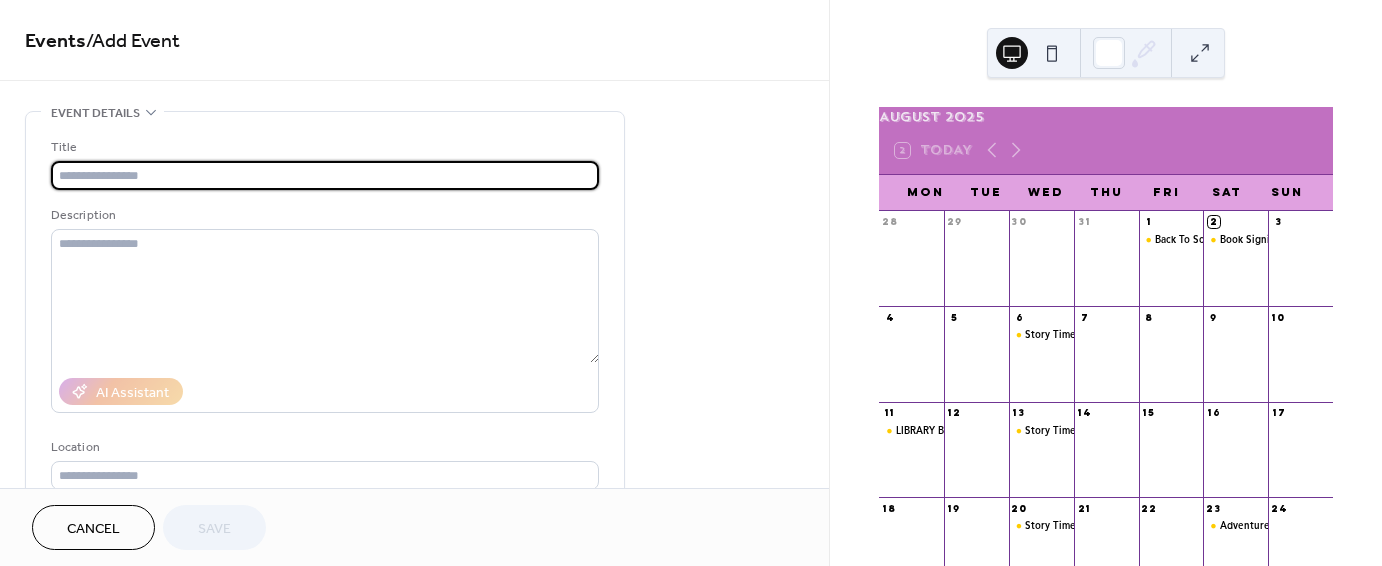 scroll, scrollTop: 0, scrollLeft: 0, axis: both 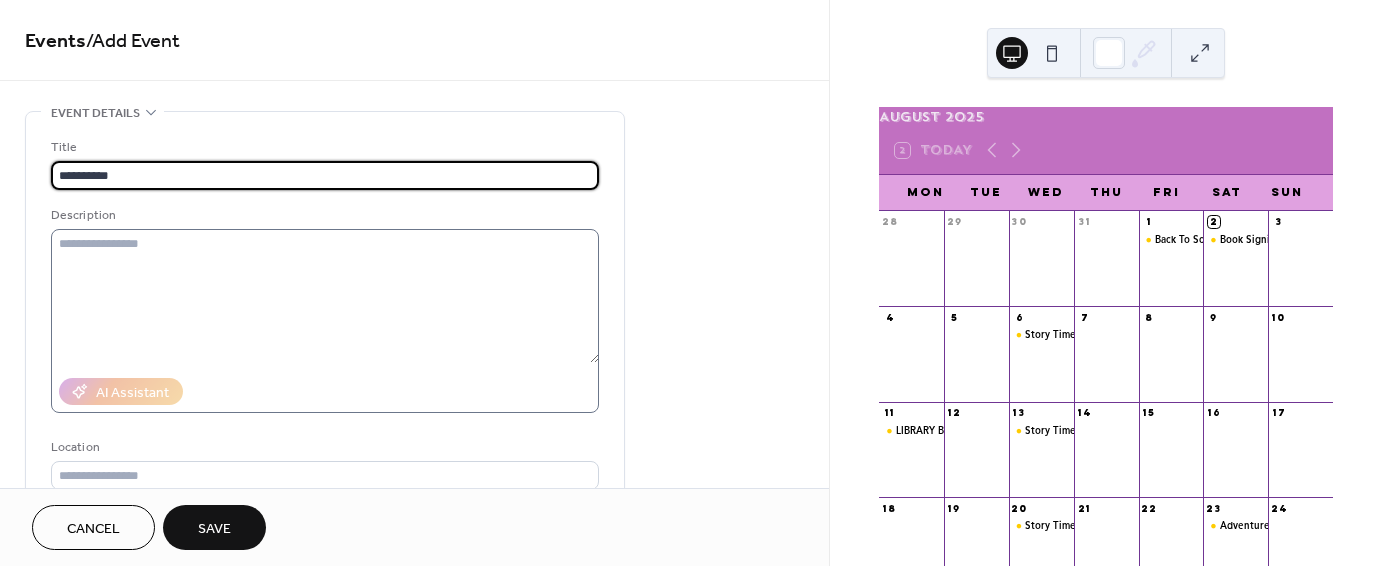 type on "**********" 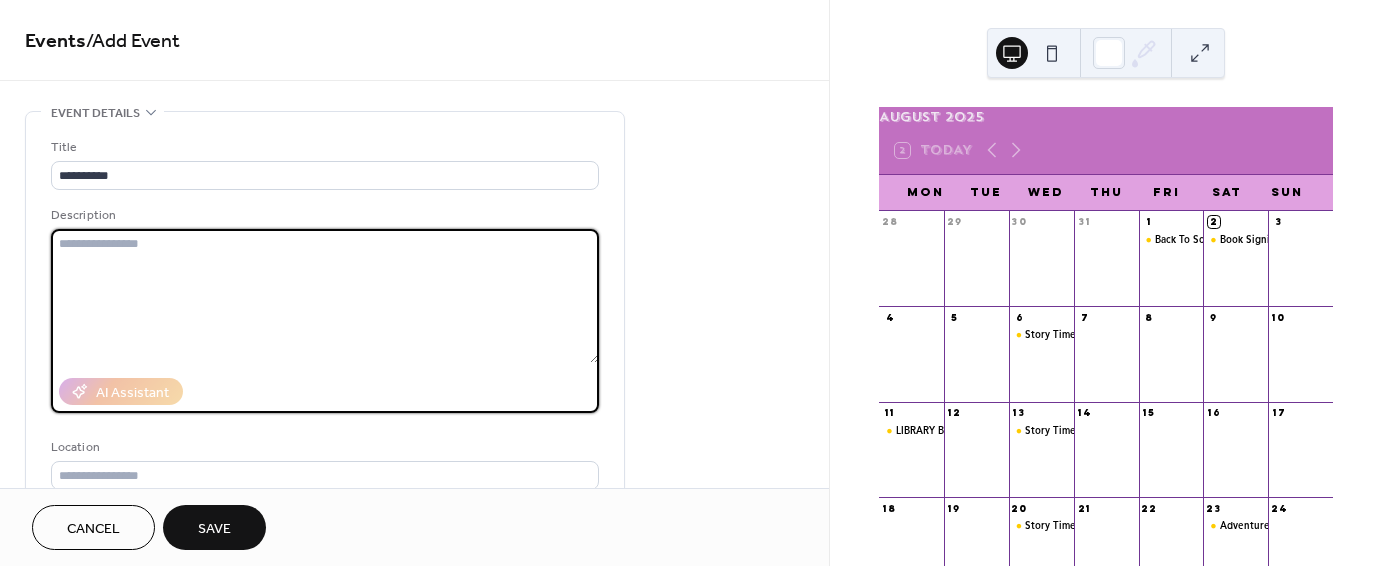 click at bounding box center (325, 296) 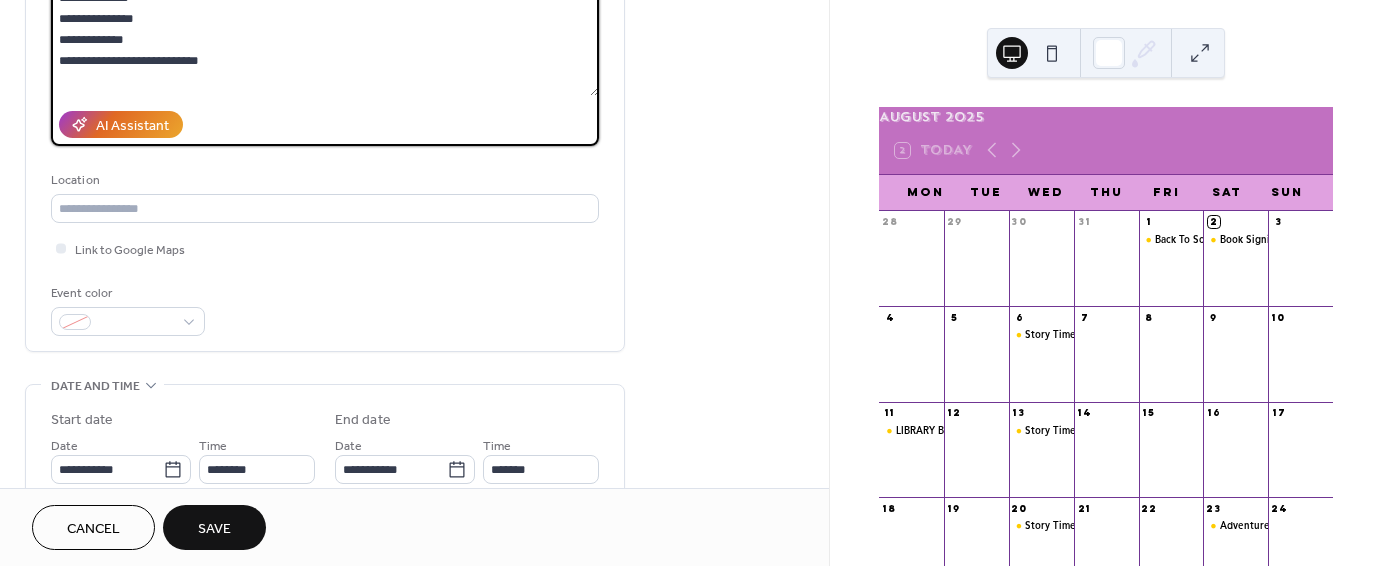 scroll, scrollTop: 273, scrollLeft: 0, axis: vertical 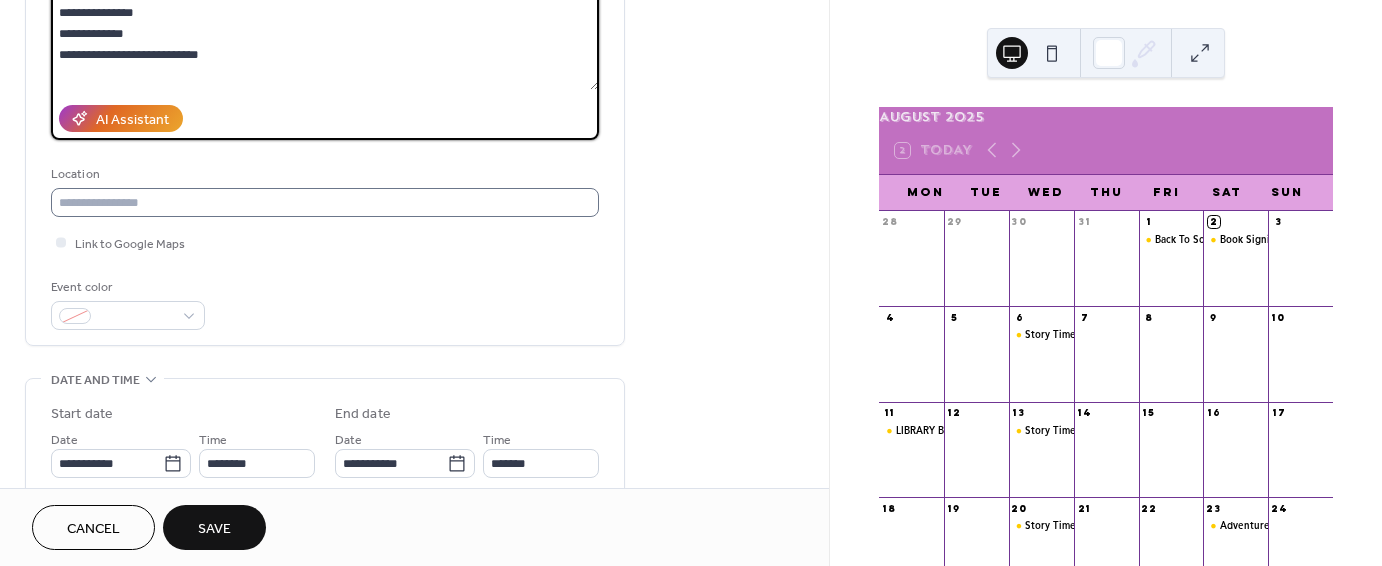 type on "**********" 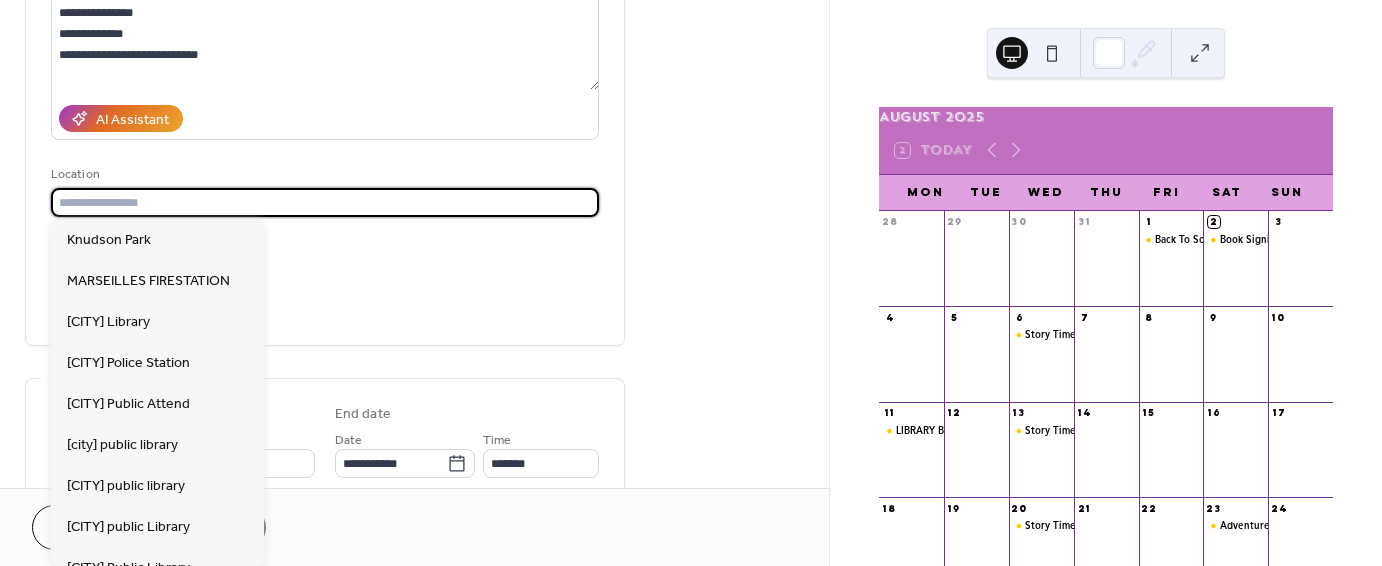 click at bounding box center [325, 202] 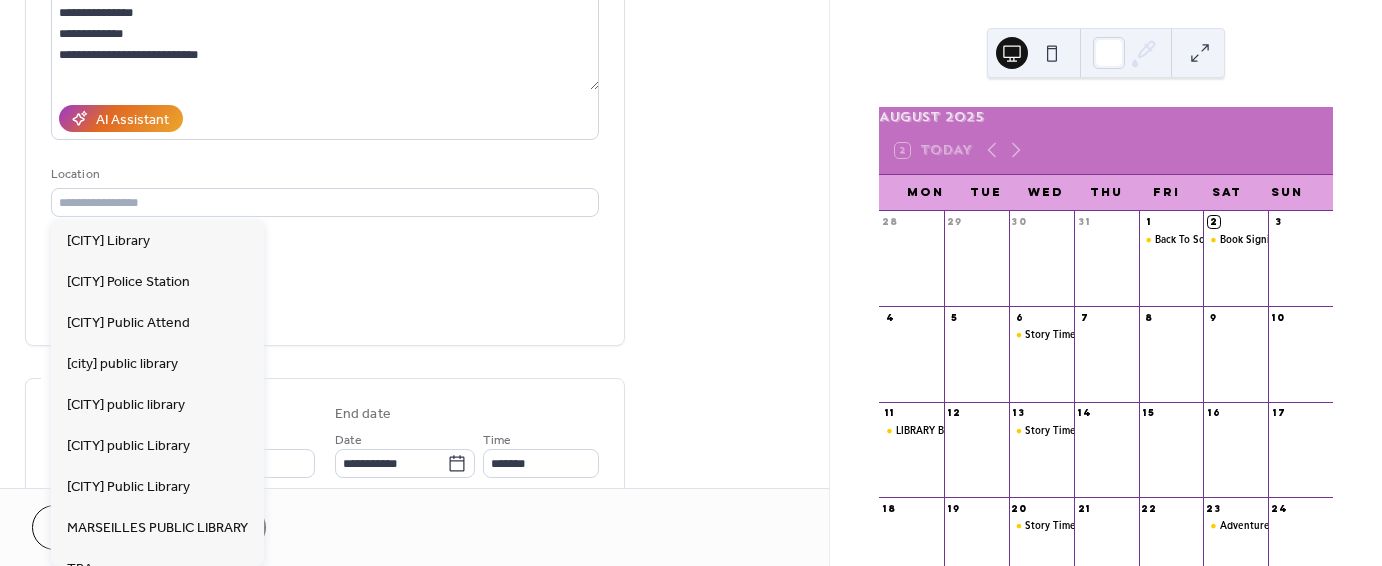 scroll, scrollTop: 104, scrollLeft: 0, axis: vertical 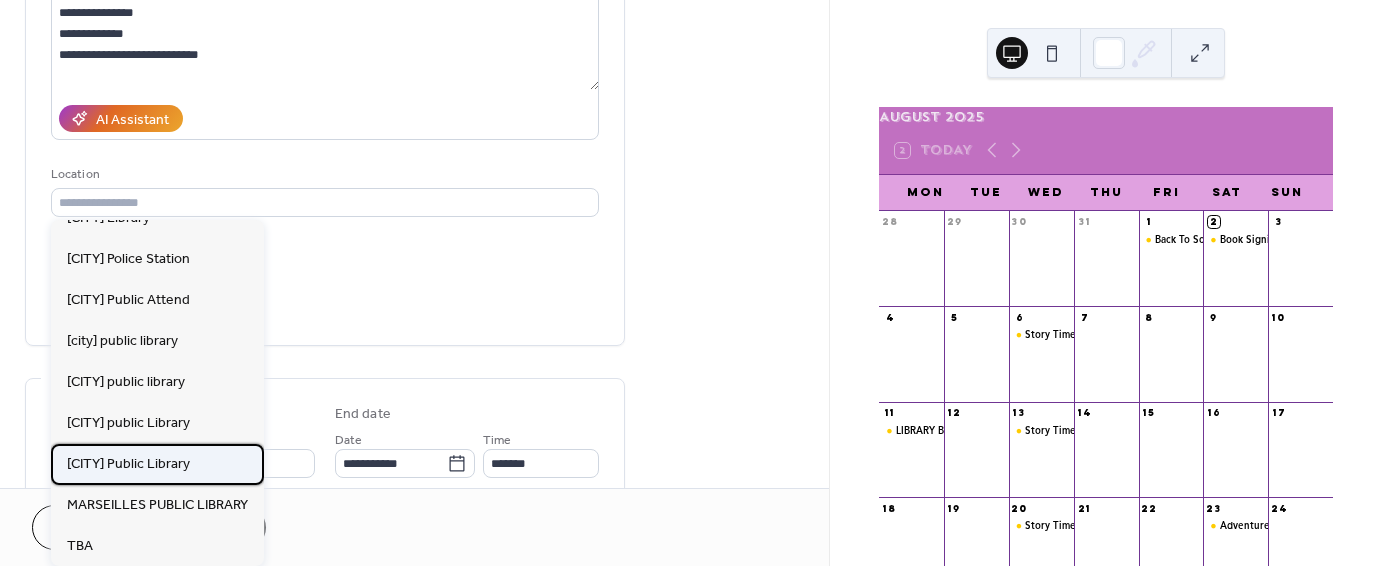 click on "Marseilles Public Library" at bounding box center (128, 464) 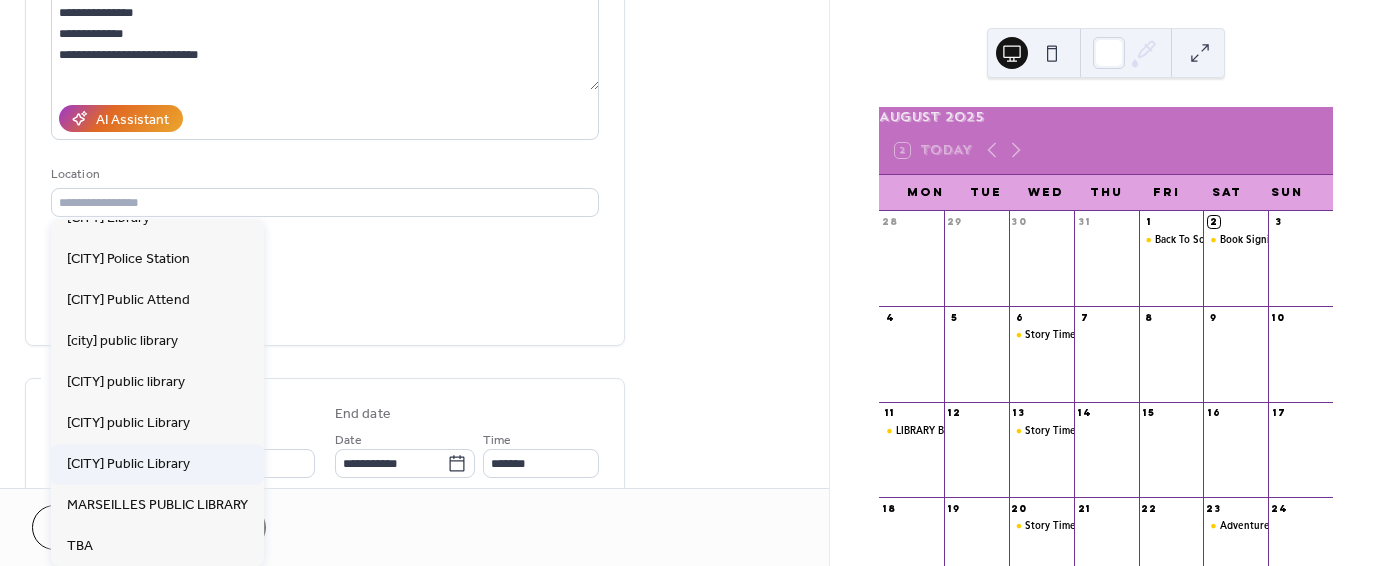 type on "**********" 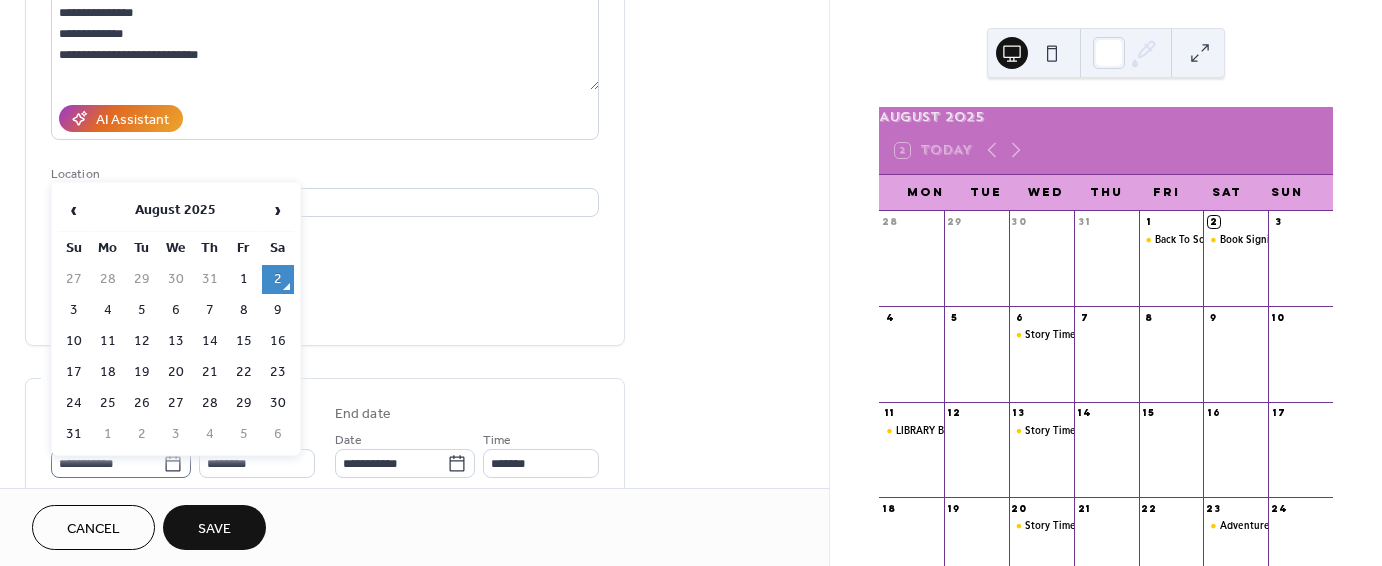 click 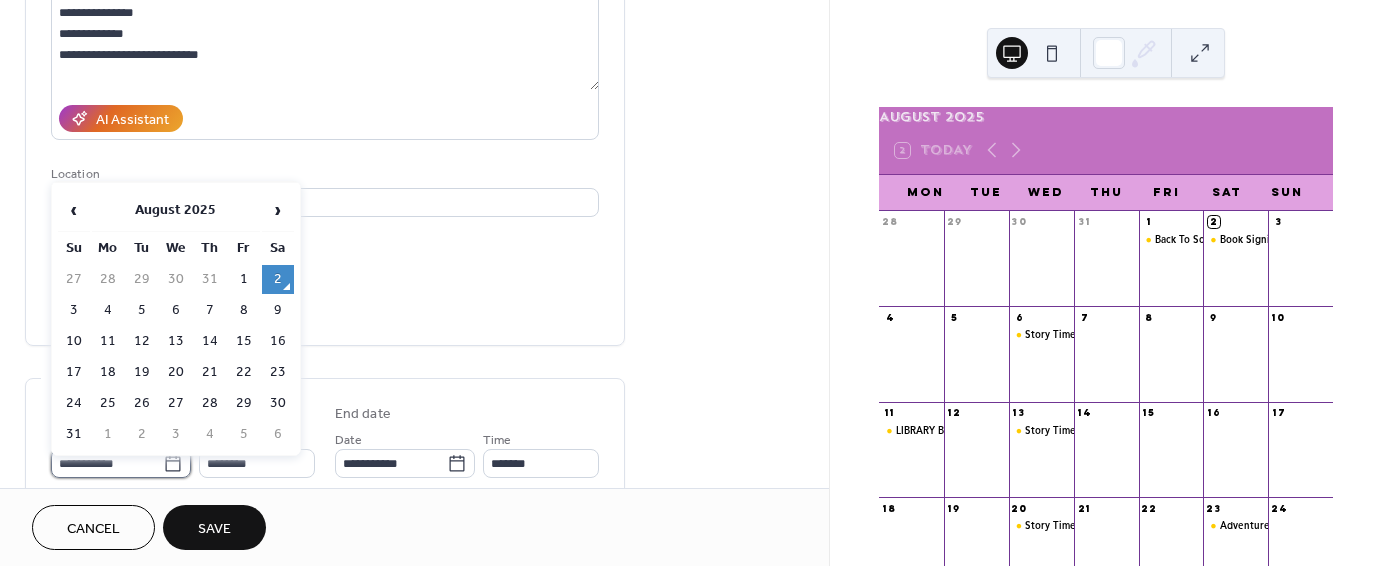 click on "**********" at bounding box center (107, 463) 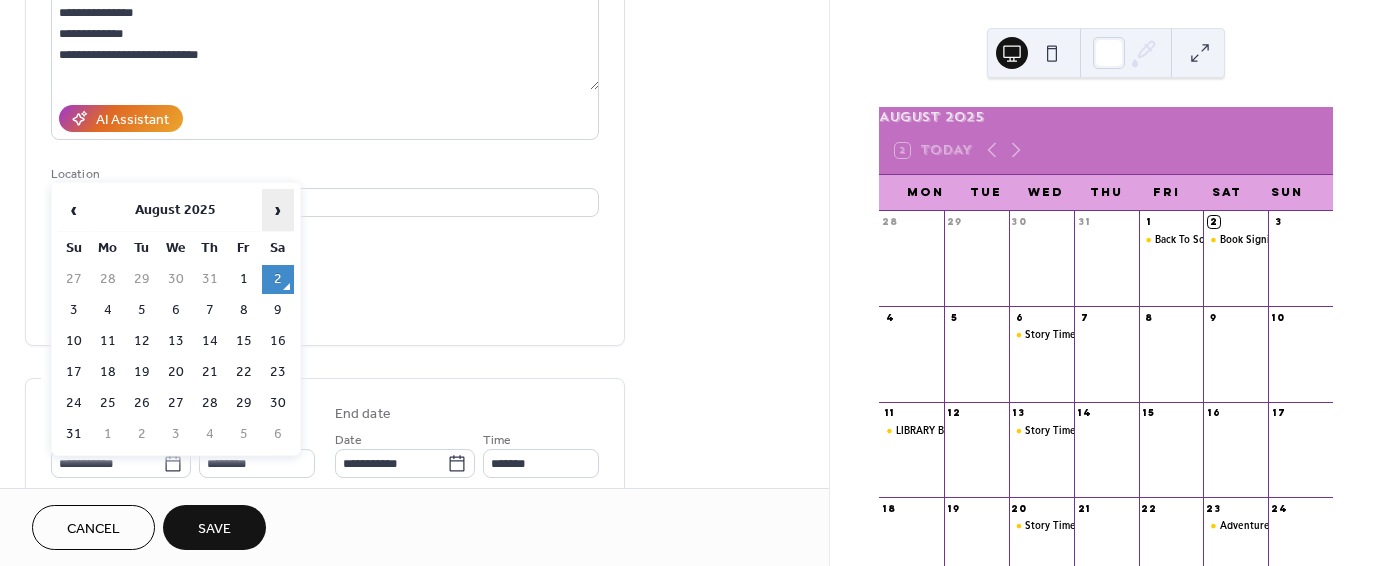 click on "›" at bounding box center (278, 210) 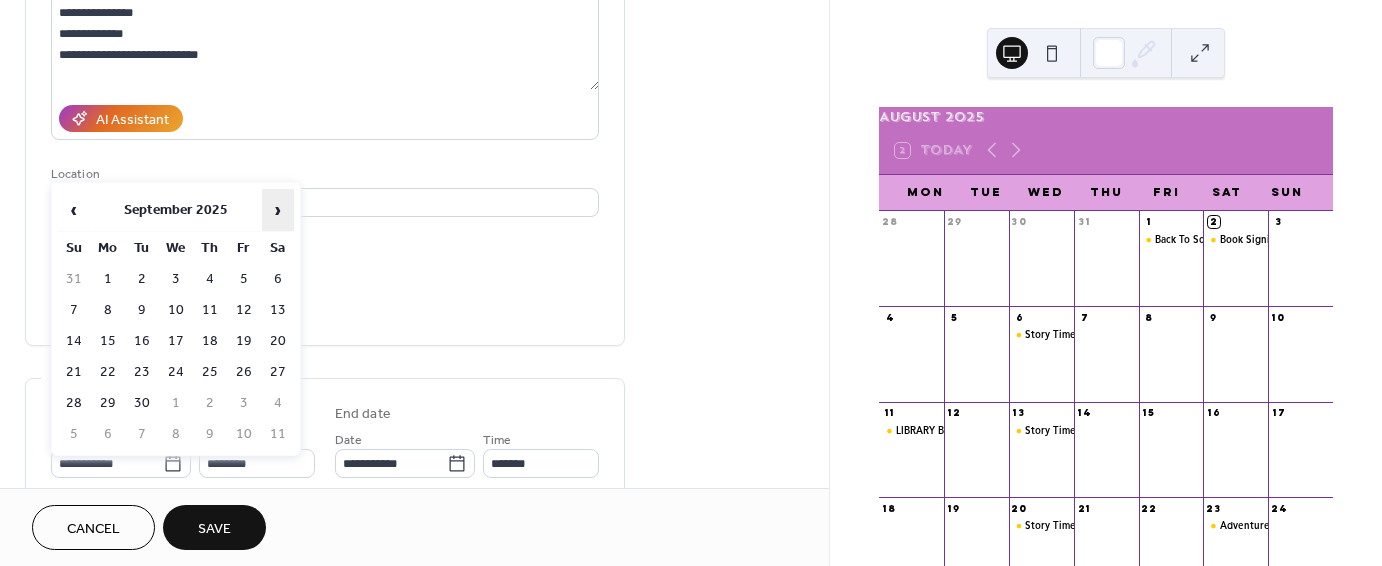 click on "›" at bounding box center [278, 210] 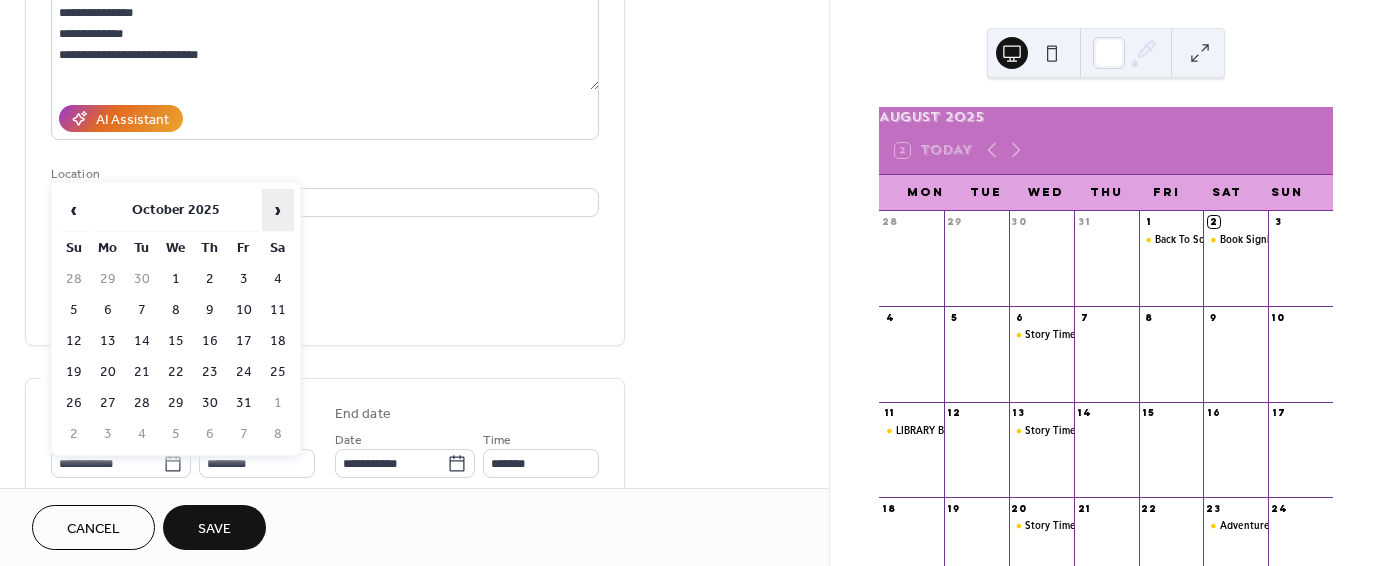 click on "›" at bounding box center (278, 210) 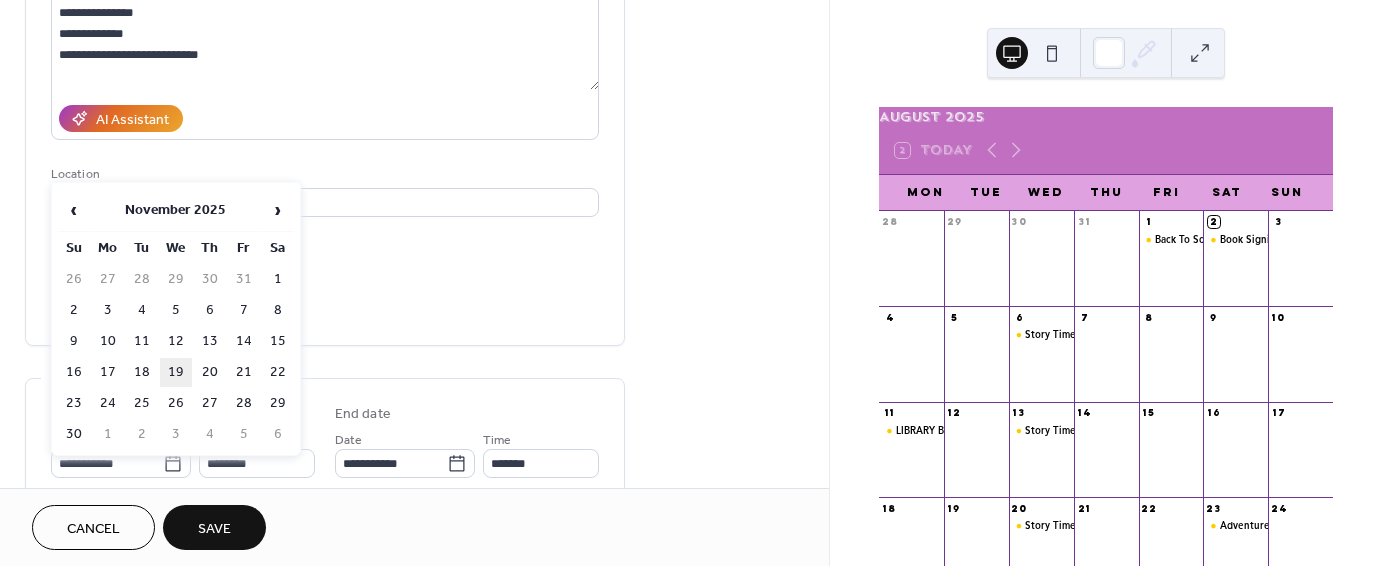 click on "19" at bounding box center [176, 372] 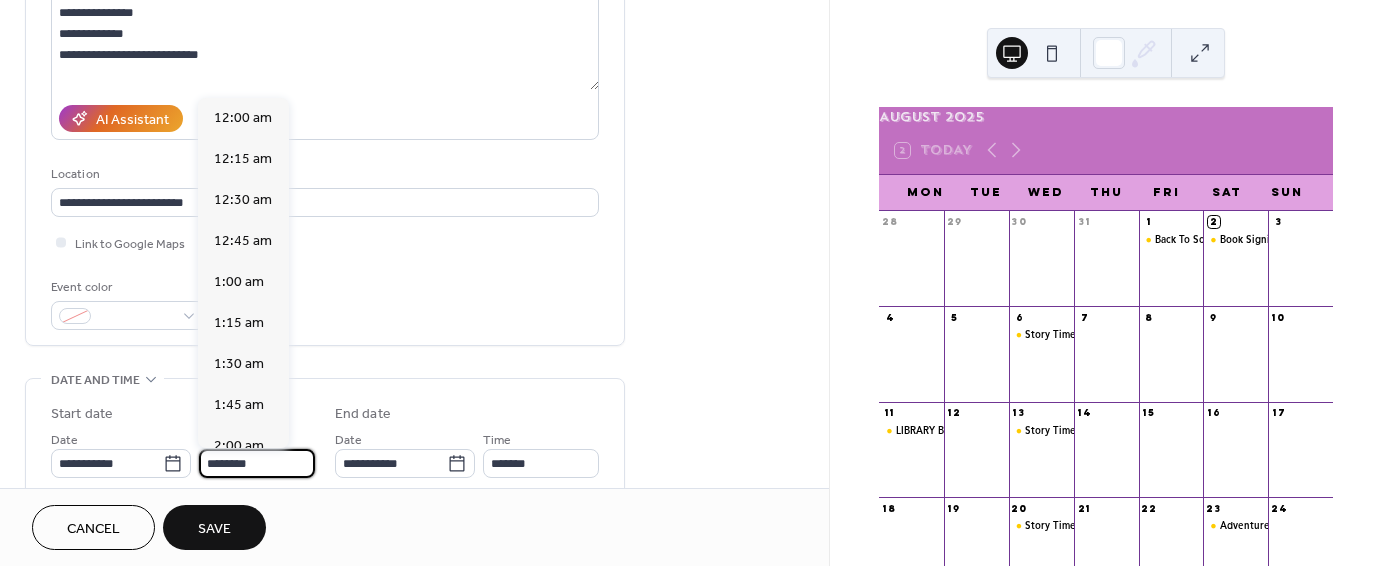 click on "********" at bounding box center (257, 463) 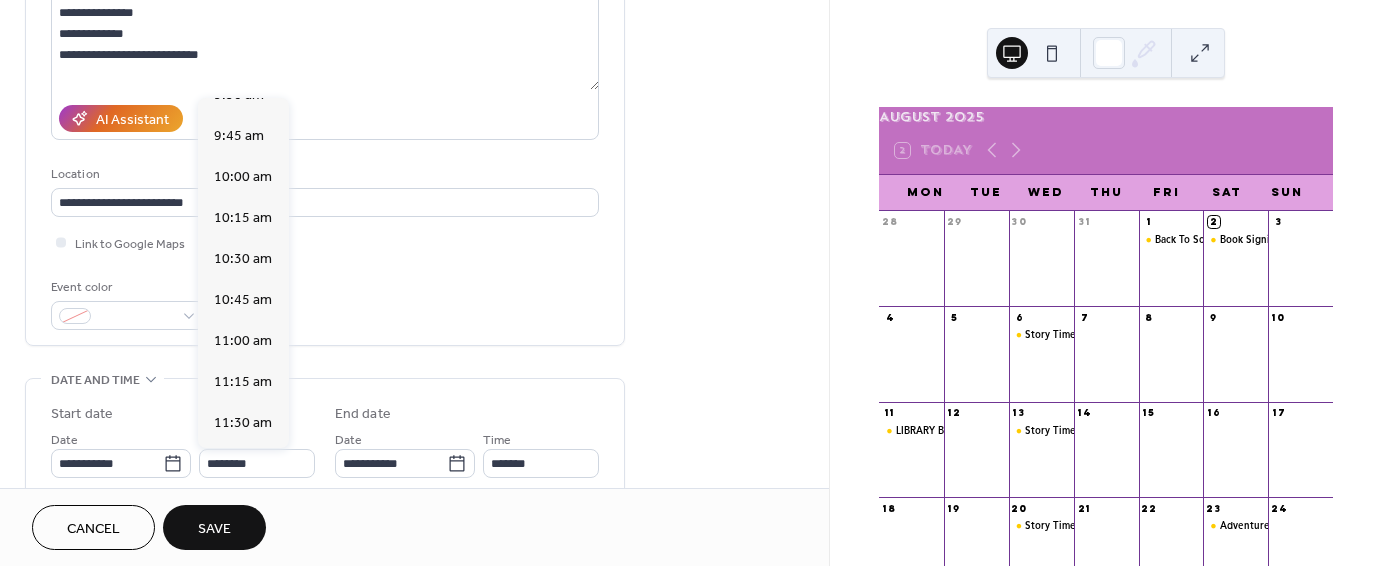 scroll, scrollTop: 1545, scrollLeft: 0, axis: vertical 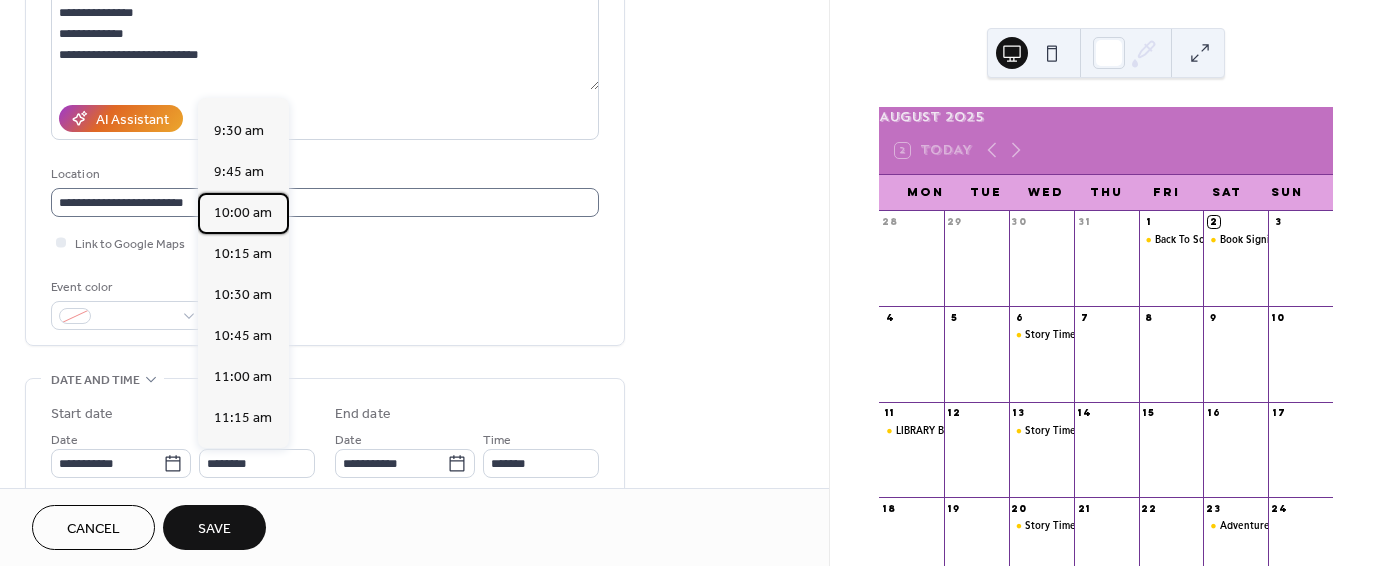 click on "10:00 am" at bounding box center (243, 212) 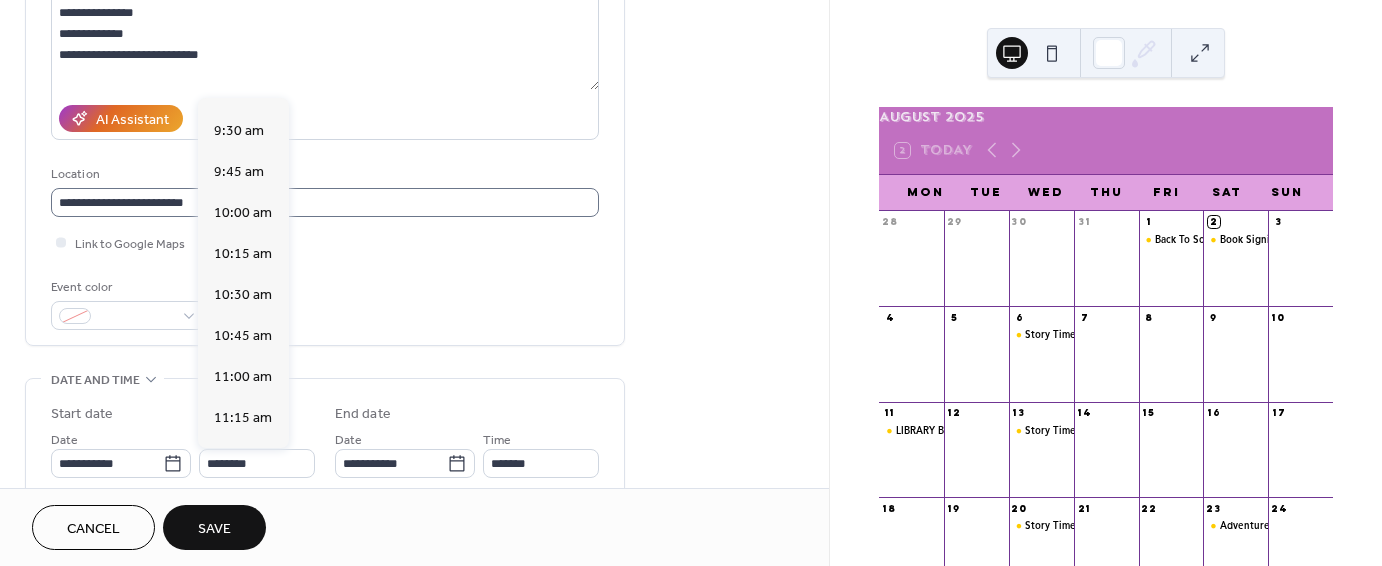 type on "********" 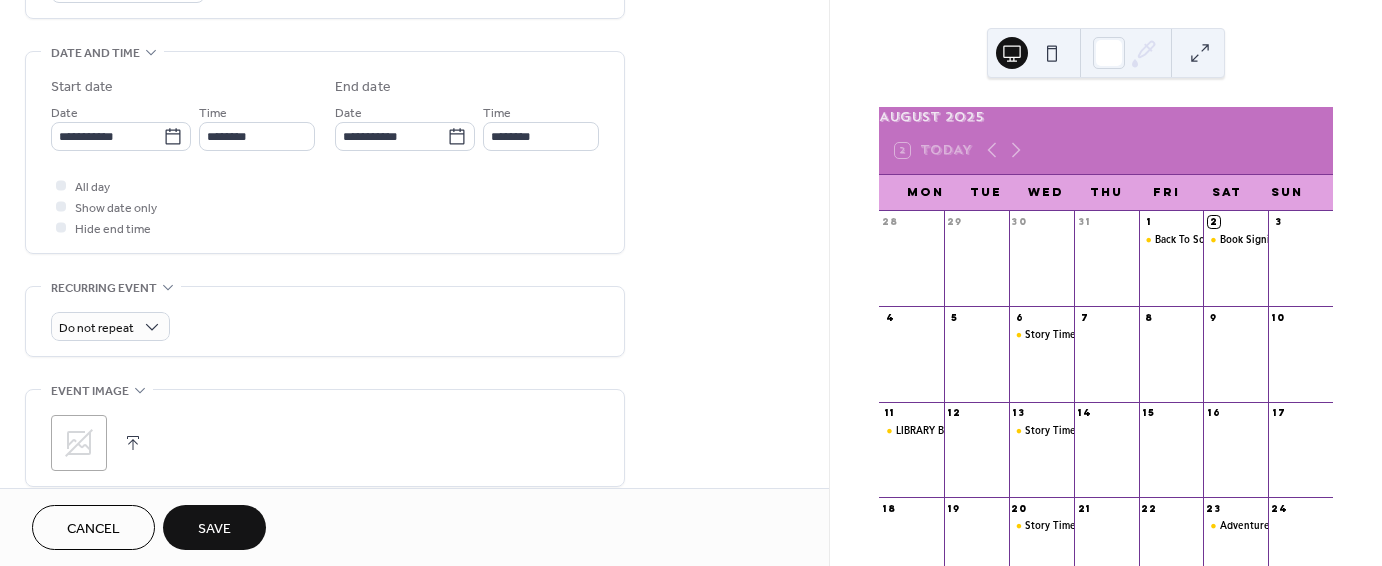 scroll, scrollTop: 650, scrollLeft: 0, axis: vertical 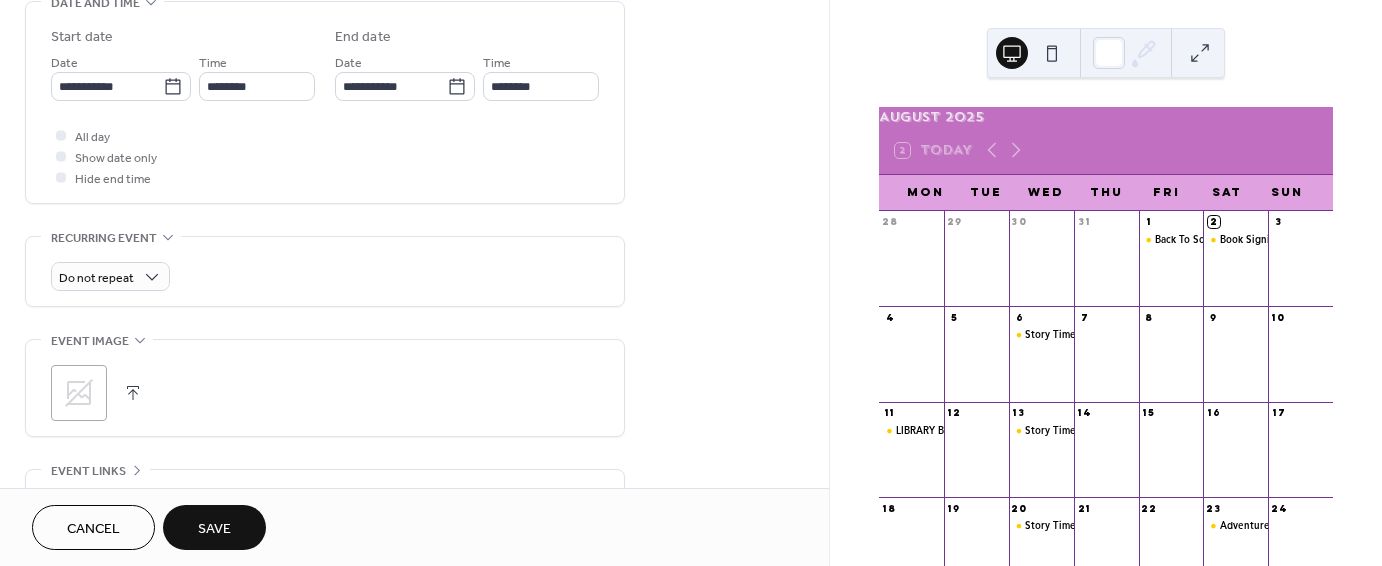 click on "Save" at bounding box center (214, 529) 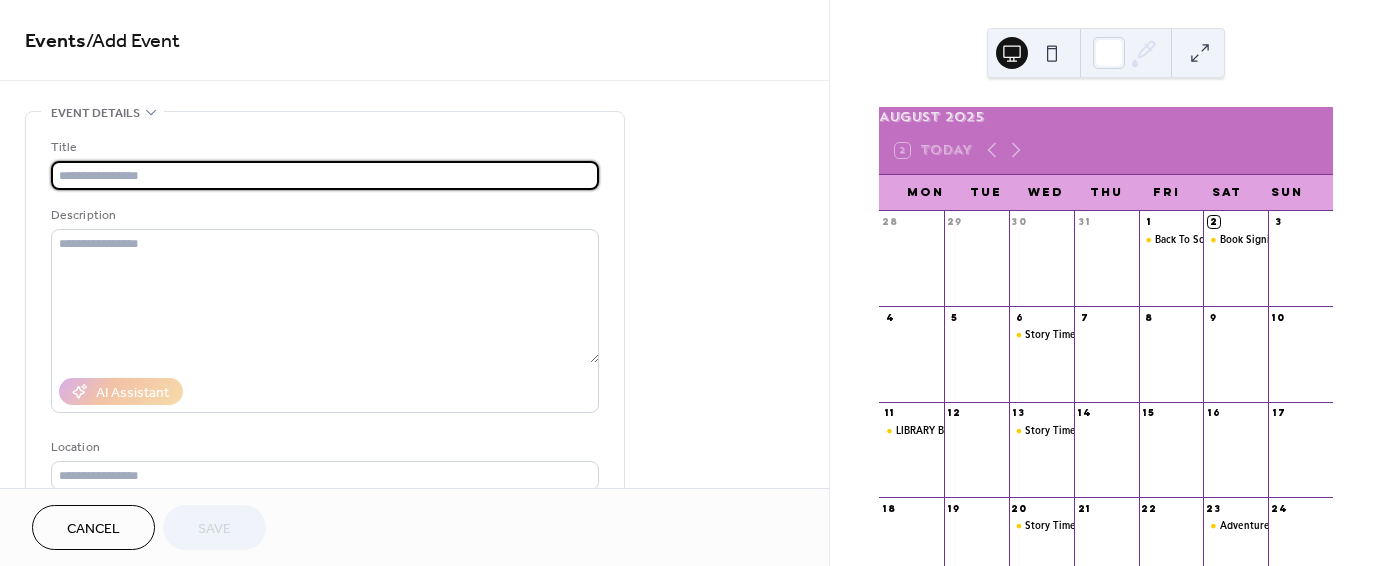 scroll, scrollTop: 0, scrollLeft: 0, axis: both 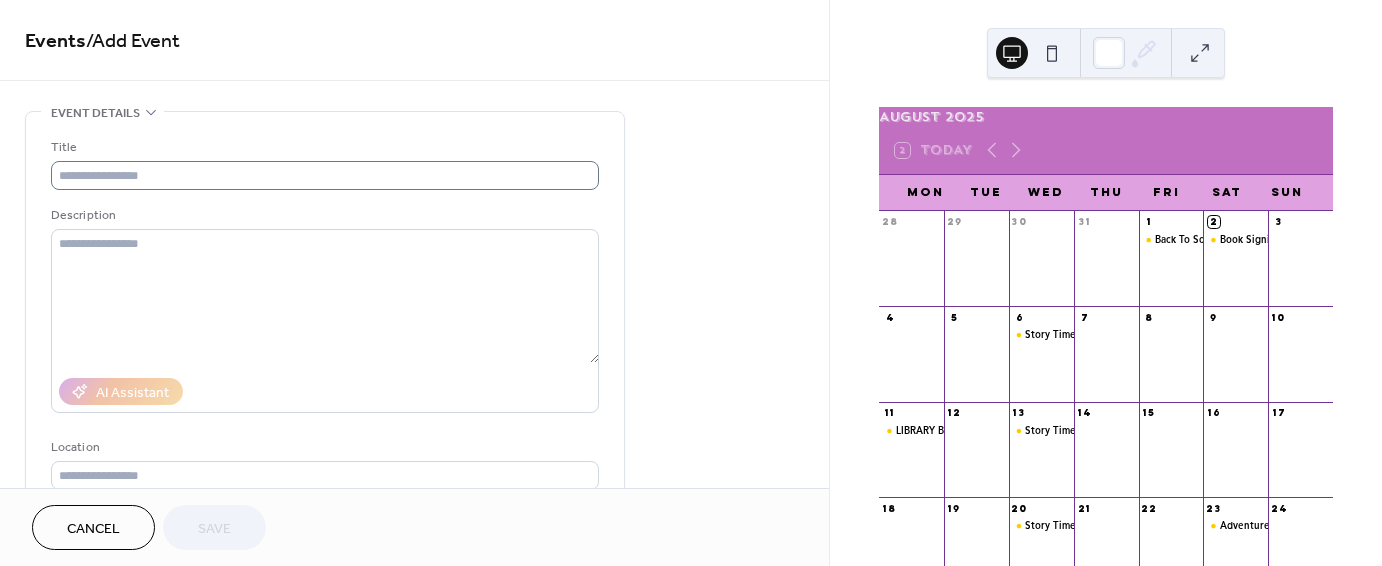 drag, startPoint x: 103, startPoint y: 191, endPoint x: 116, endPoint y: 175, distance: 20.615528 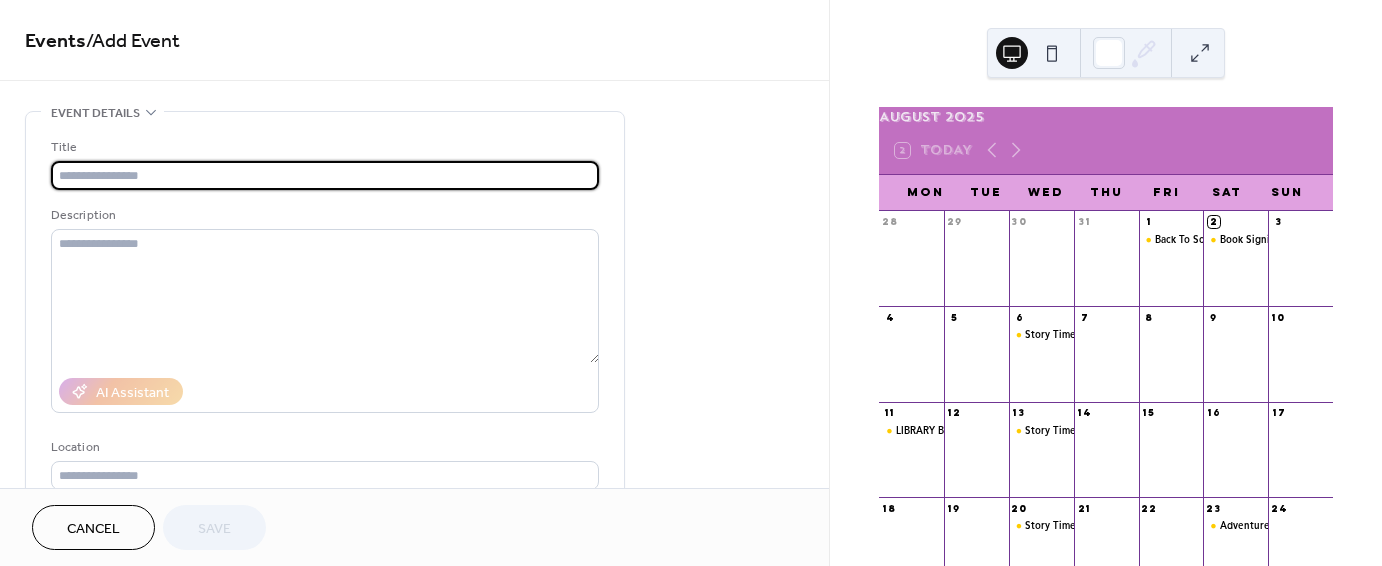 click at bounding box center (325, 175) 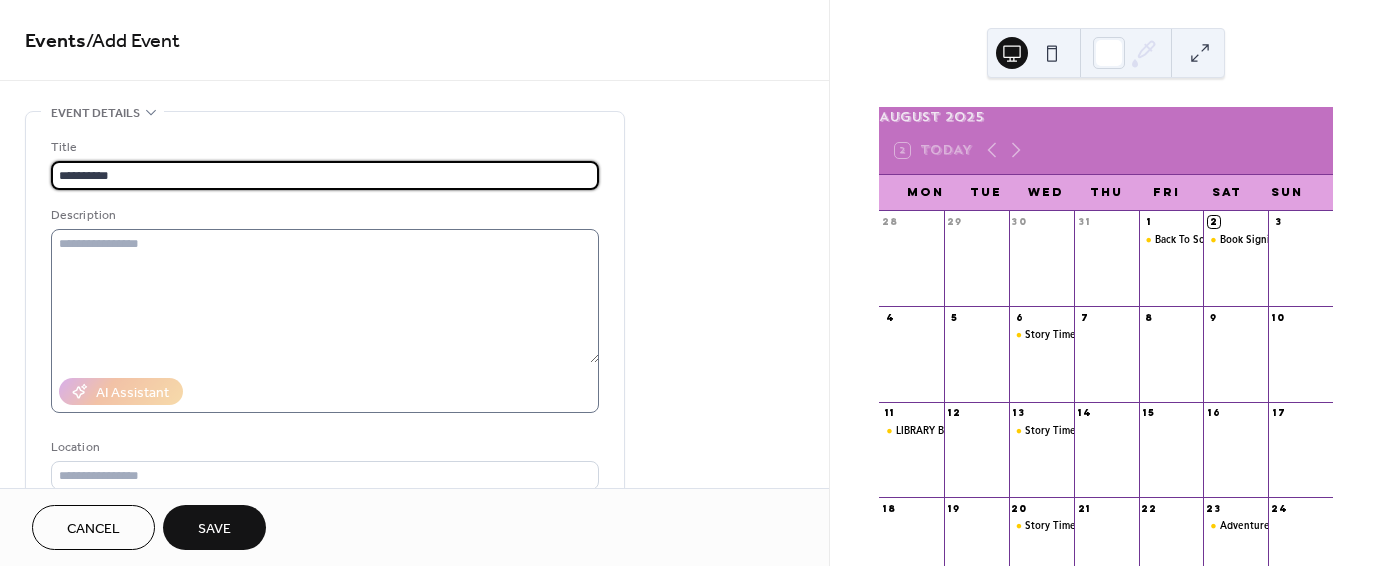 type on "**********" 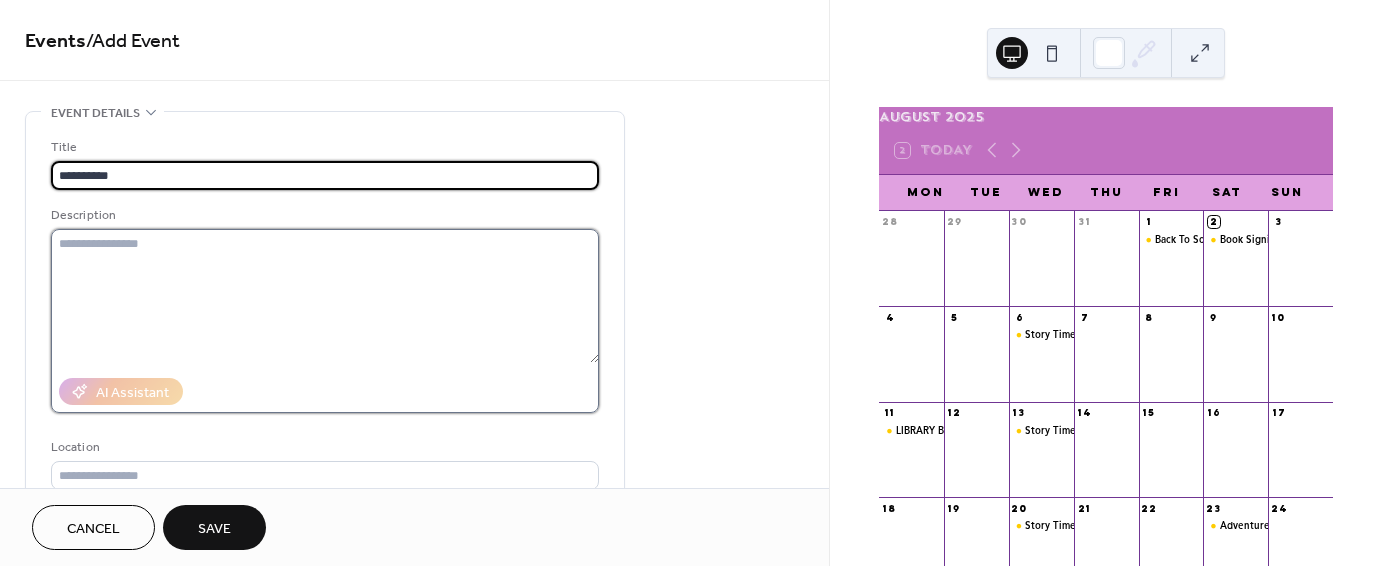 click at bounding box center [325, 296] 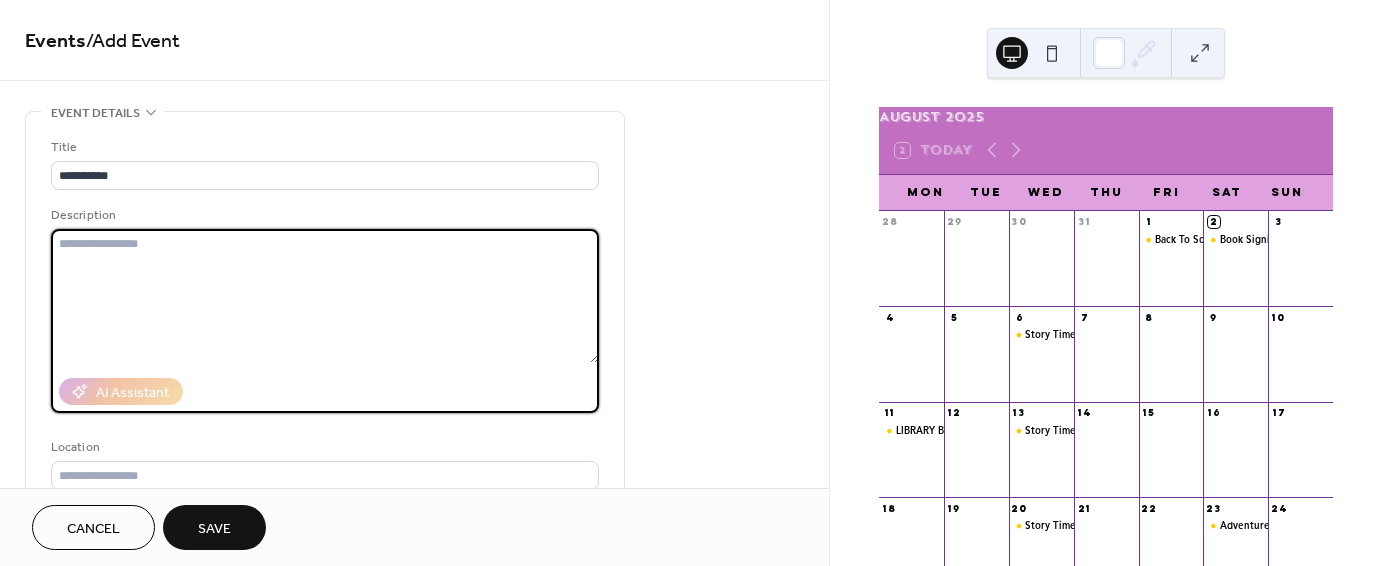 paste on "**********" 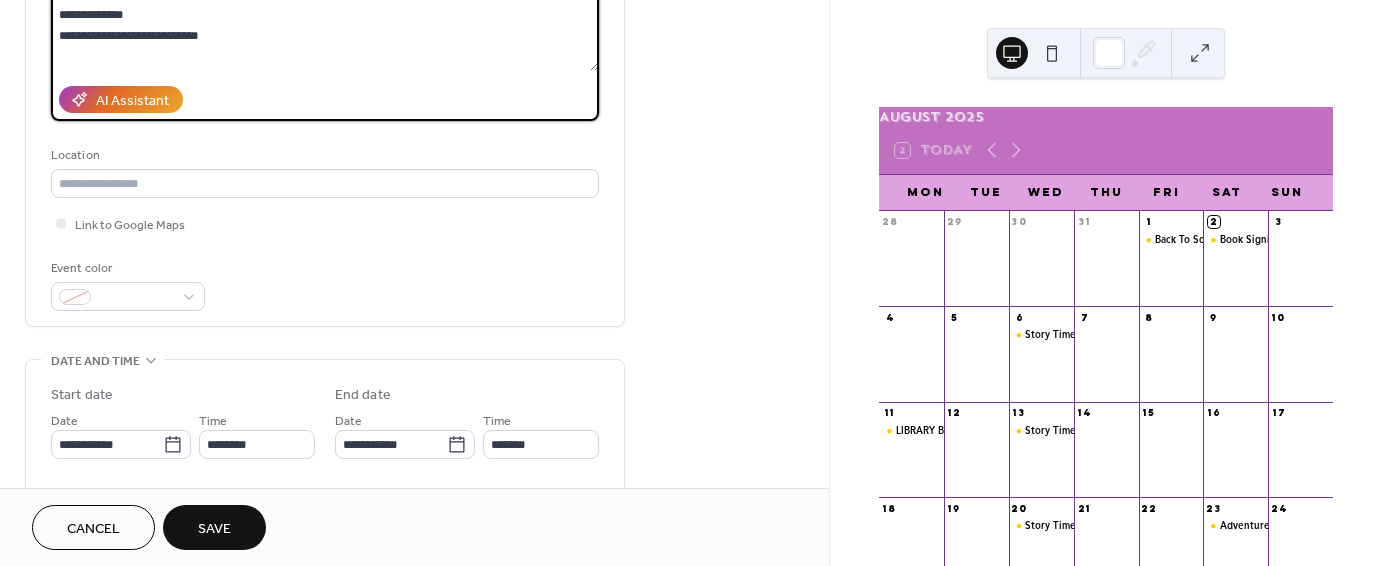 scroll, scrollTop: 297, scrollLeft: 0, axis: vertical 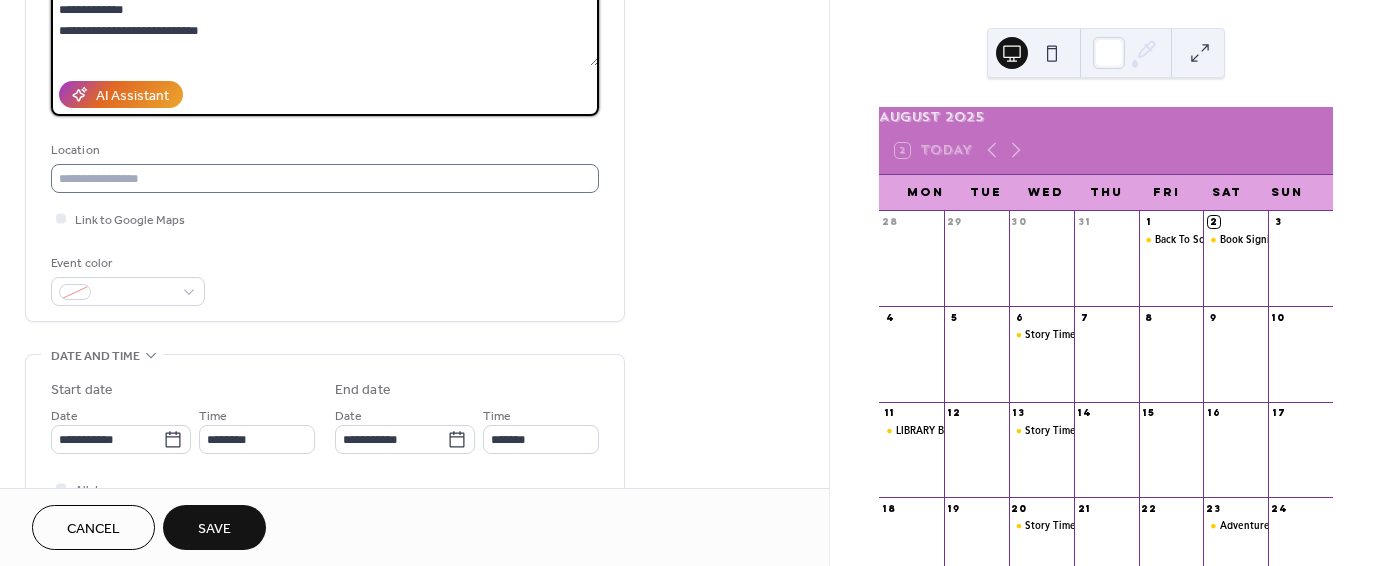 type on "**********" 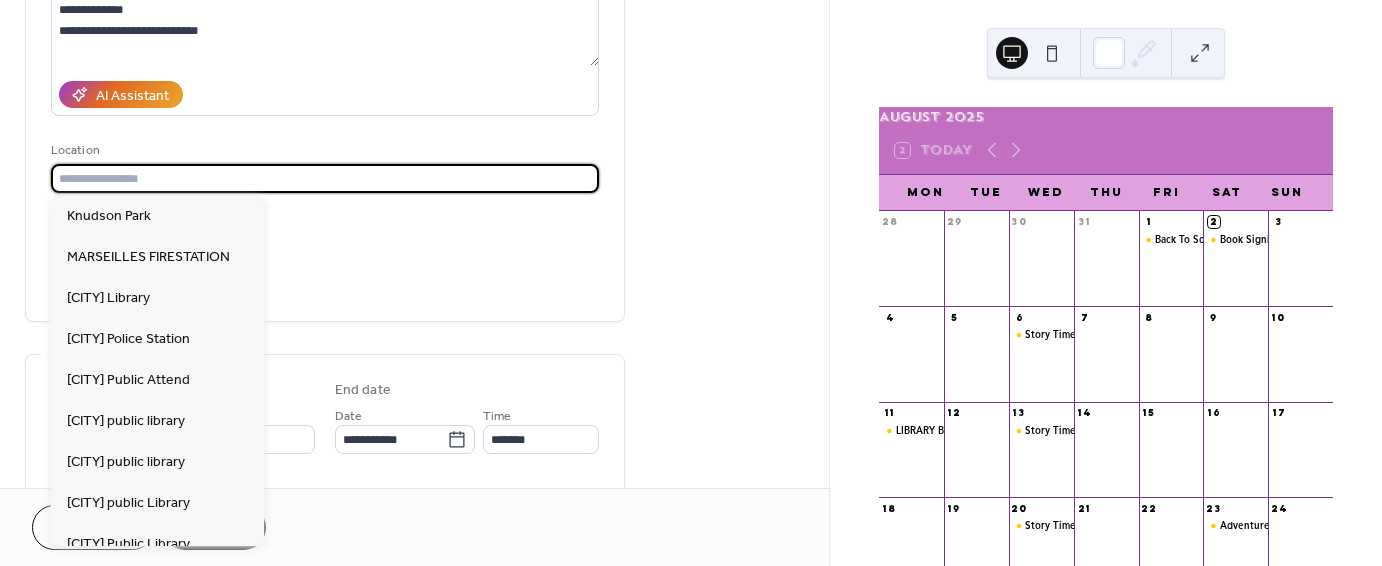 click at bounding box center [325, 178] 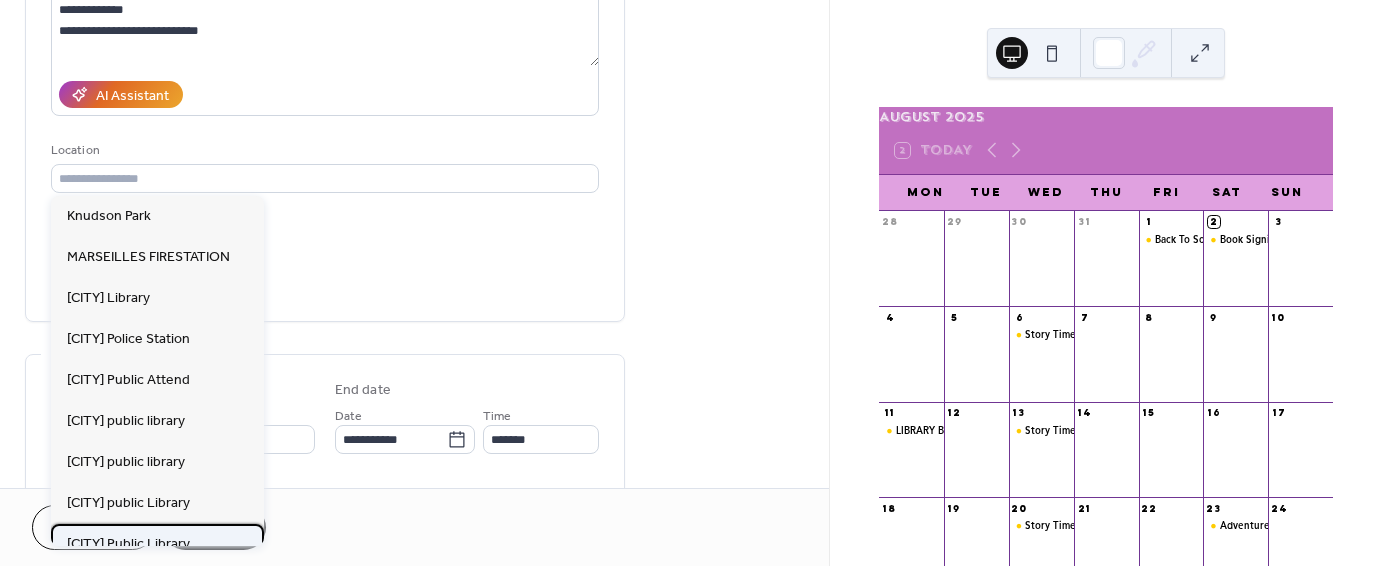 click on "[CITY] Public Library" at bounding box center [128, 544] 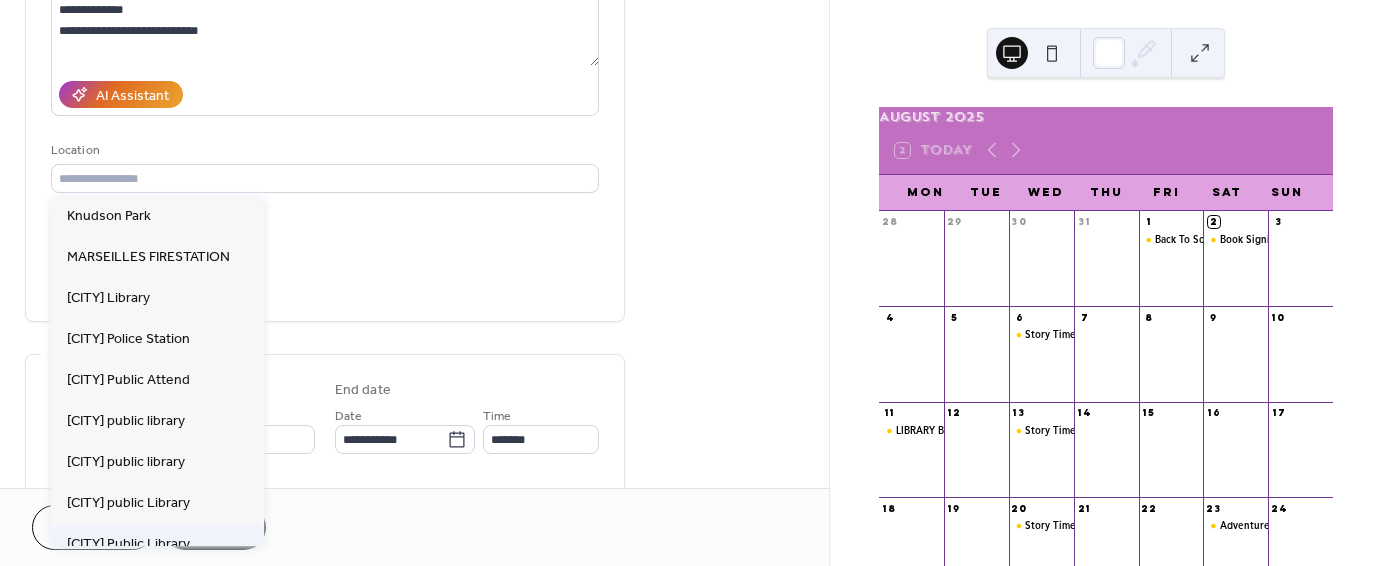 type on "**********" 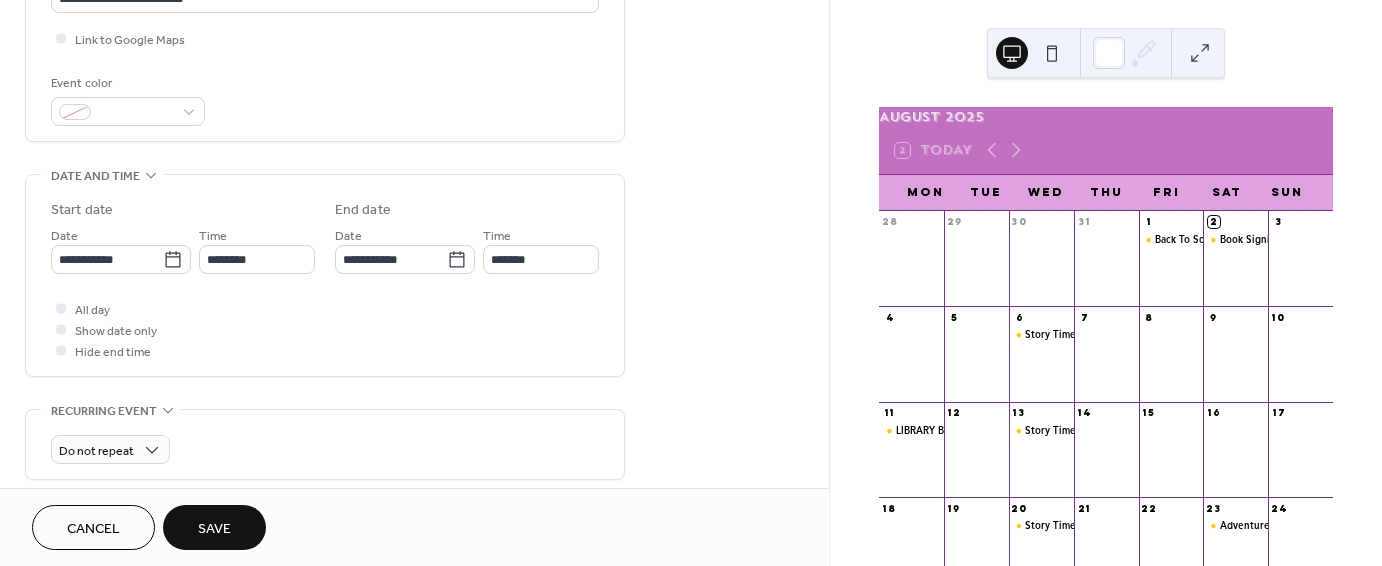 scroll, scrollTop: 458, scrollLeft: 0, axis: vertical 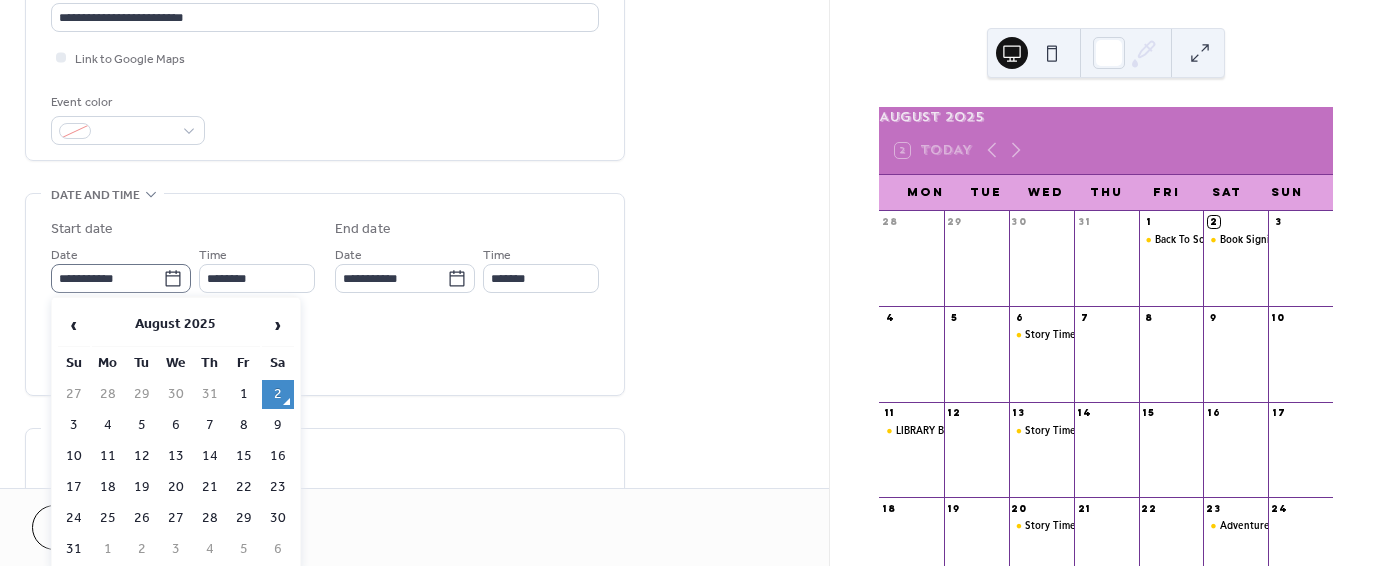 click 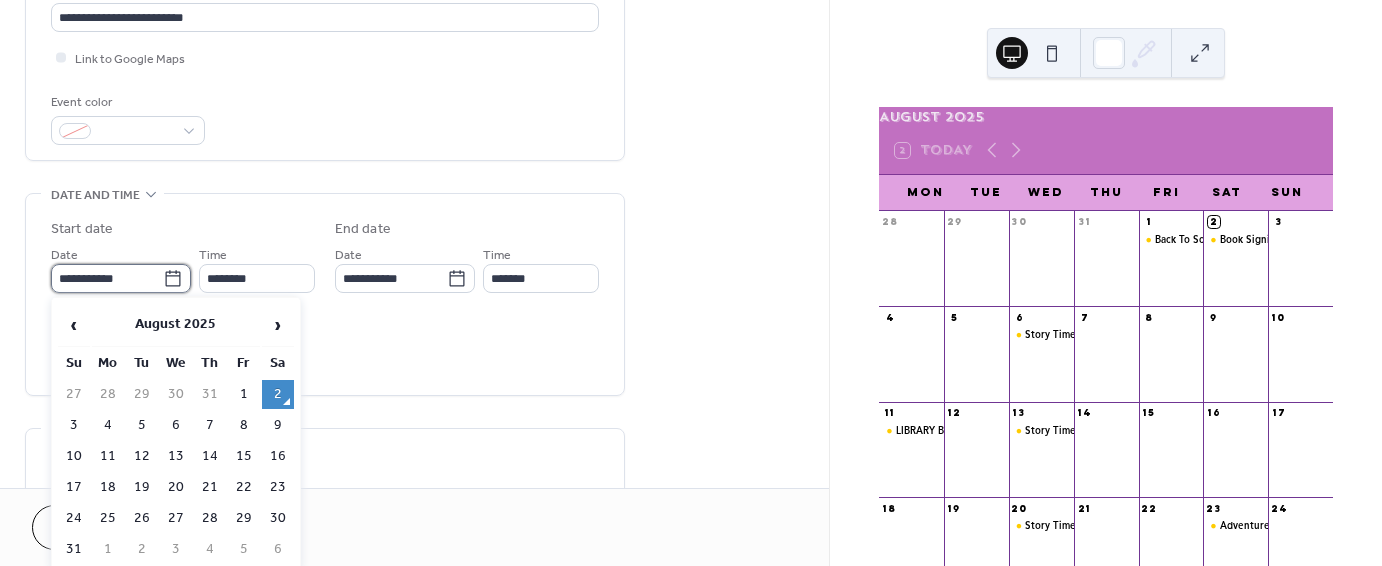 click on "**********" at bounding box center (107, 278) 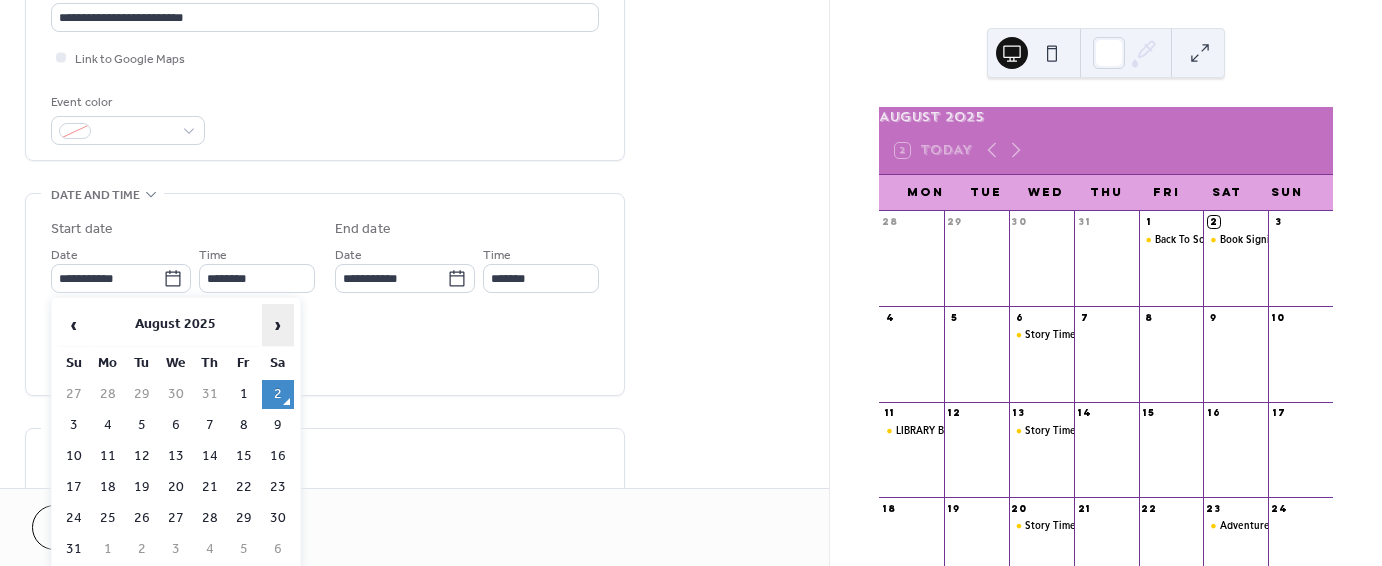 click on "›" at bounding box center [278, 325] 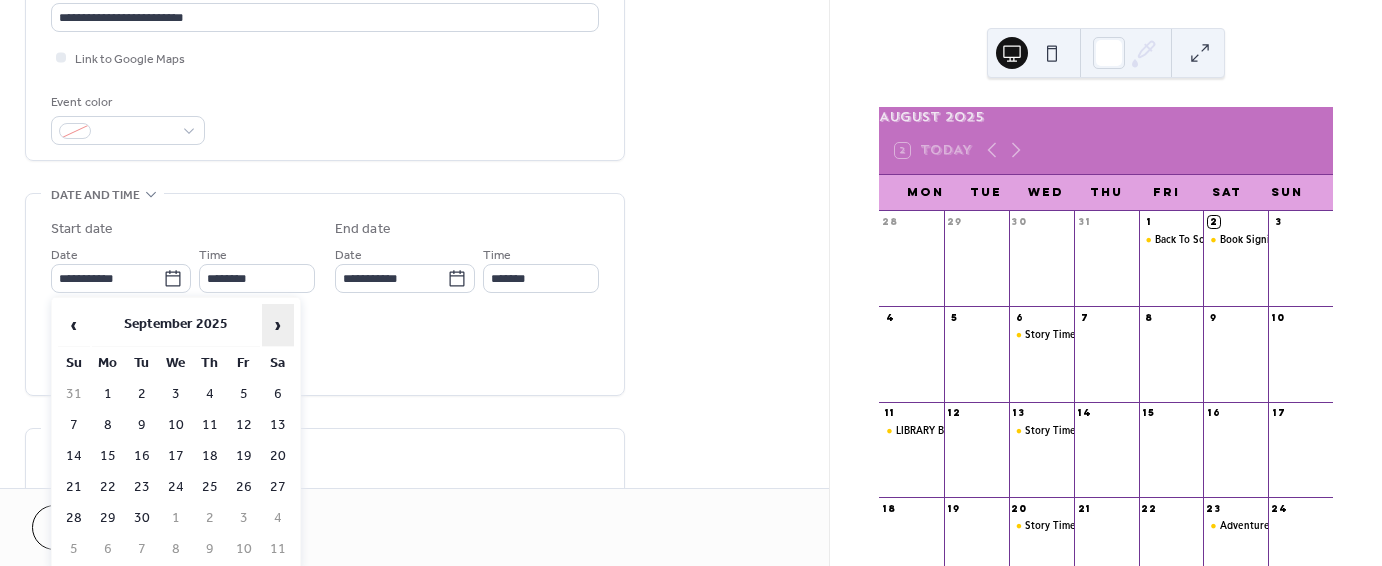 click on "›" at bounding box center [278, 325] 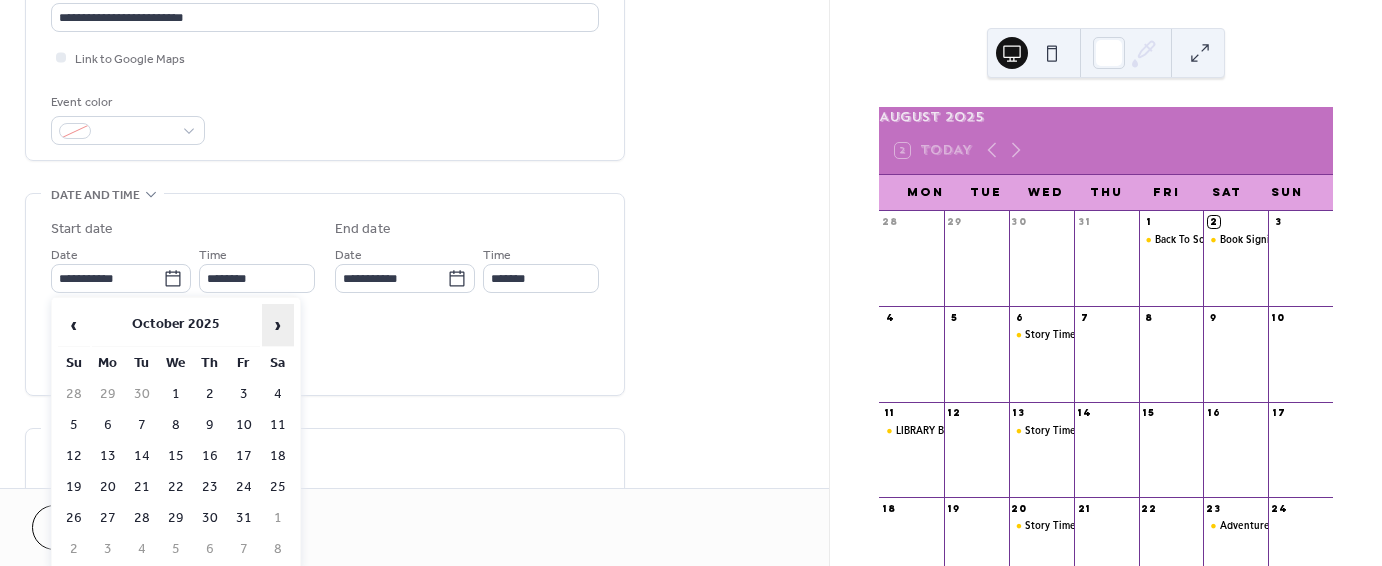 click on "›" at bounding box center (278, 325) 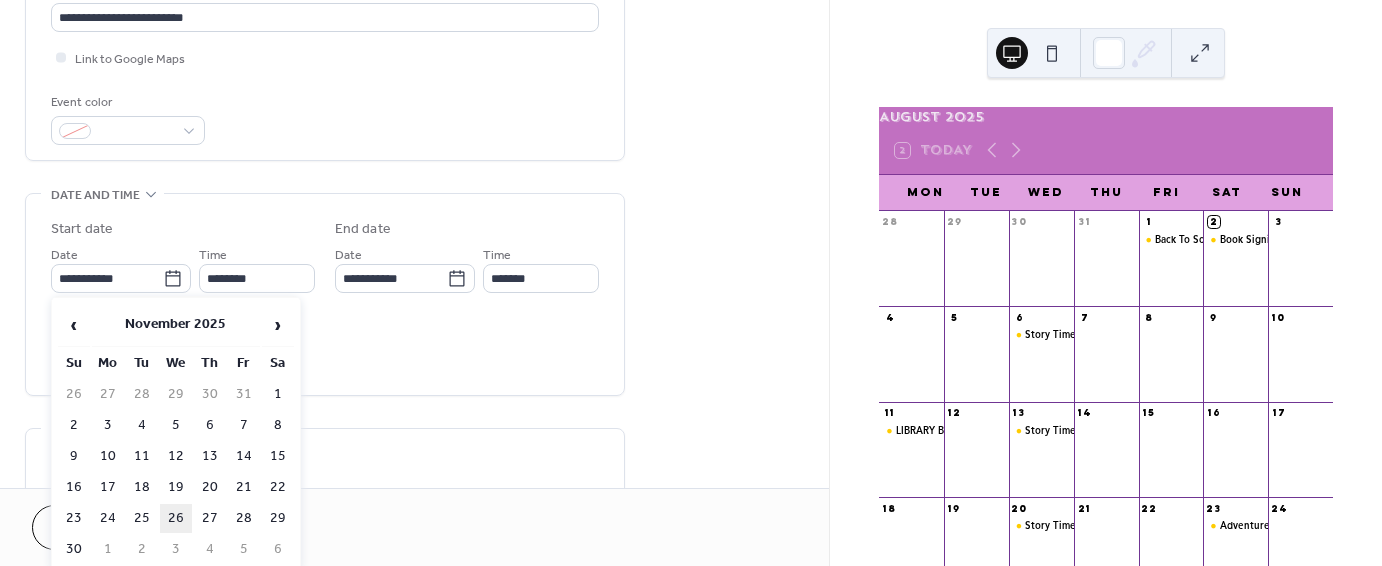 click on "26" at bounding box center [176, 518] 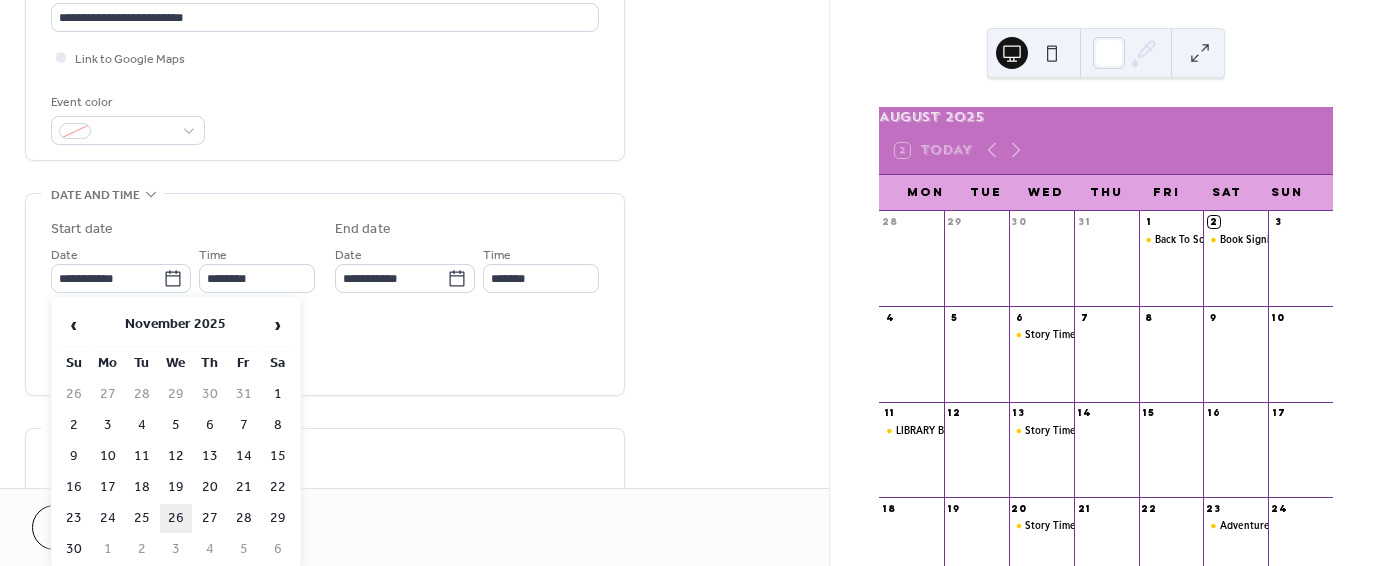 type on "**********" 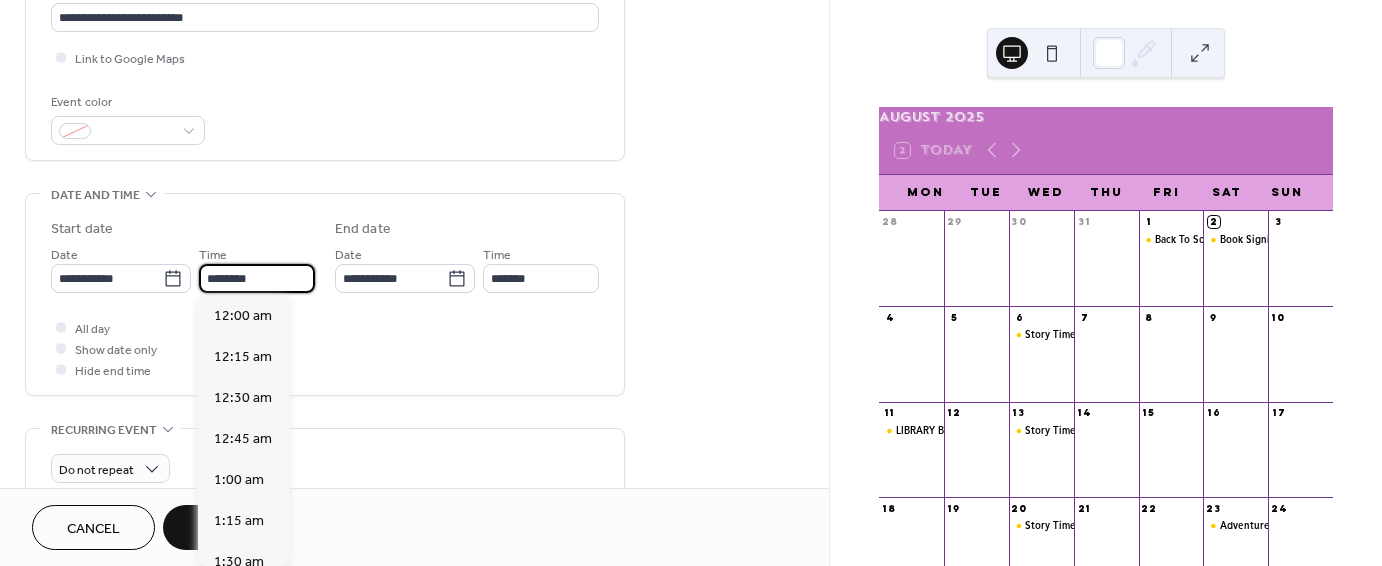 scroll, scrollTop: 1968, scrollLeft: 0, axis: vertical 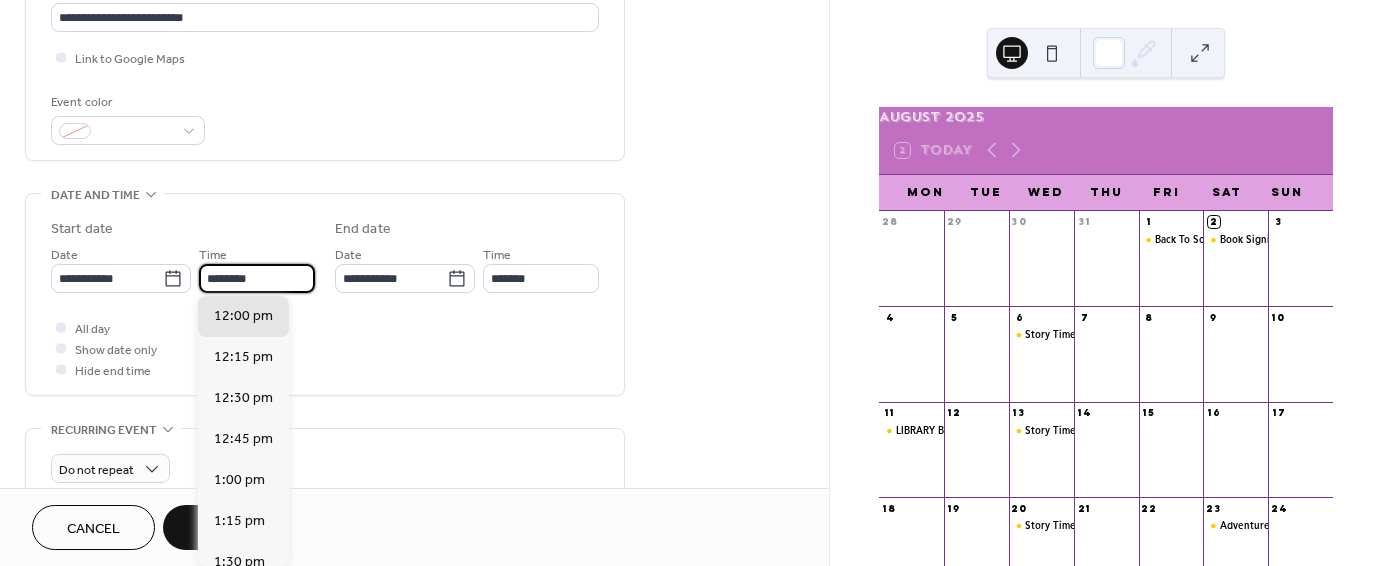 click on "********" at bounding box center (257, 278) 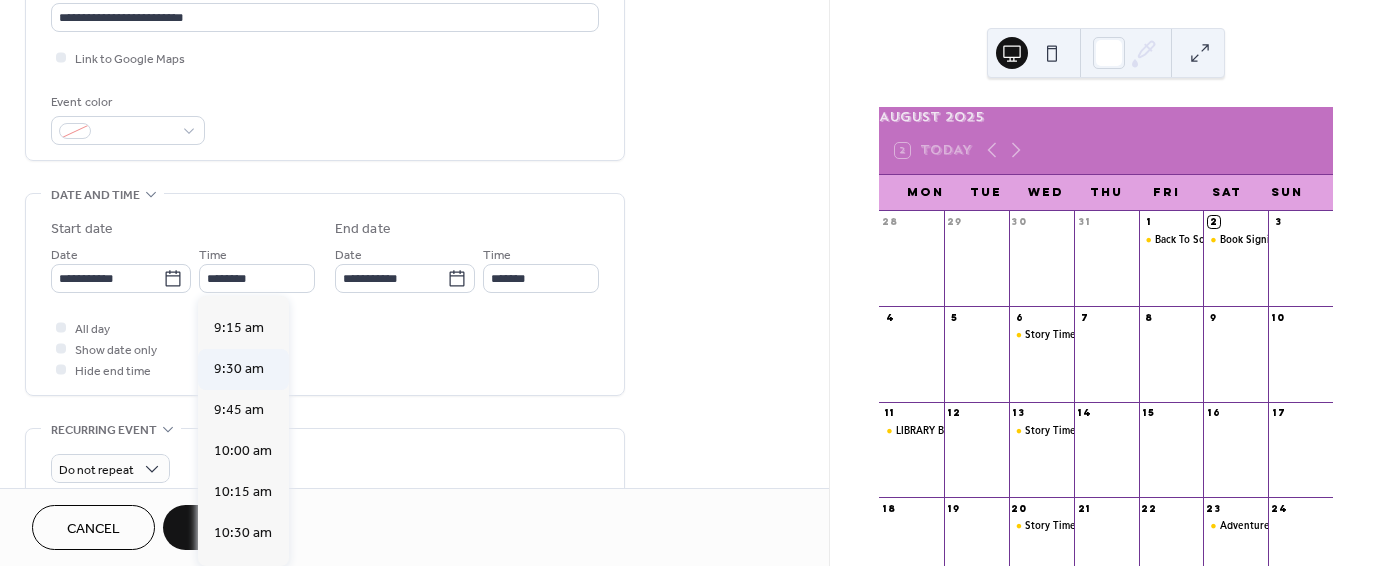 scroll, scrollTop: 1482, scrollLeft: 0, axis: vertical 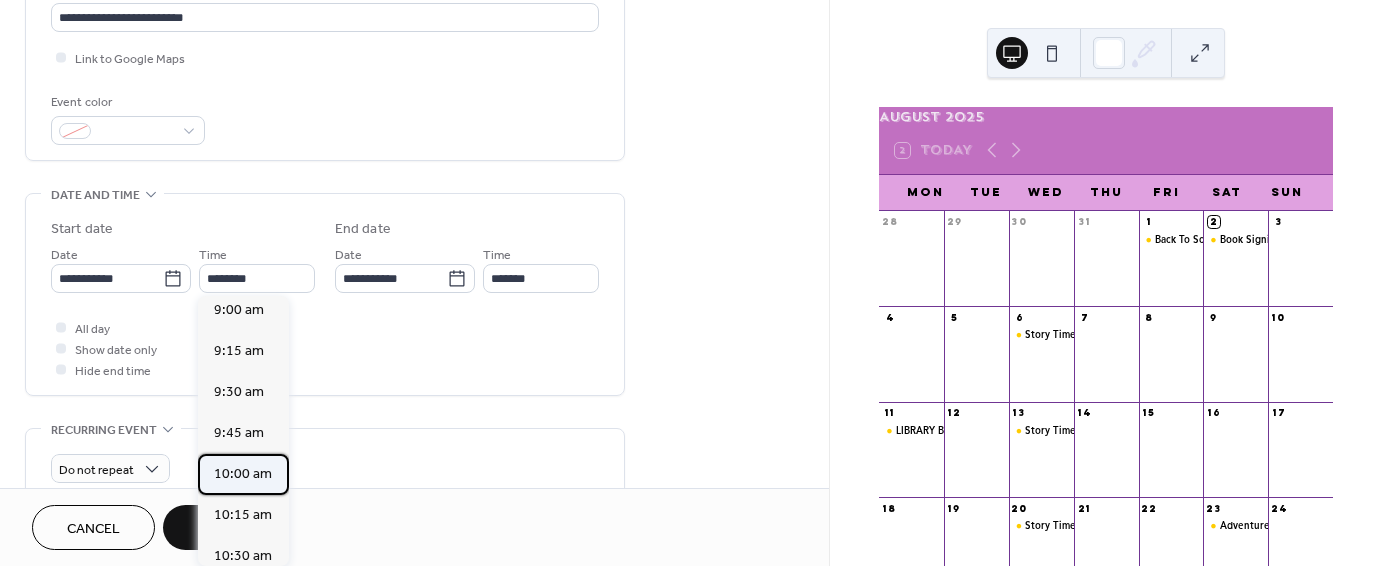 click on "10:00 am" at bounding box center [243, 473] 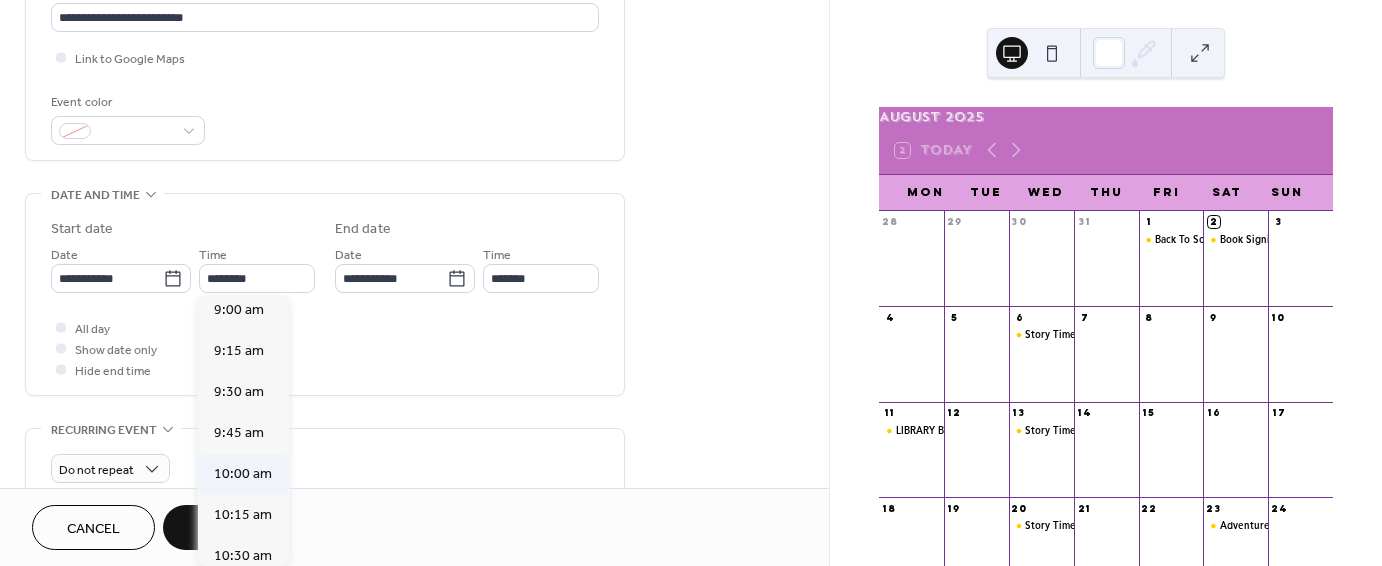 type on "********" 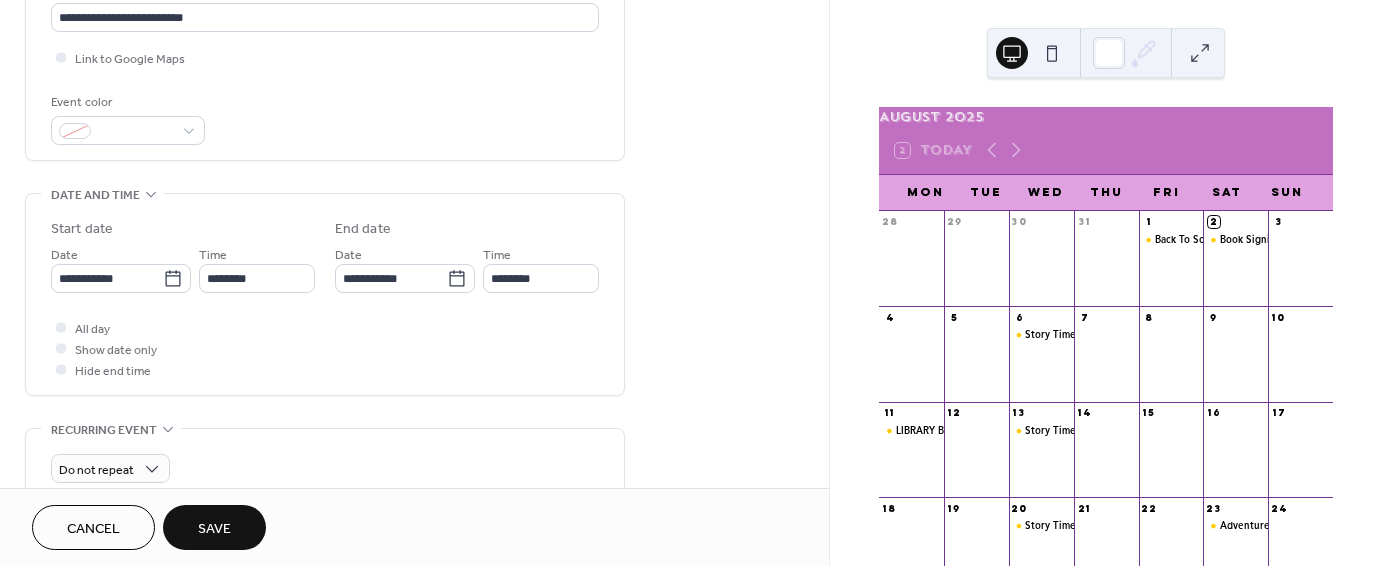 click on "Save" at bounding box center [214, 527] 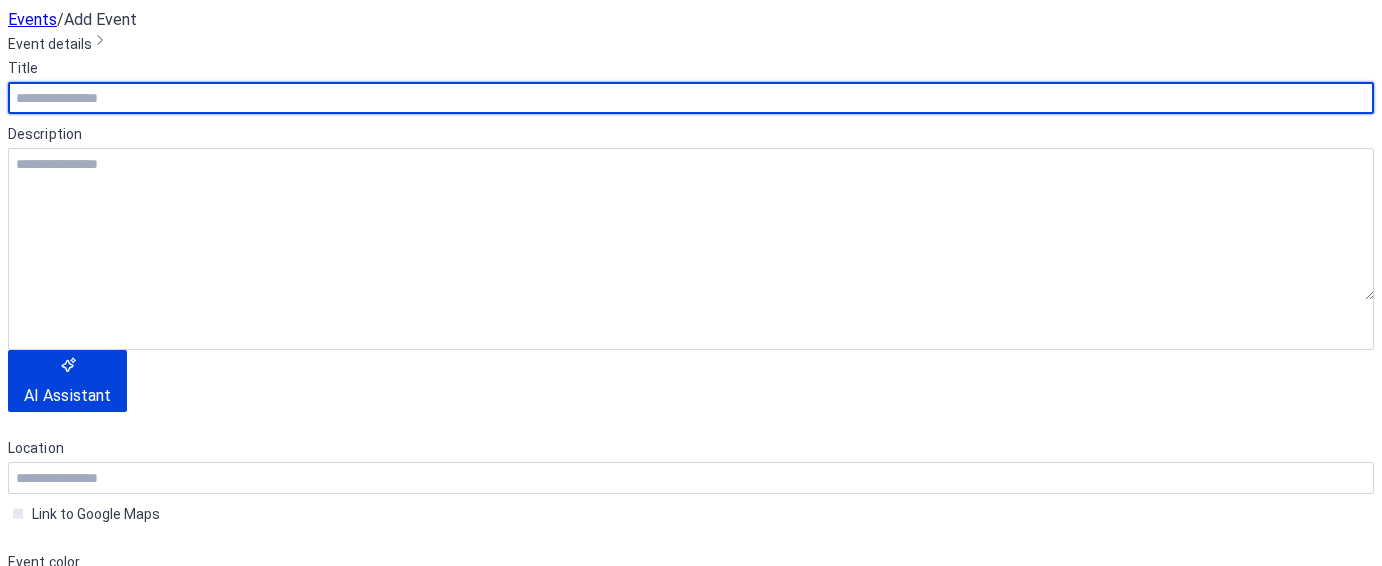 scroll, scrollTop: 0, scrollLeft: 0, axis: both 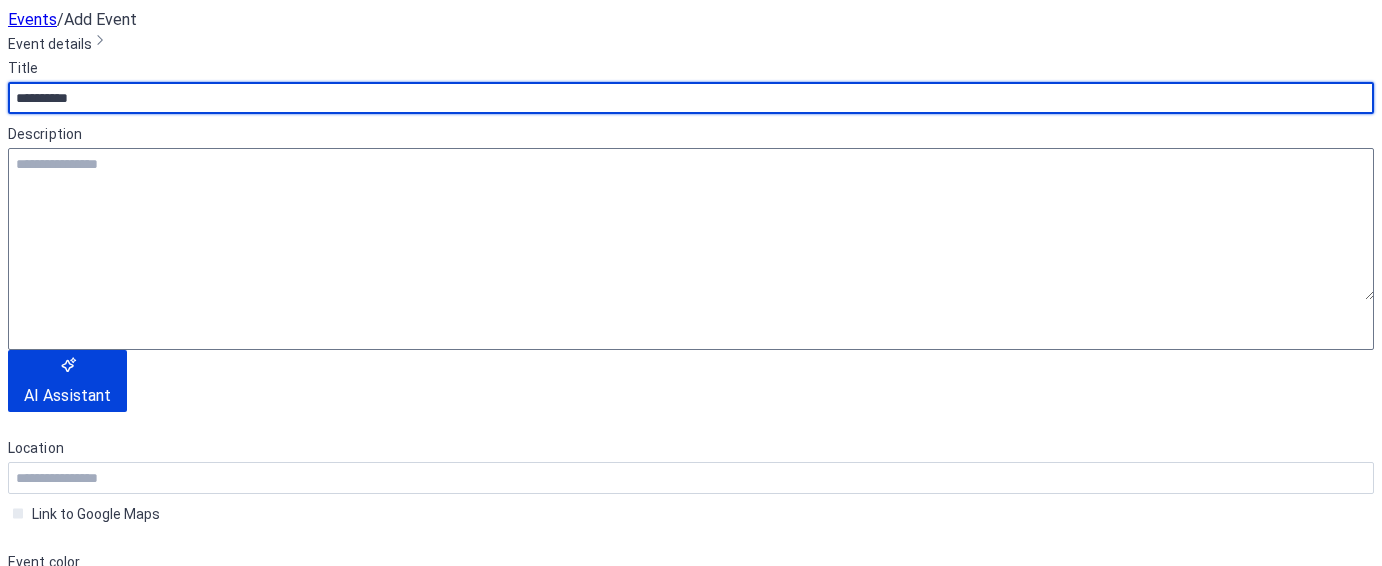 type on "**********" 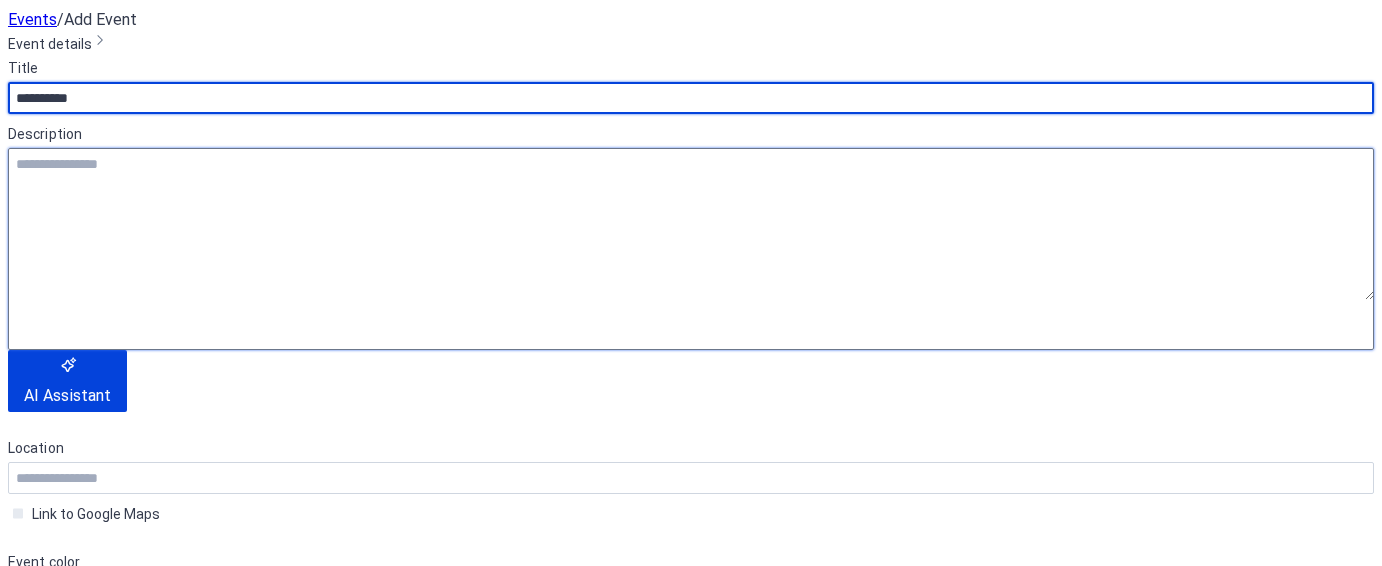 click at bounding box center (691, 224) 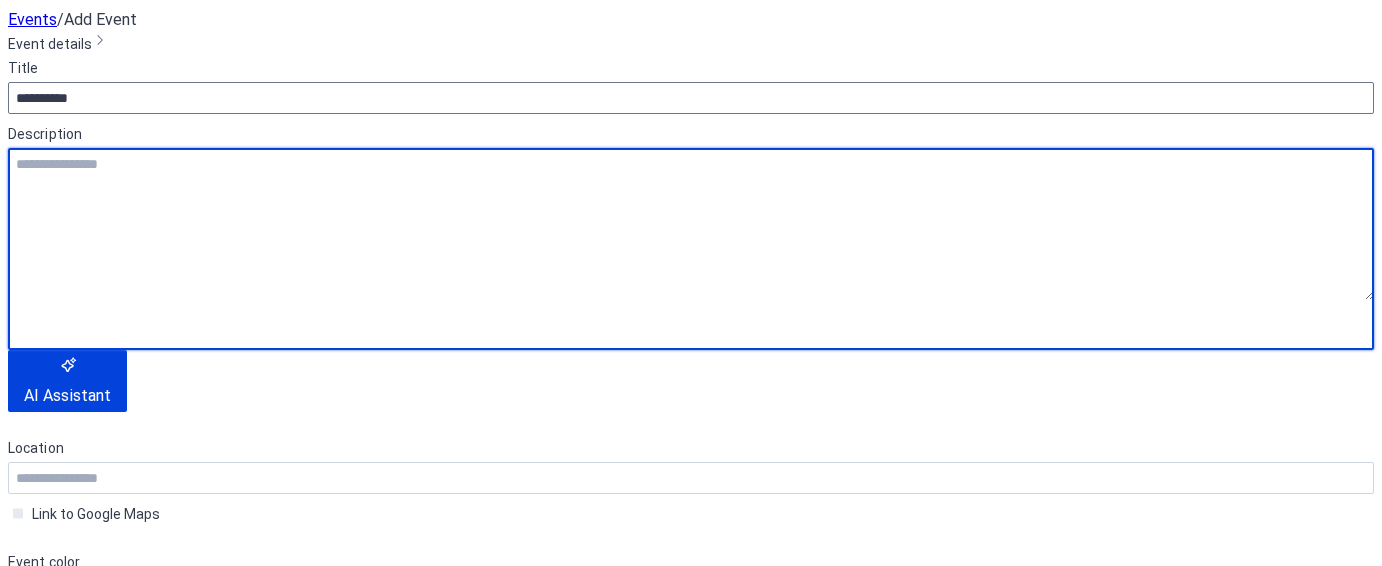 paste on "**********" 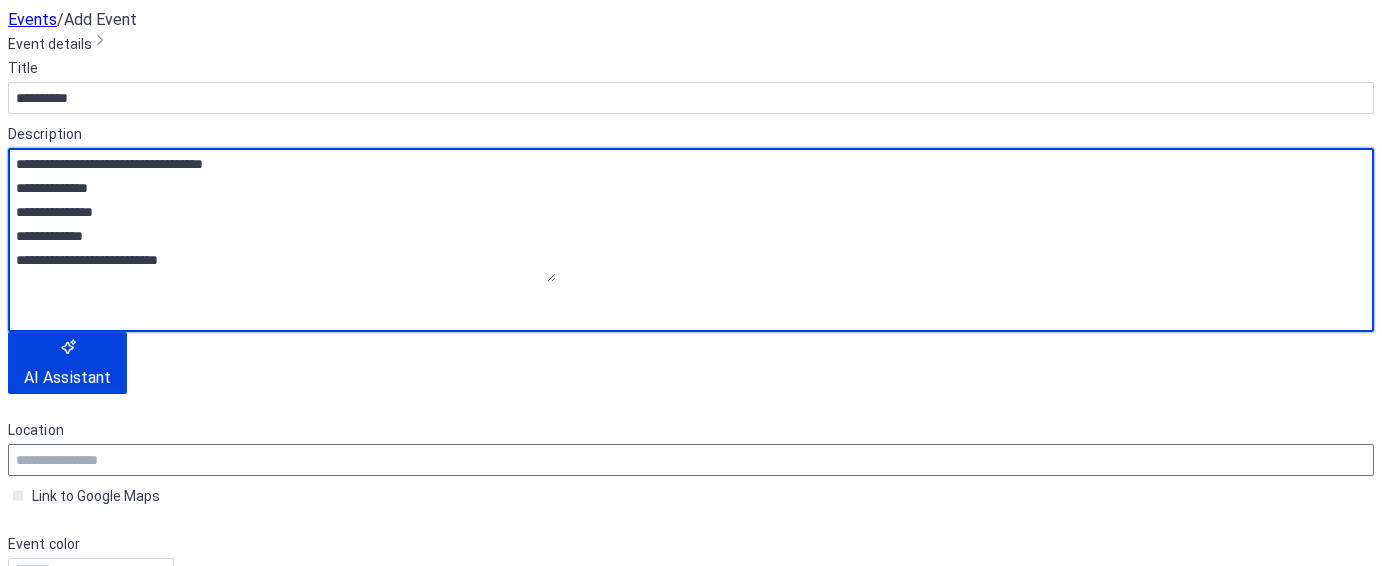 type on "**********" 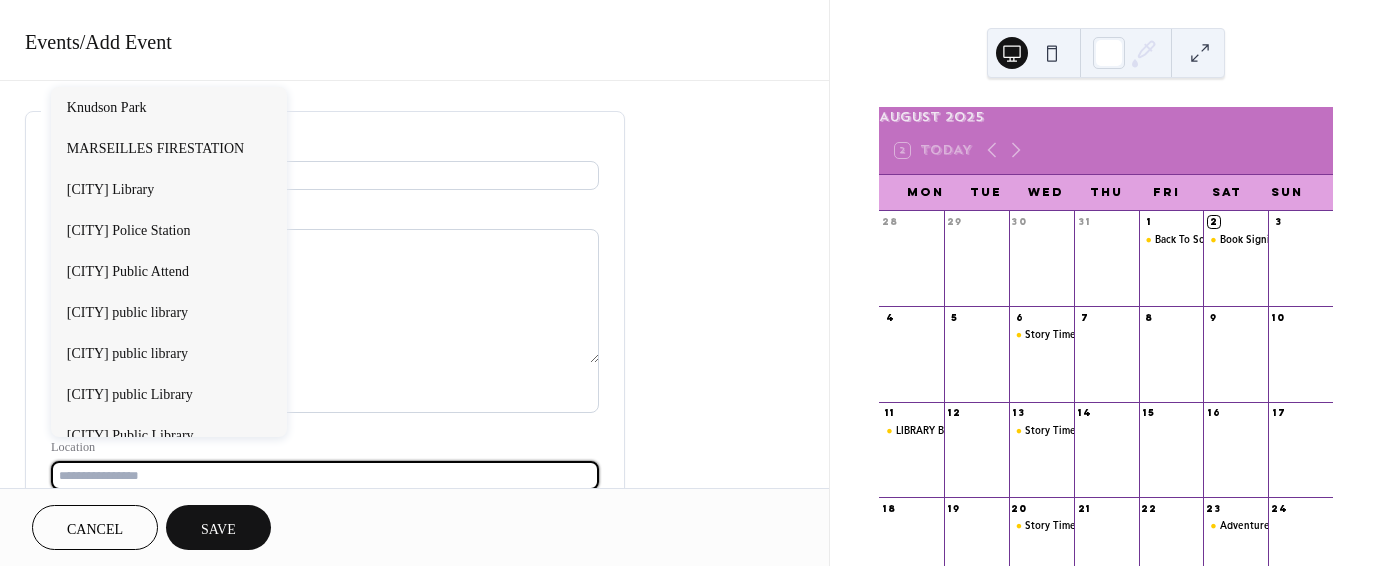 click at bounding box center (325, 475) 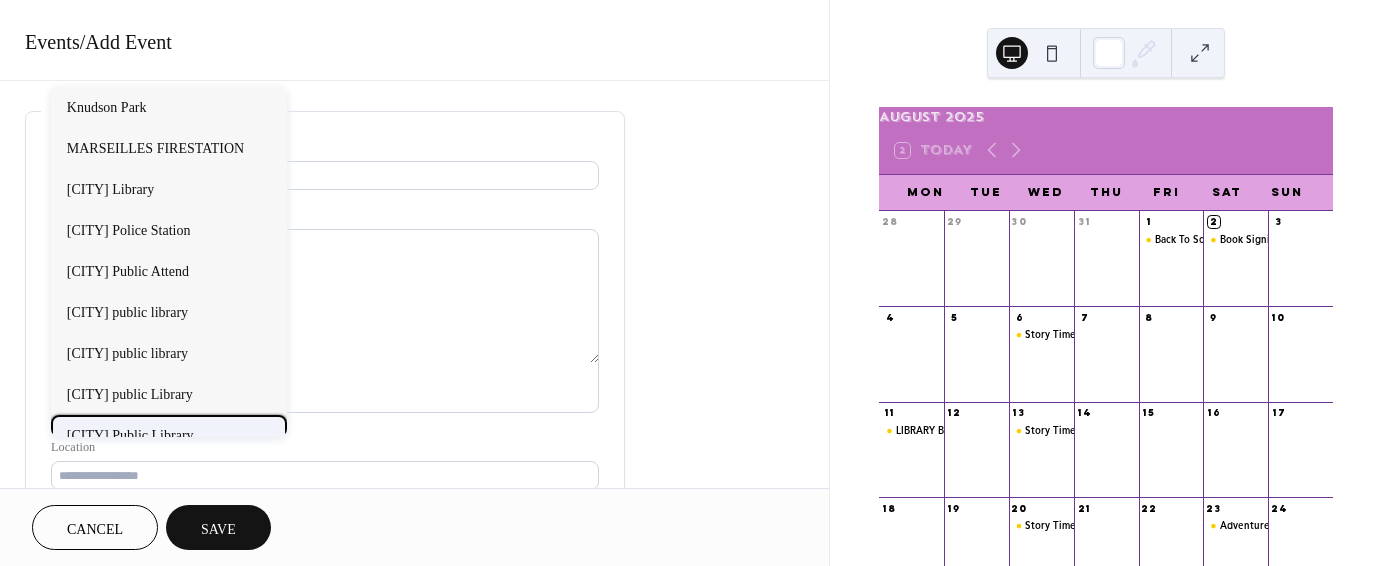click on "[CITY] Public Library" at bounding box center [130, 434] 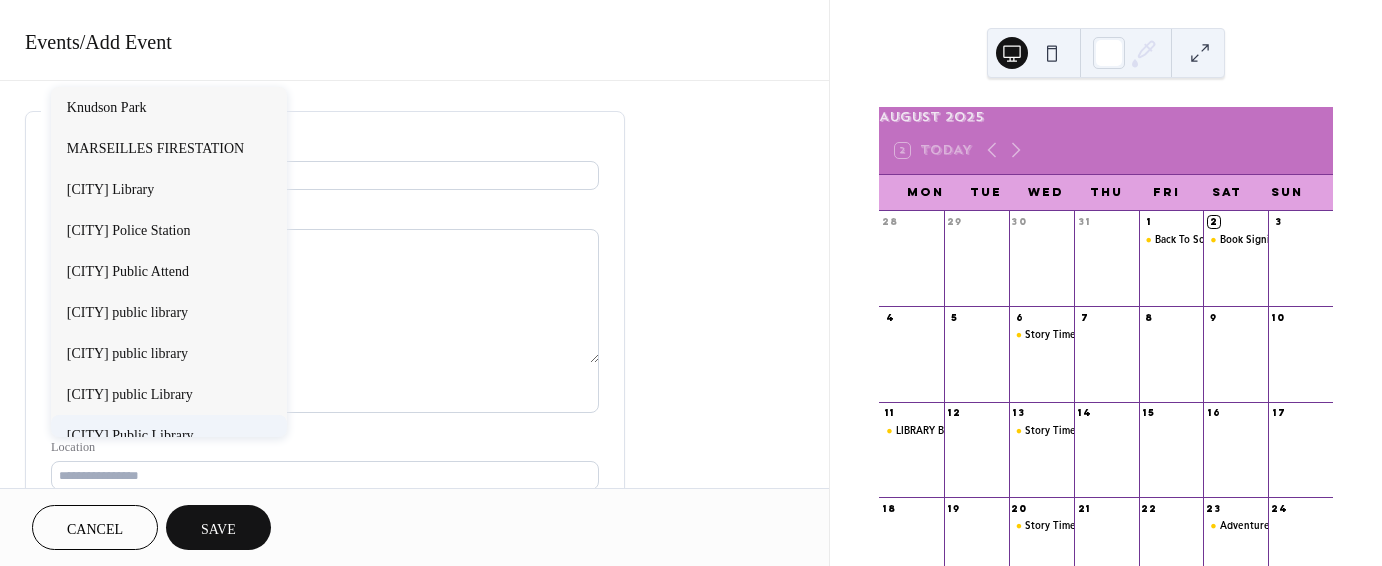 type on "**********" 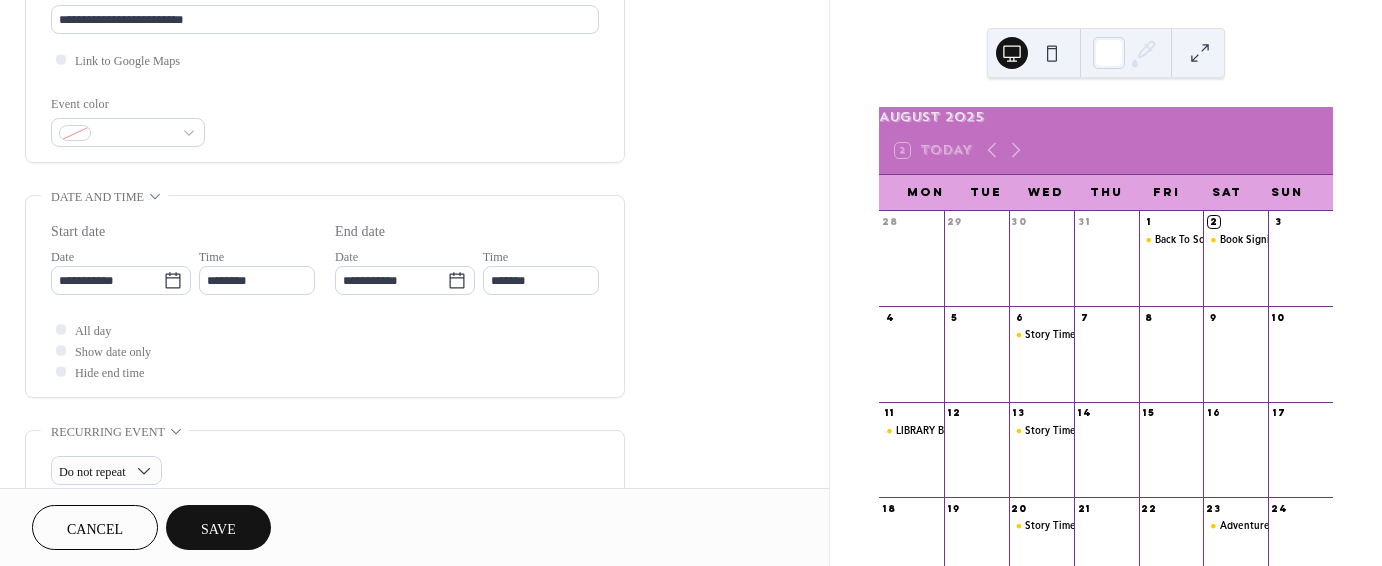 scroll, scrollTop: 460, scrollLeft: 0, axis: vertical 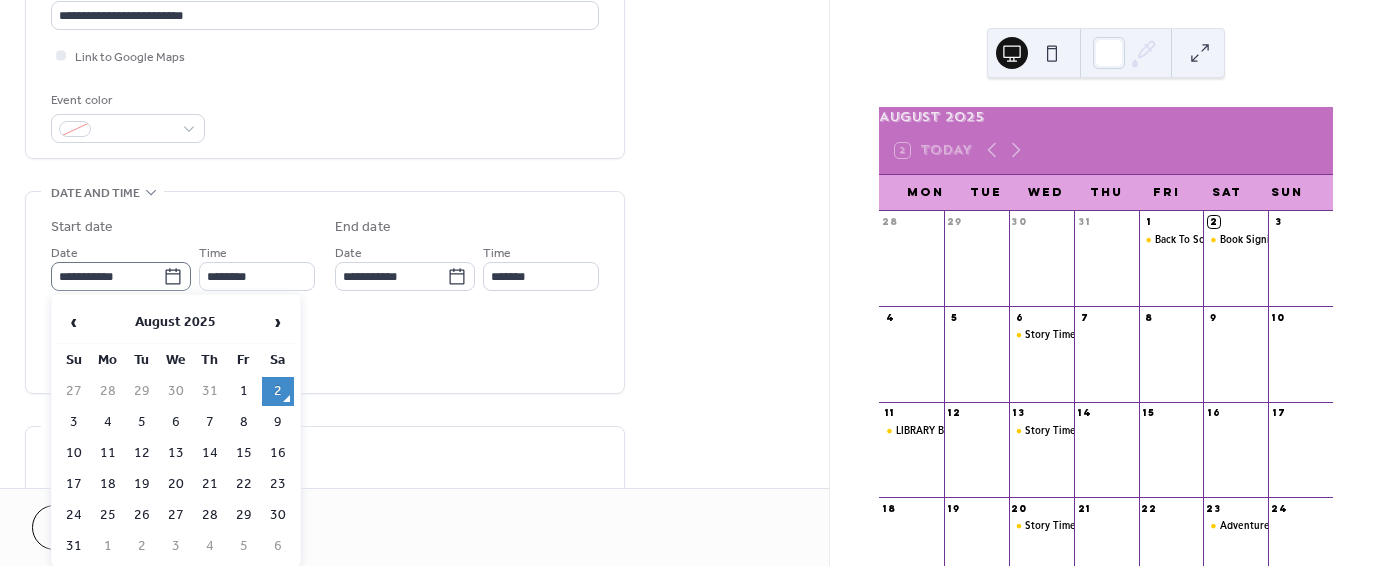 click 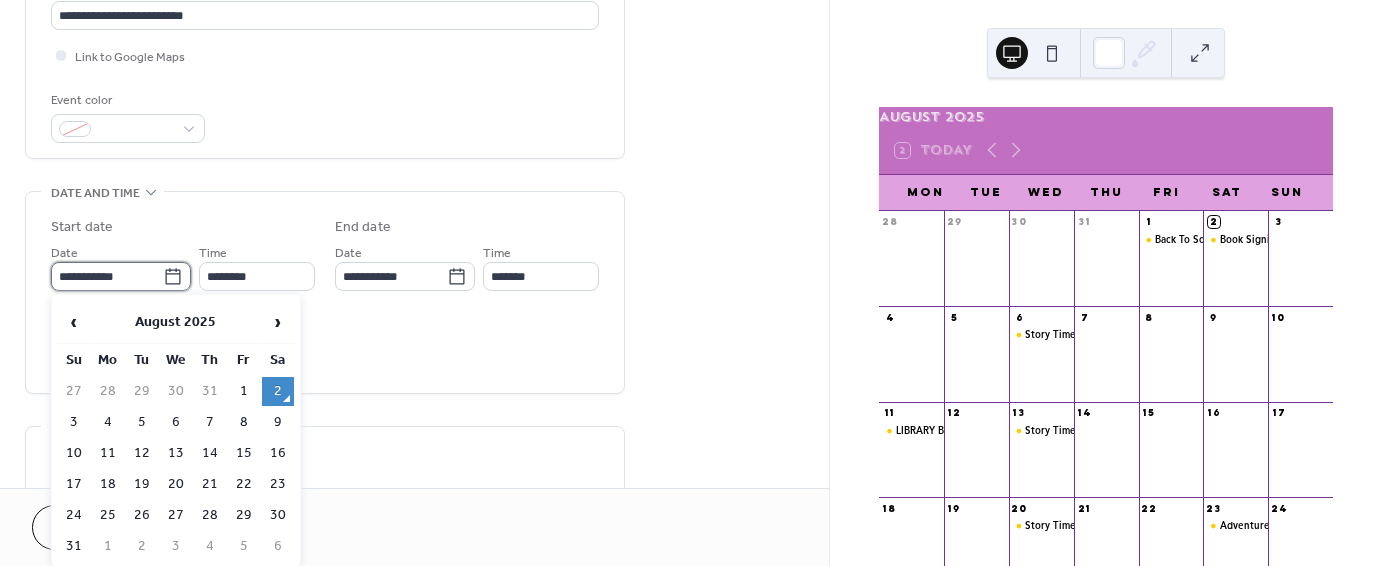 click on "**********" at bounding box center [107, 276] 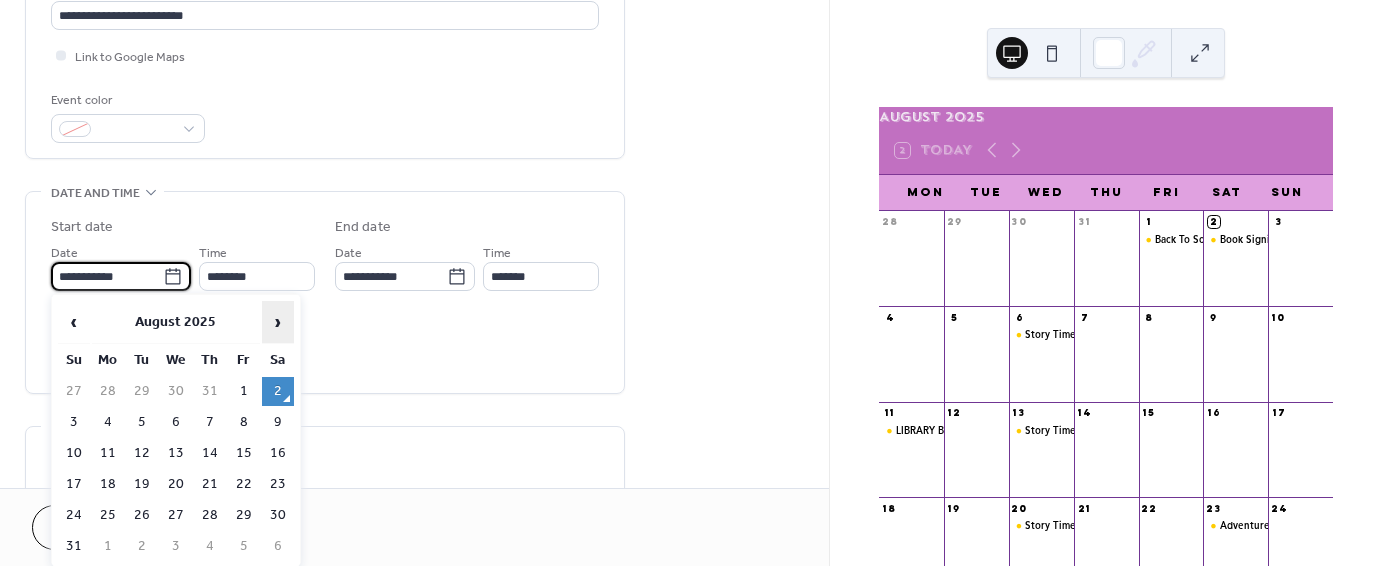 click on "›" at bounding box center [278, 322] 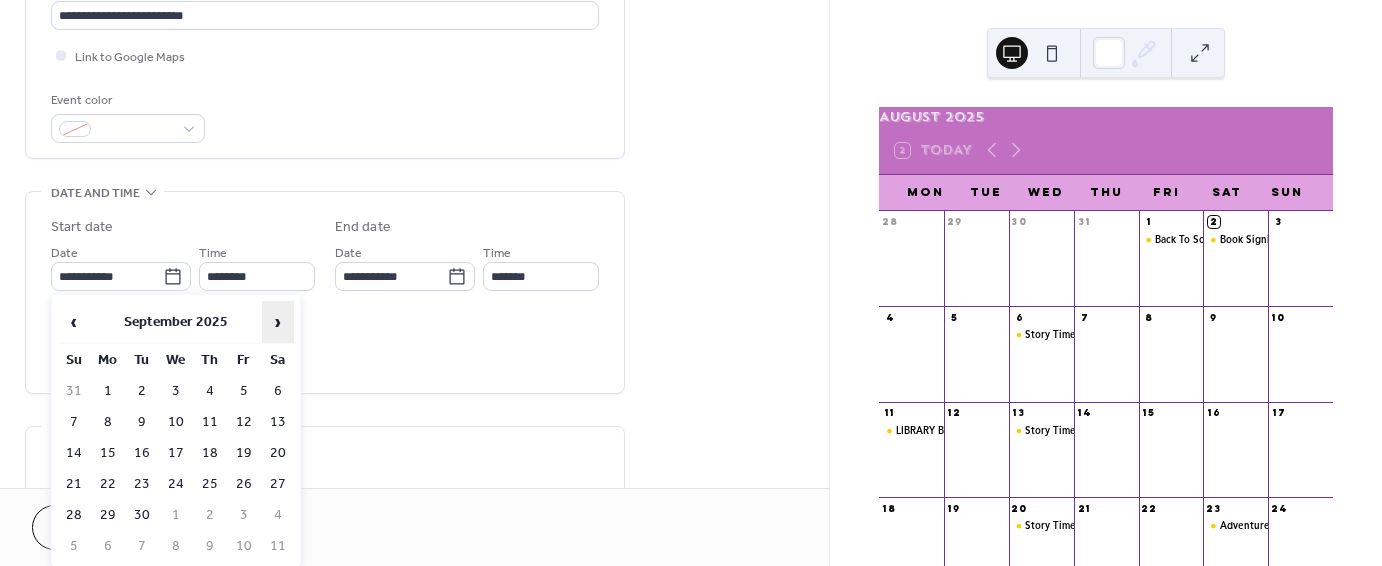 click on "›" at bounding box center [278, 322] 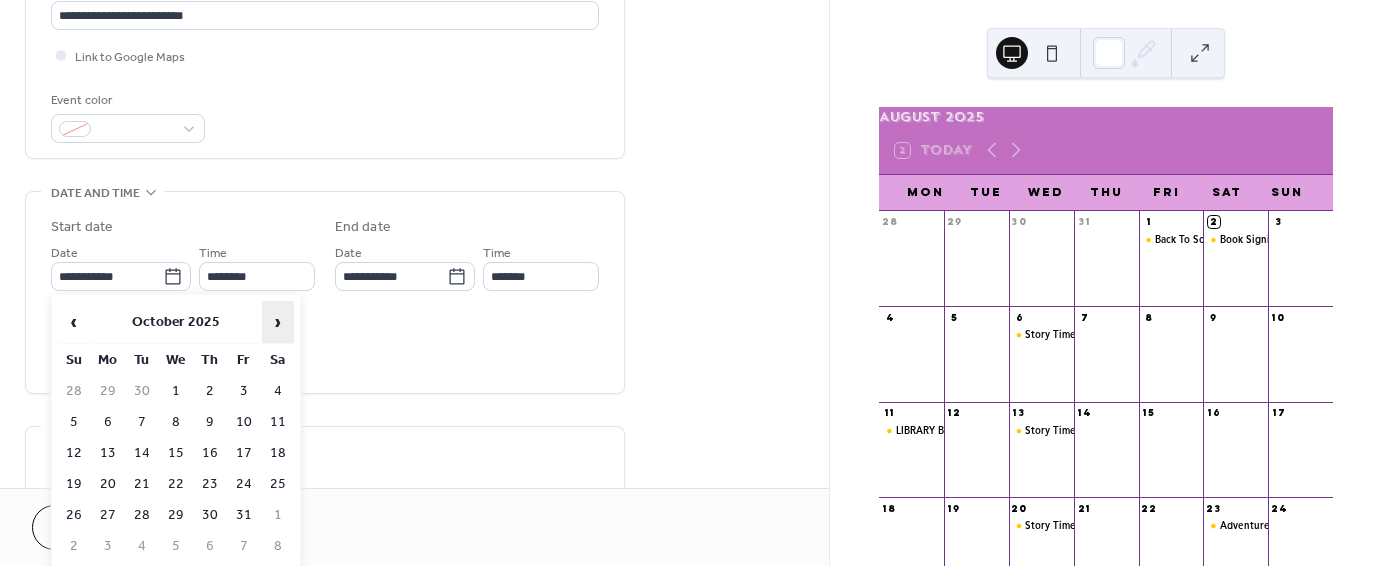 click on "›" at bounding box center (278, 322) 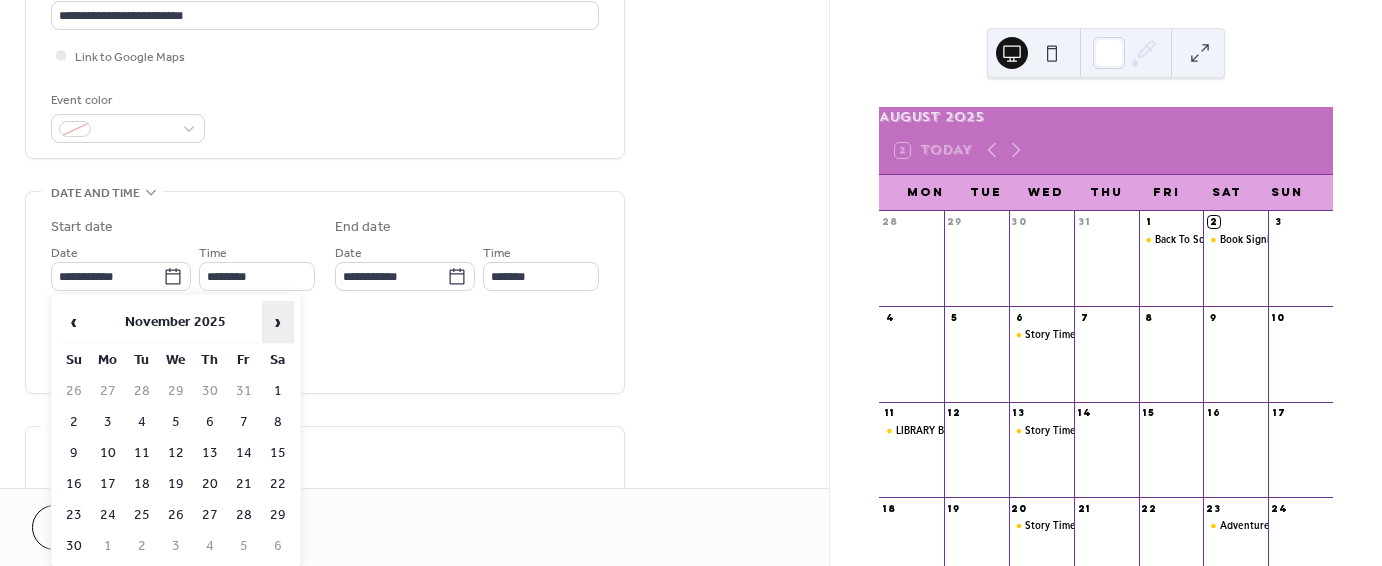 click on "›" at bounding box center [278, 322] 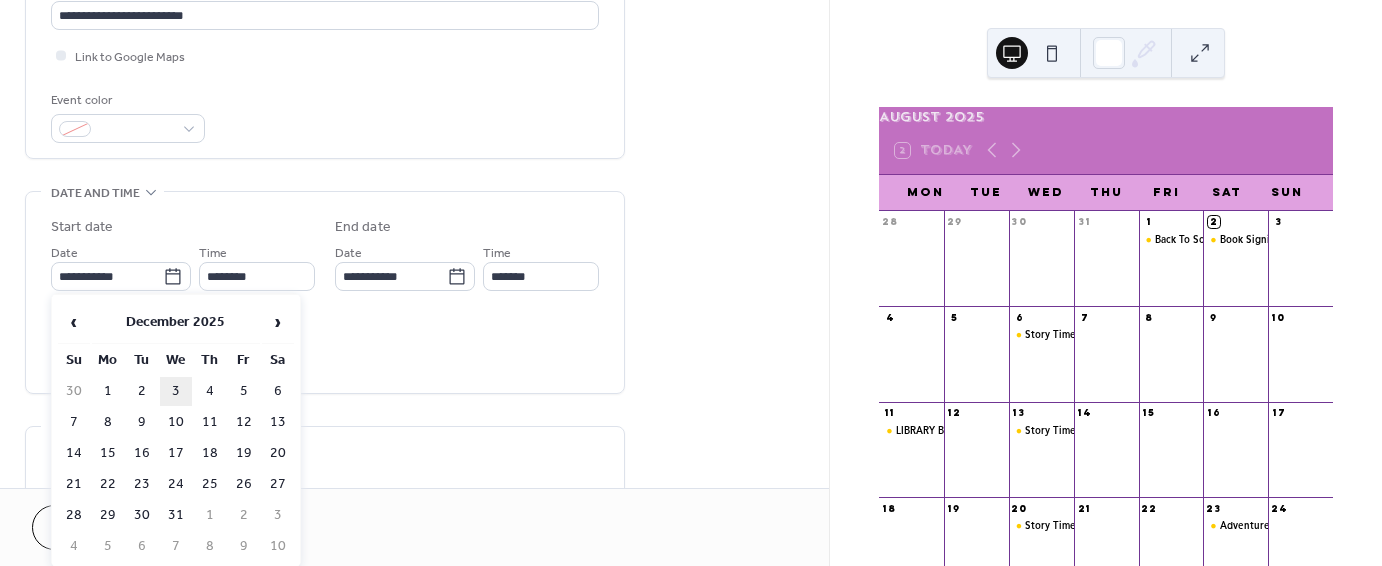click on "3" at bounding box center [176, 391] 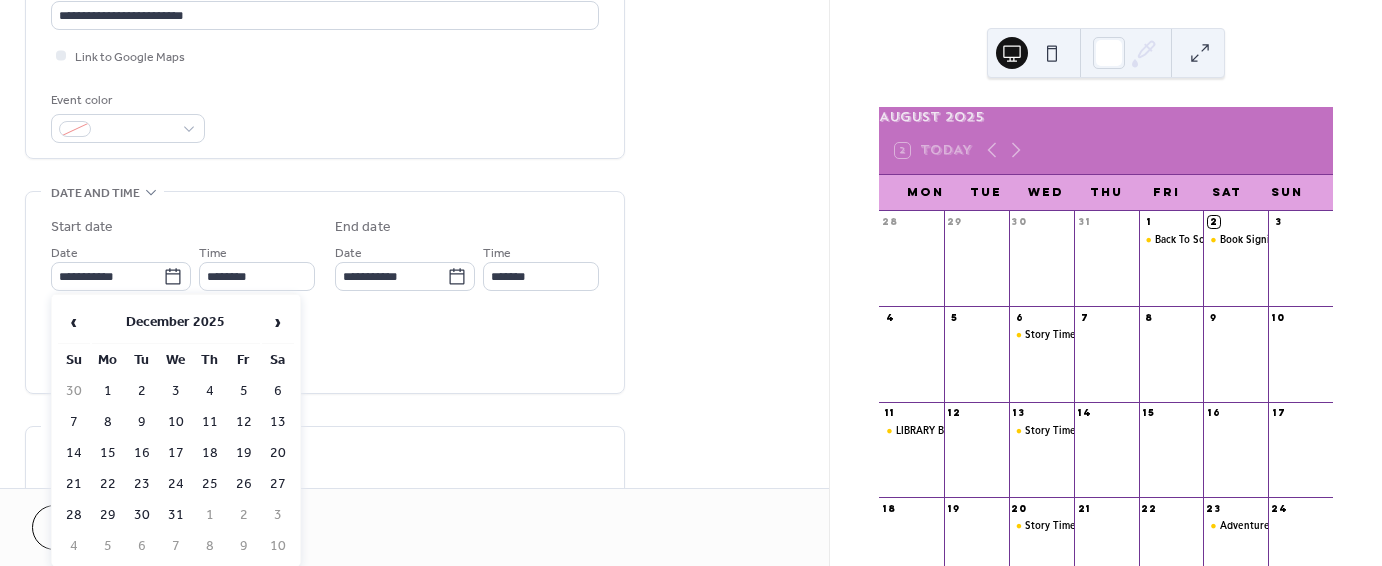 type on "**********" 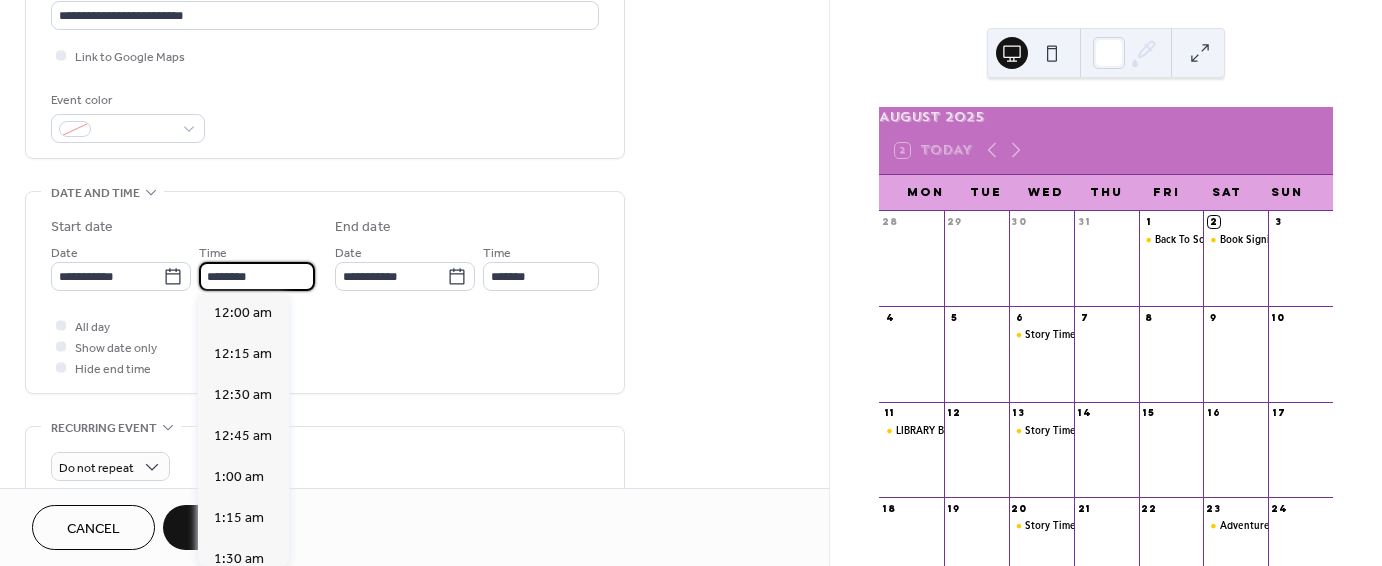 scroll, scrollTop: 1968, scrollLeft: 0, axis: vertical 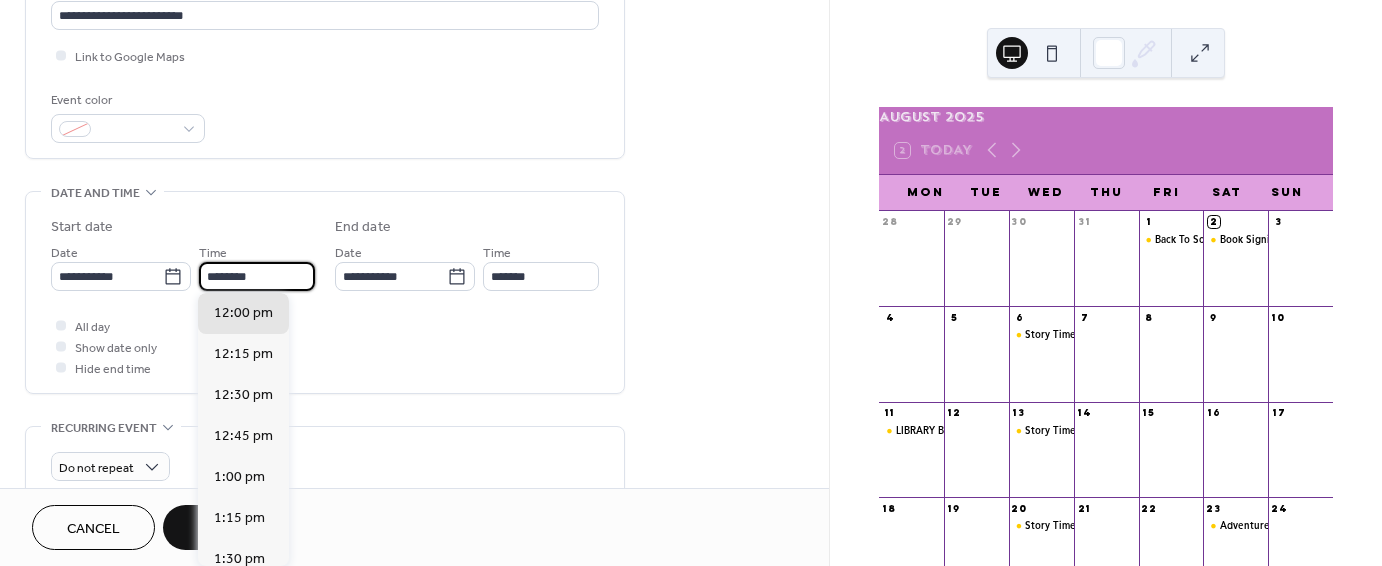 click on "********" at bounding box center [257, 276] 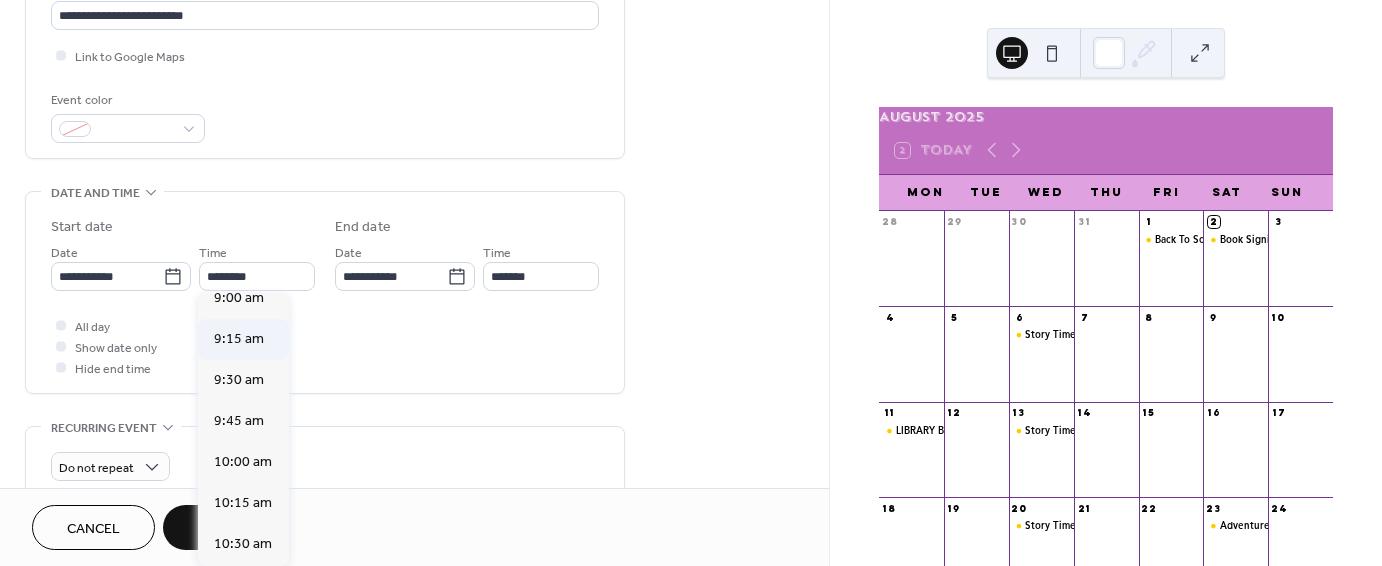 scroll, scrollTop: 1444, scrollLeft: 0, axis: vertical 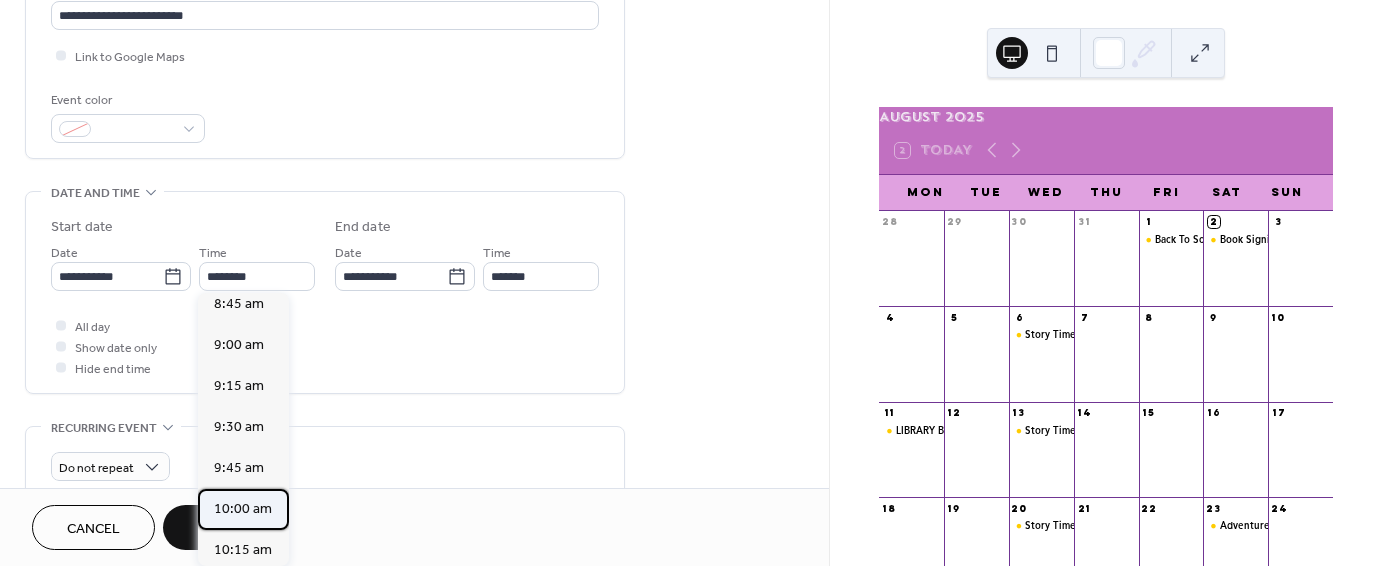click on "10:00 am" at bounding box center [243, 509] 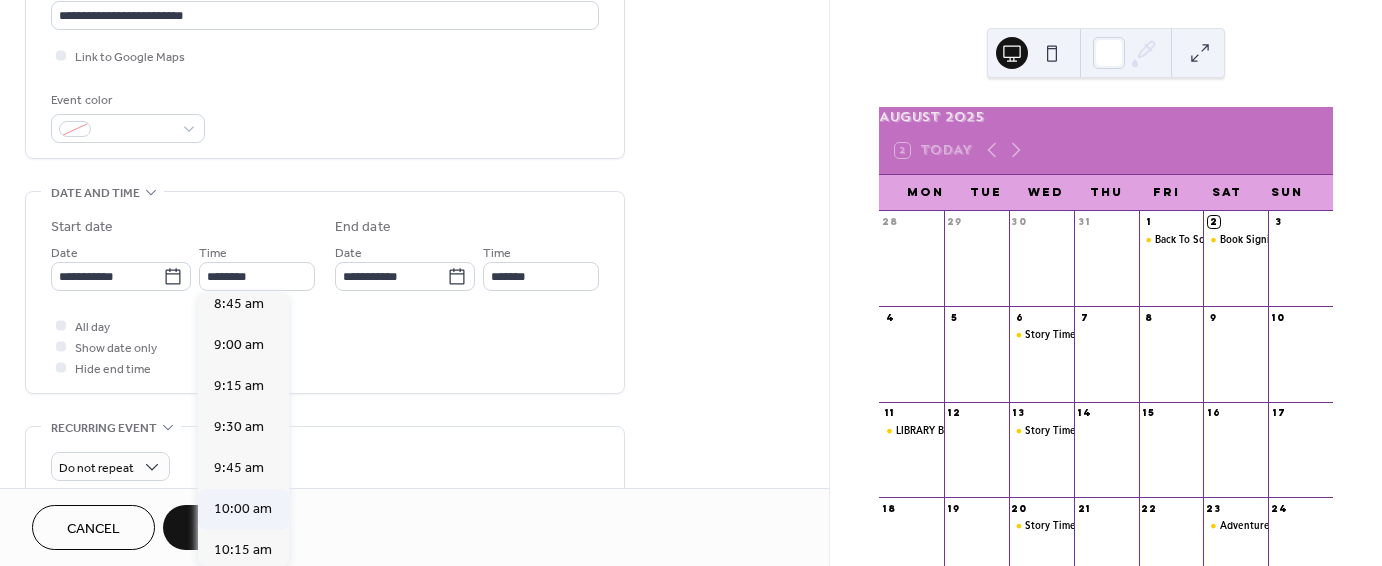 type on "********" 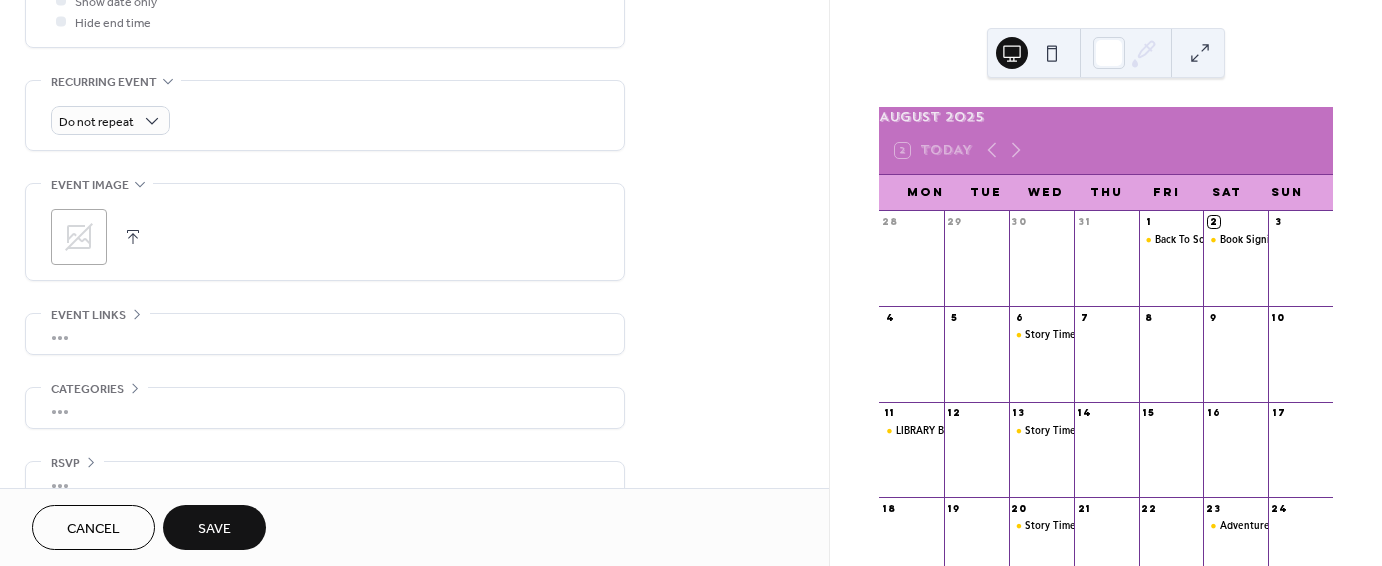 scroll, scrollTop: 839, scrollLeft: 0, axis: vertical 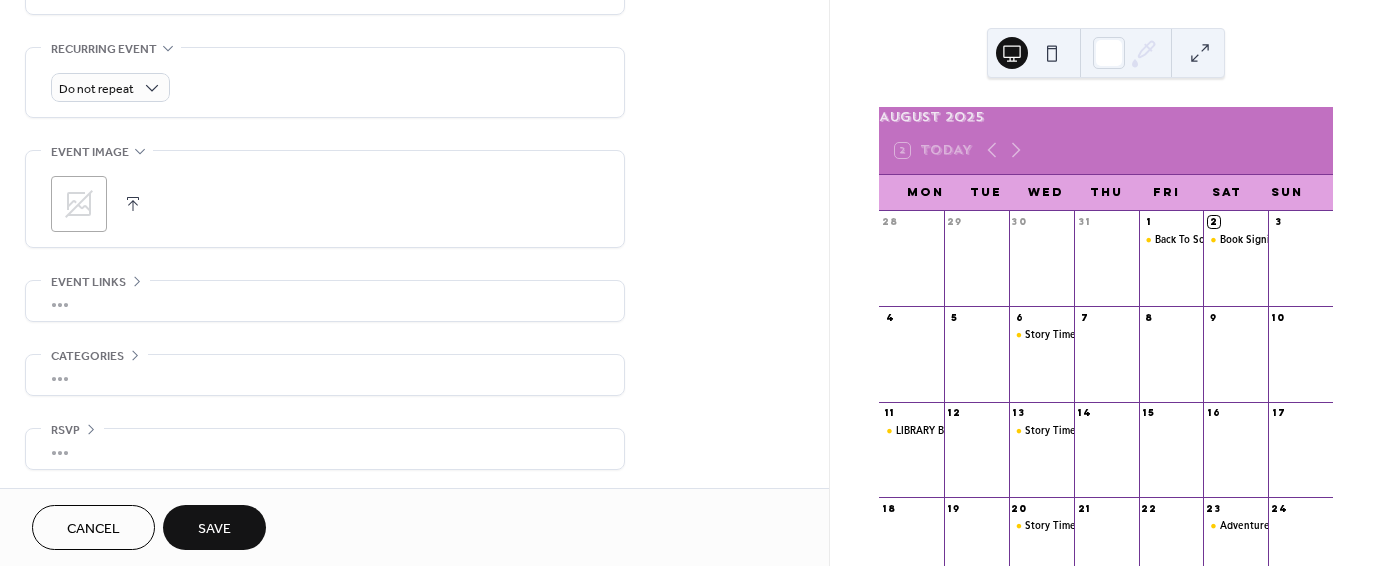 click on "Save" at bounding box center [214, 529] 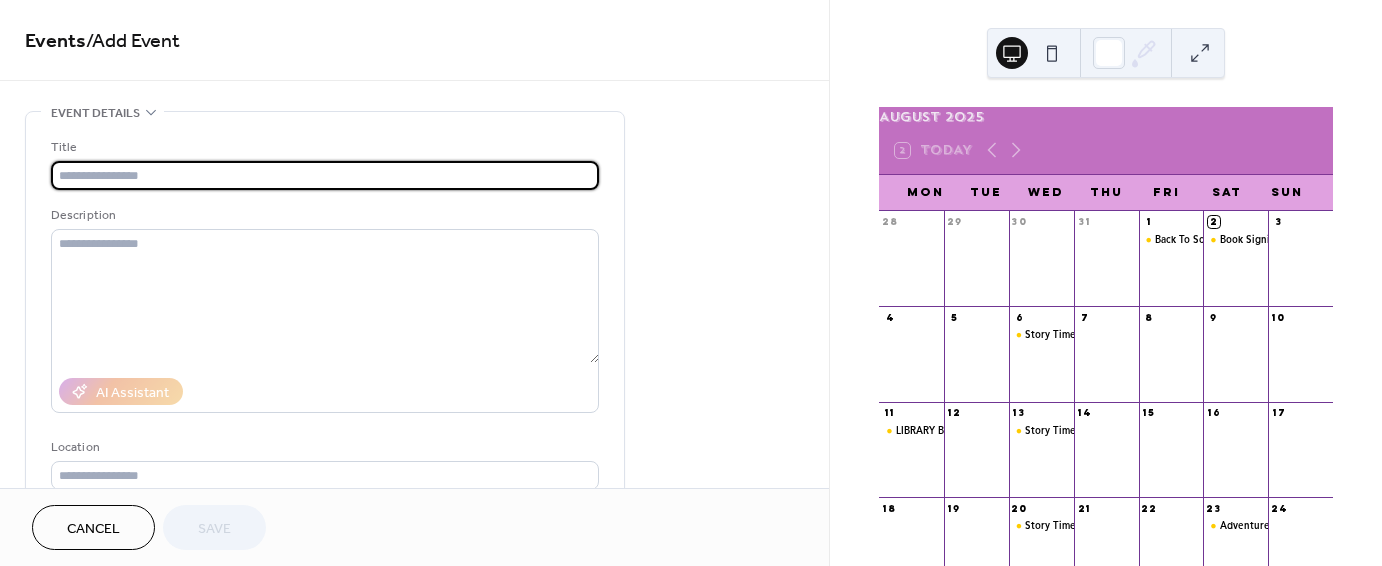 scroll, scrollTop: 0, scrollLeft: 0, axis: both 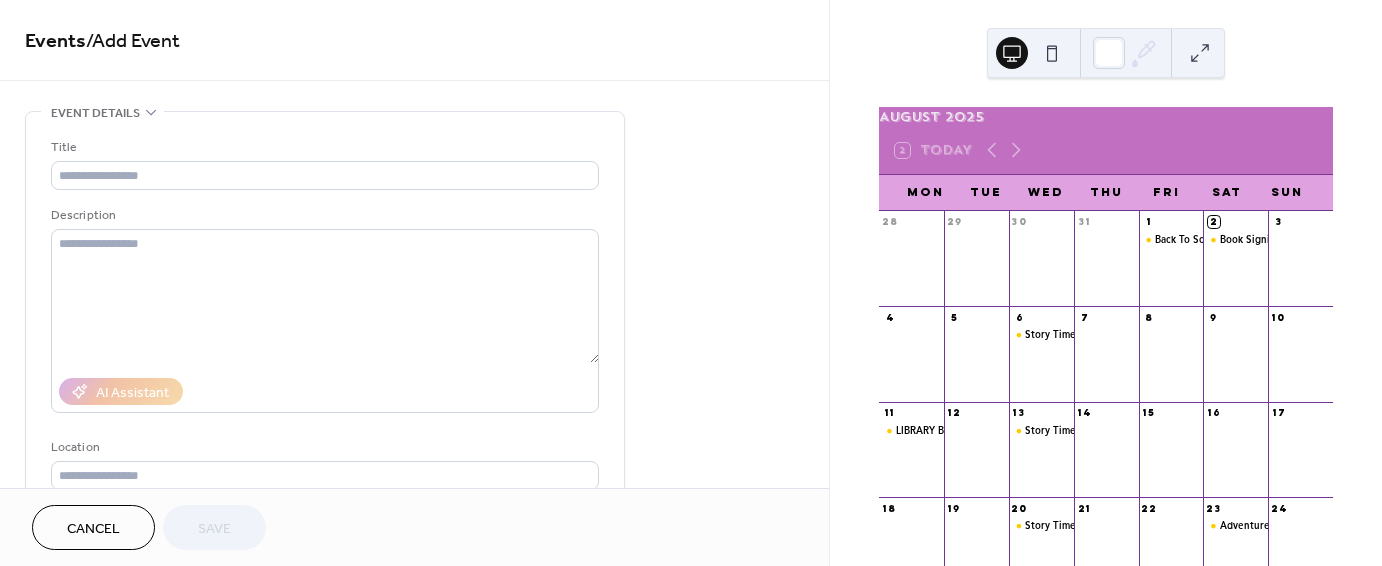 click on "Title" at bounding box center (323, 147) 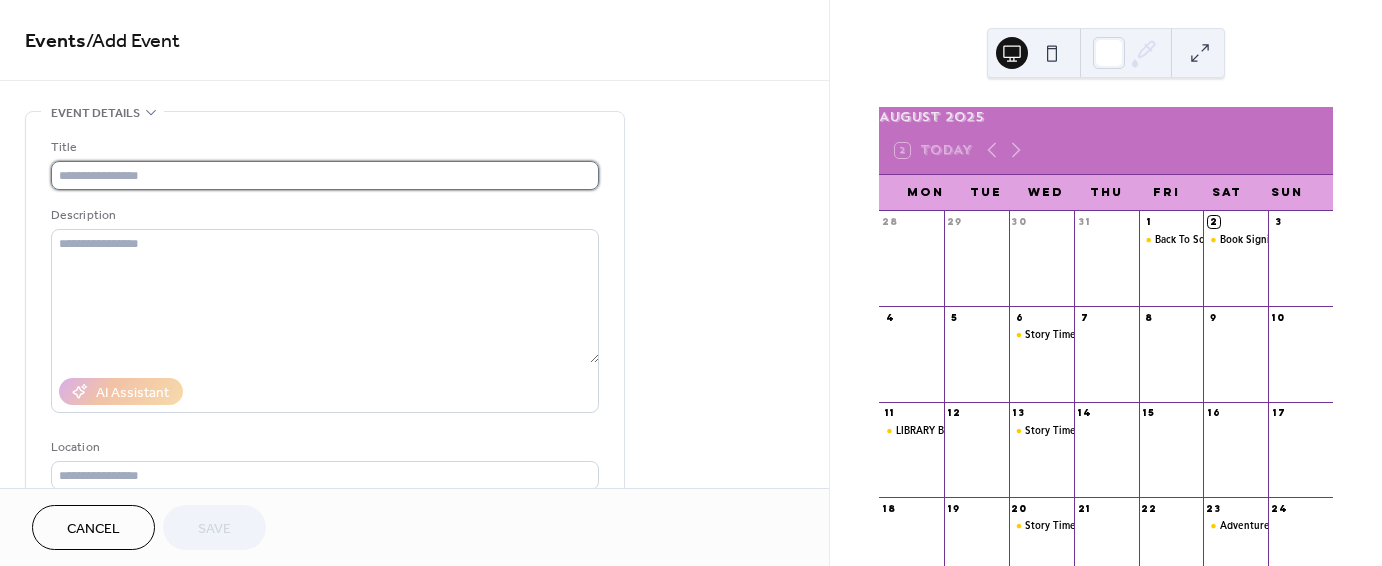 click at bounding box center [325, 175] 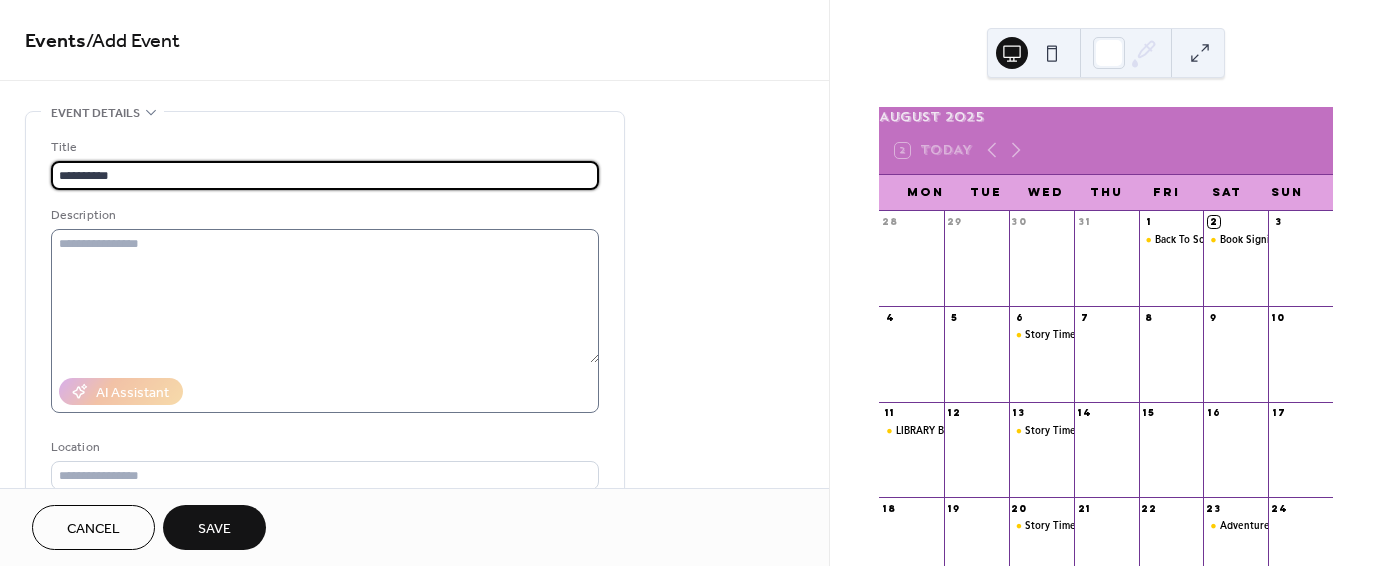 type on "**********" 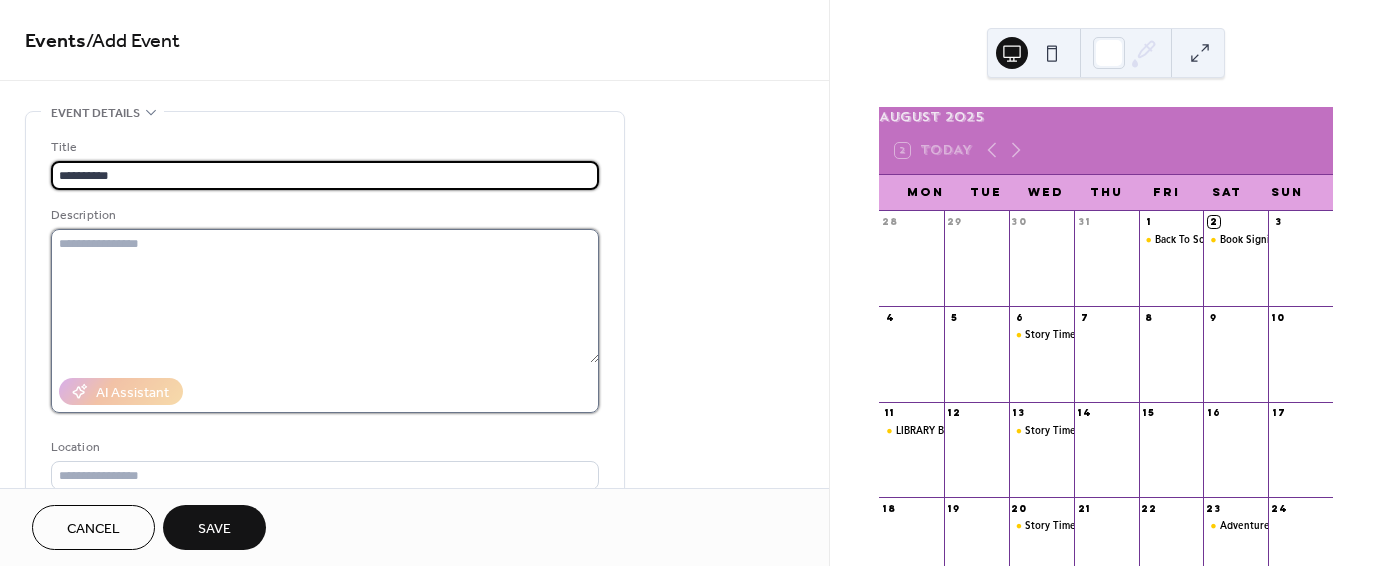 click at bounding box center [325, 296] 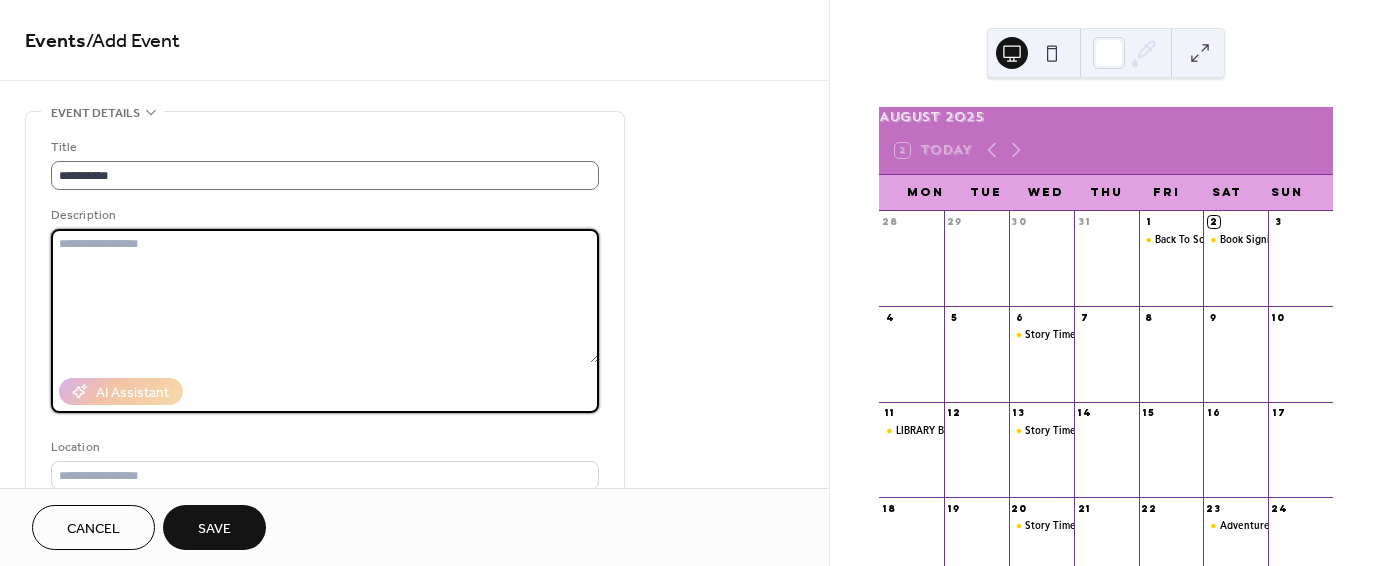 paste on "**********" 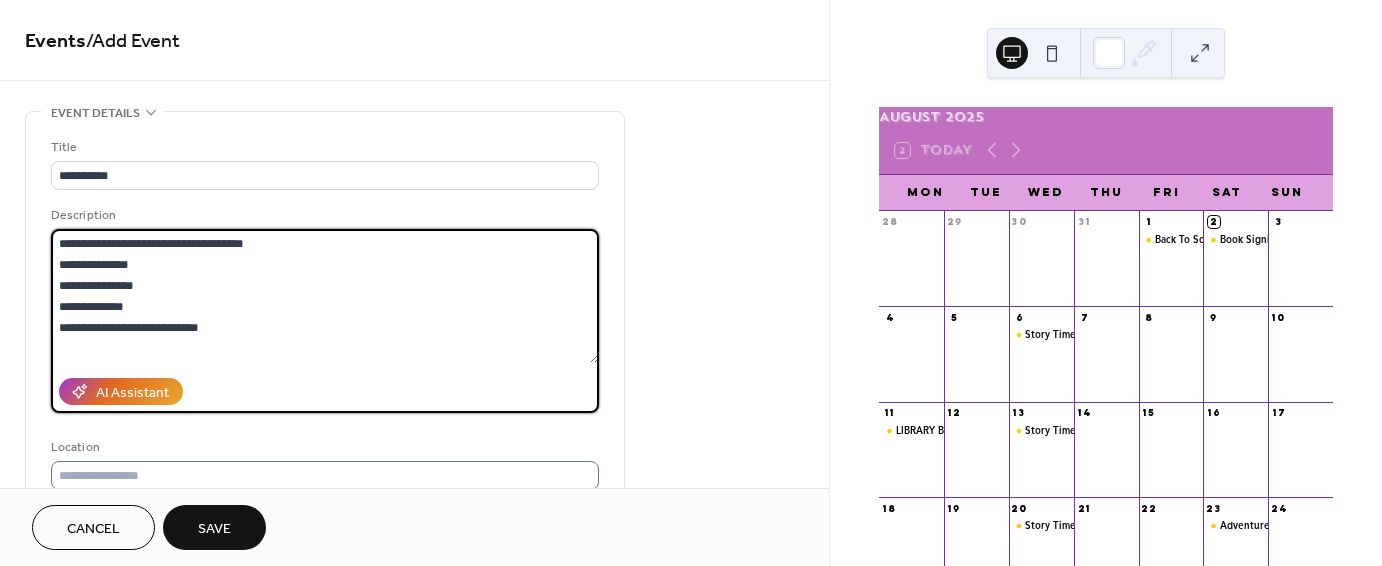 type on "**********" 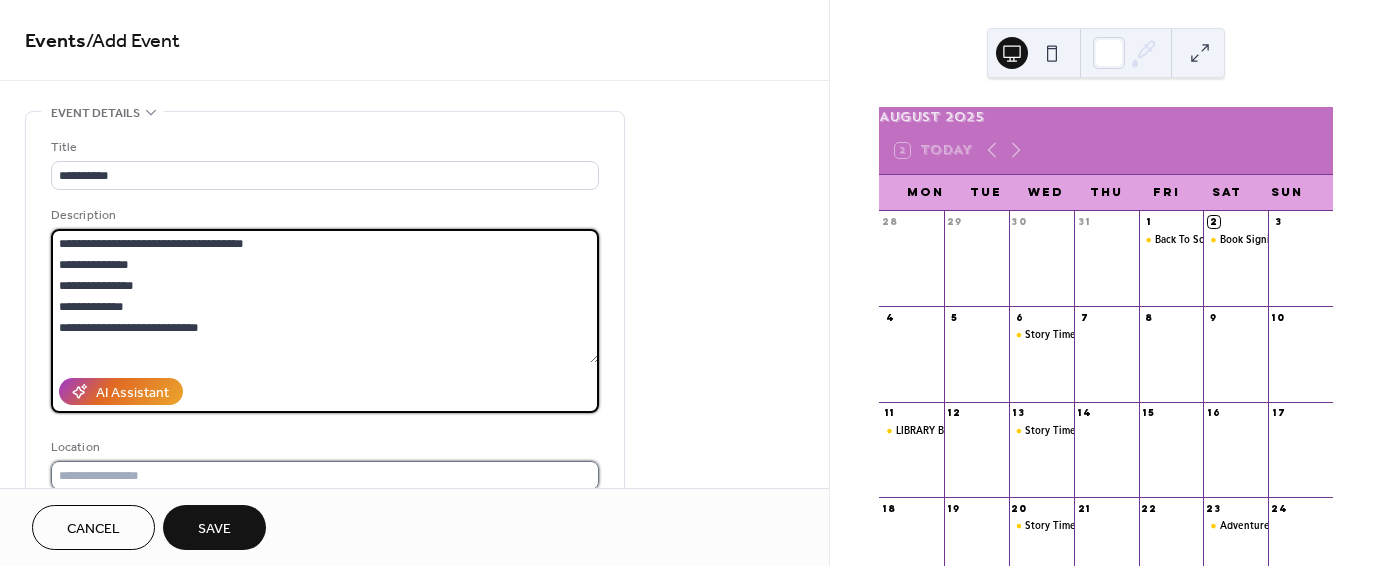 click at bounding box center [325, 475] 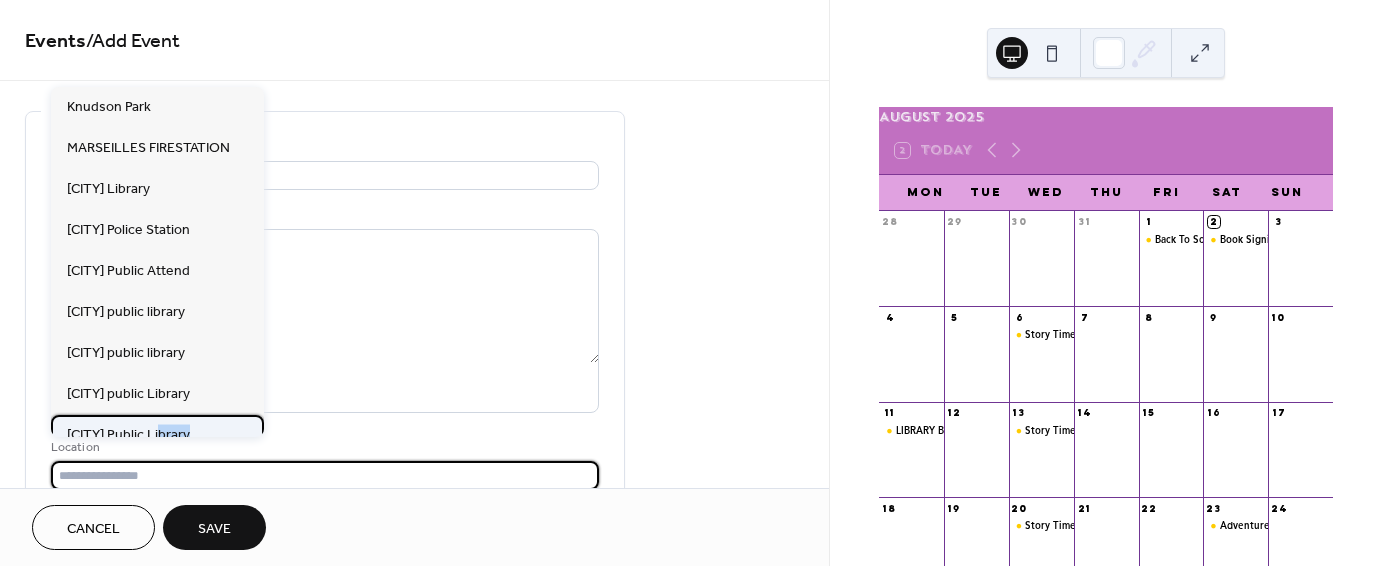 click on "Knudson Park [CITY] FIRESTATION [CITY] Library [CITY] Police Station [CITY] Public Attend [CITY] public library [CITY] public library [CITY] public Library [CITY] Public Library [CITY] PUBLIC LIBRARY TBA" at bounding box center [157, 262] 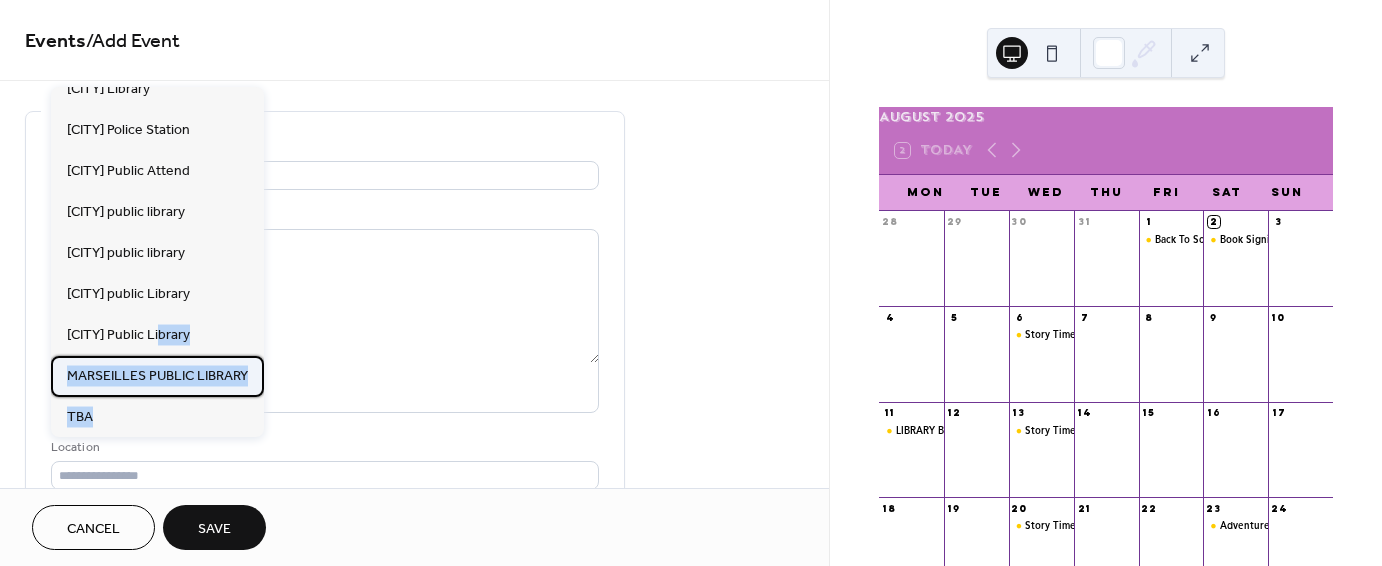click on "MARSEILLES PUBLIC LIBRARY" at bounding box center (157, 375) 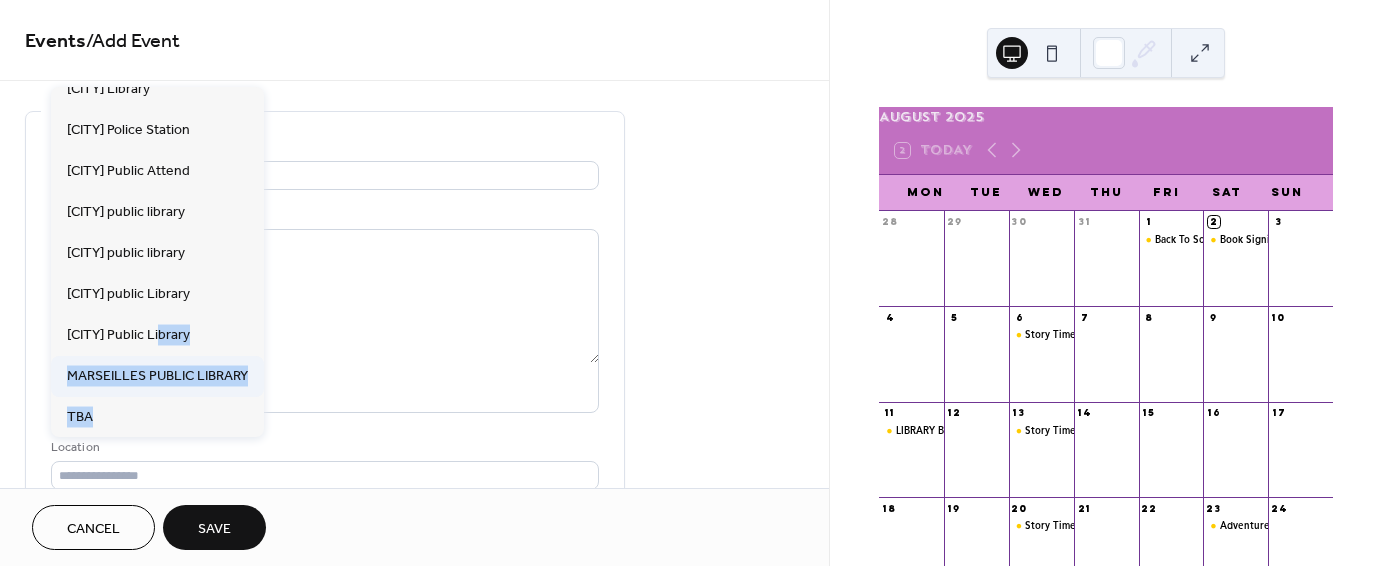 type on "**********" 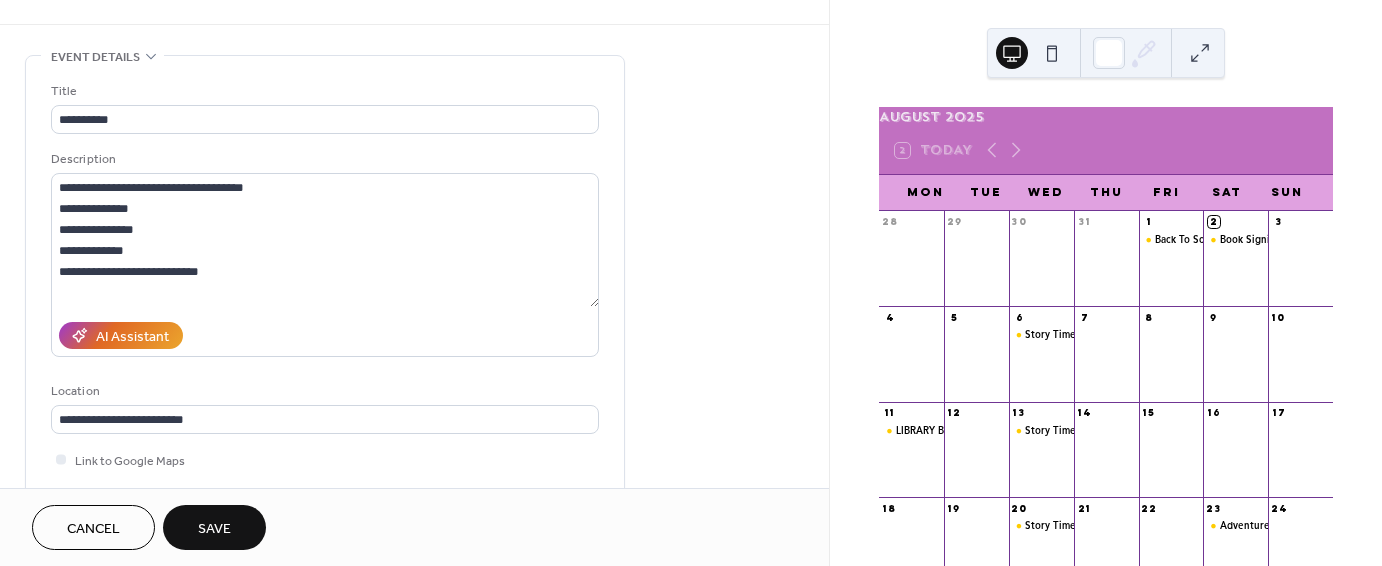 scroll, scrollTop: 59, scrollLeft: 0, axis: vertical 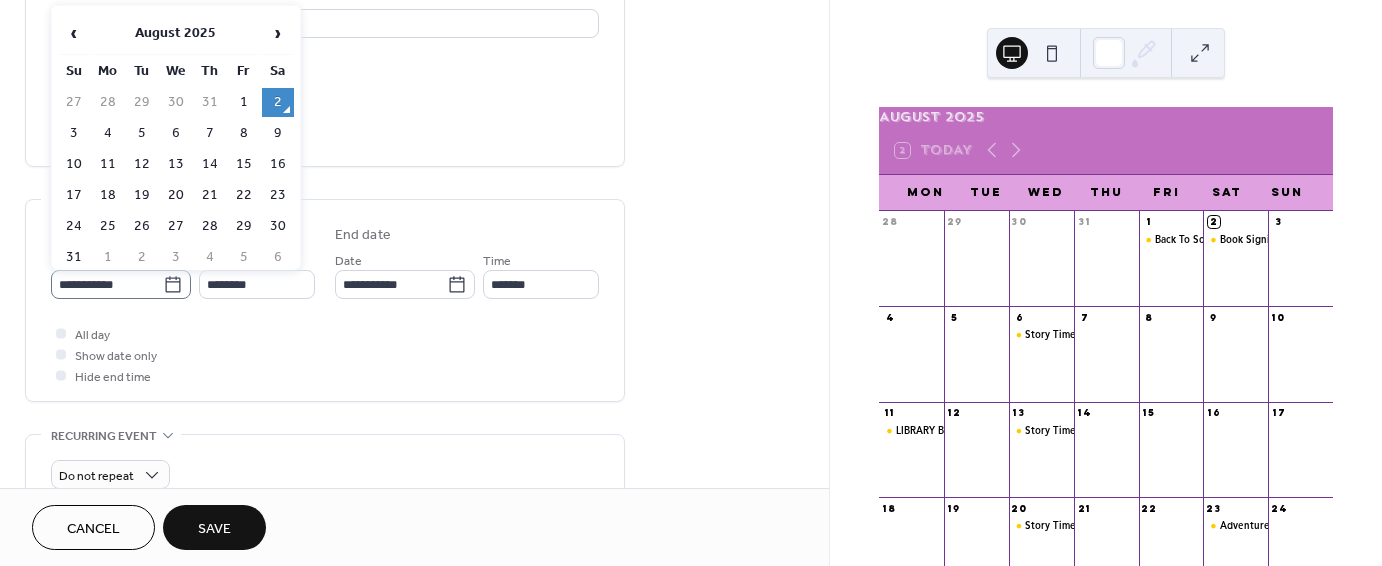 click 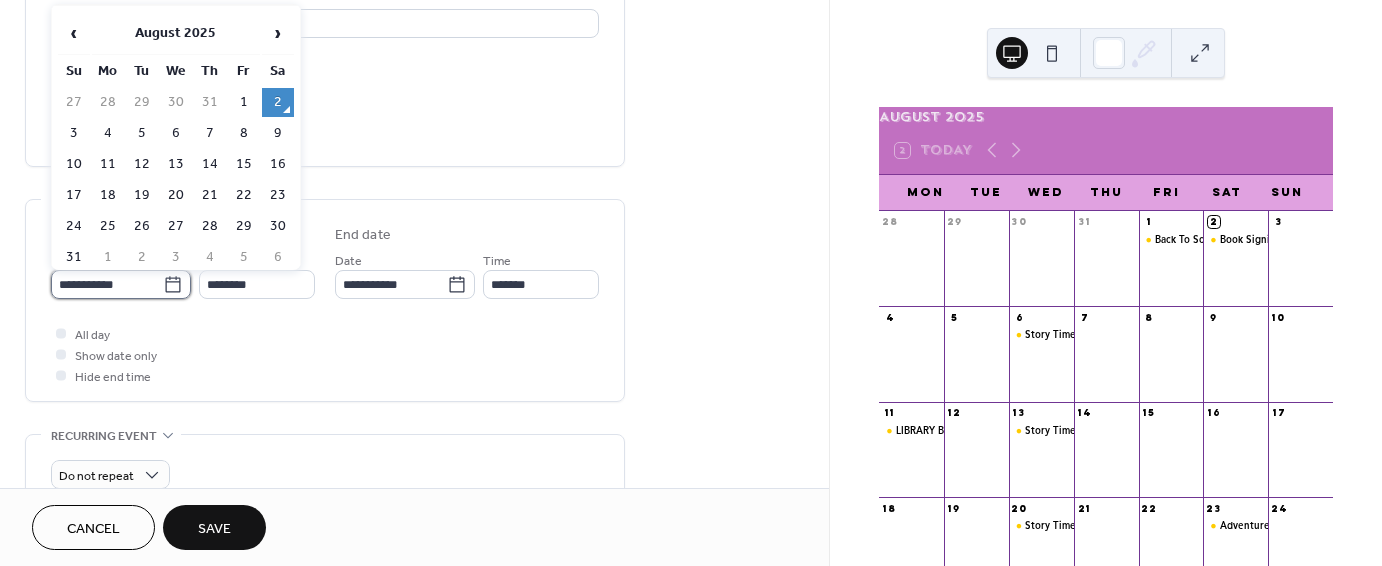 click on "**********" at bounding box center (107, 284) 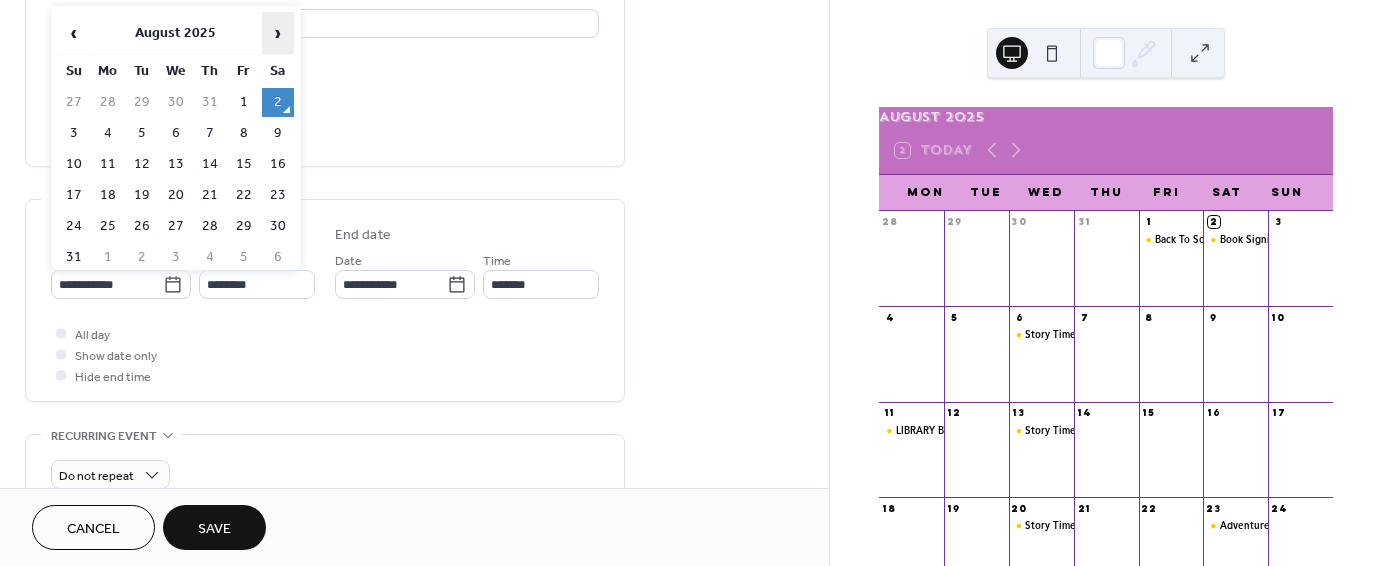 click on "›" at bounding box center [278, 33] 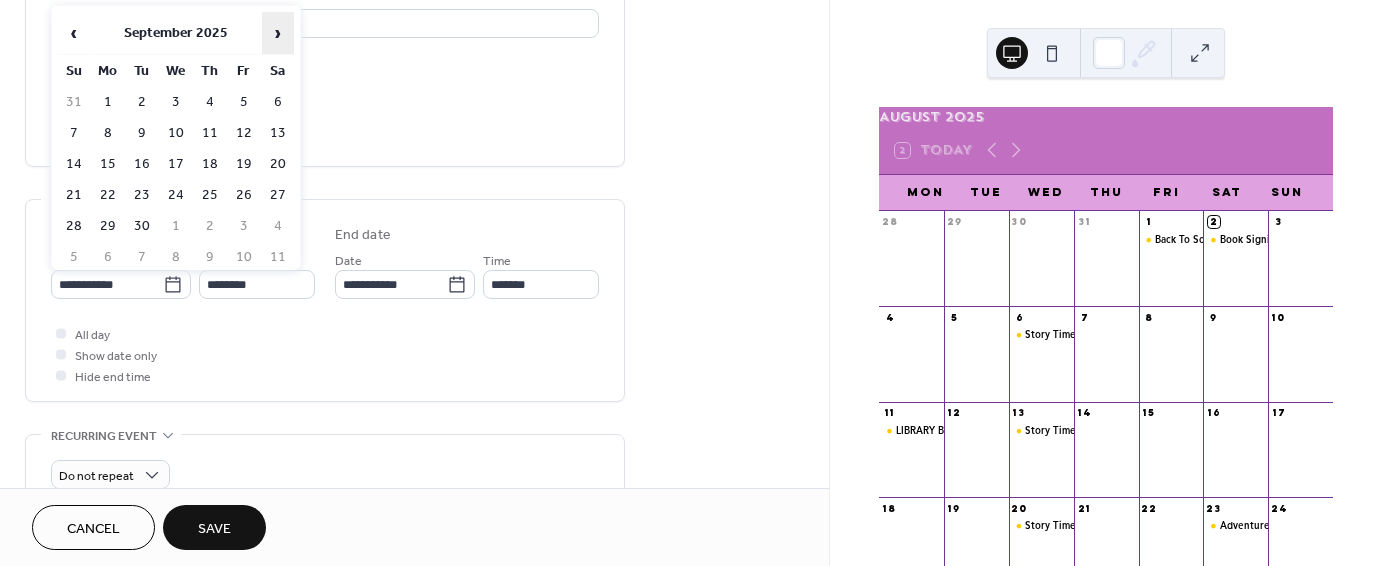 click on "›" at bounding box center (278, 33) 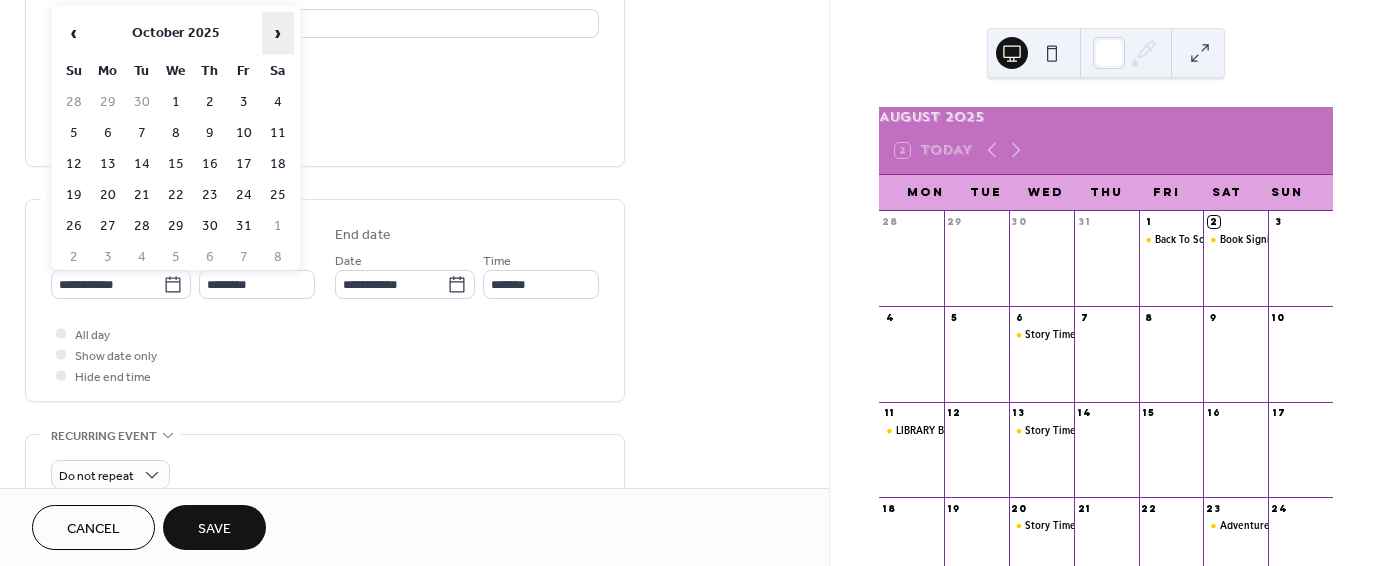 click on "›" at bounding box center [278, 33] 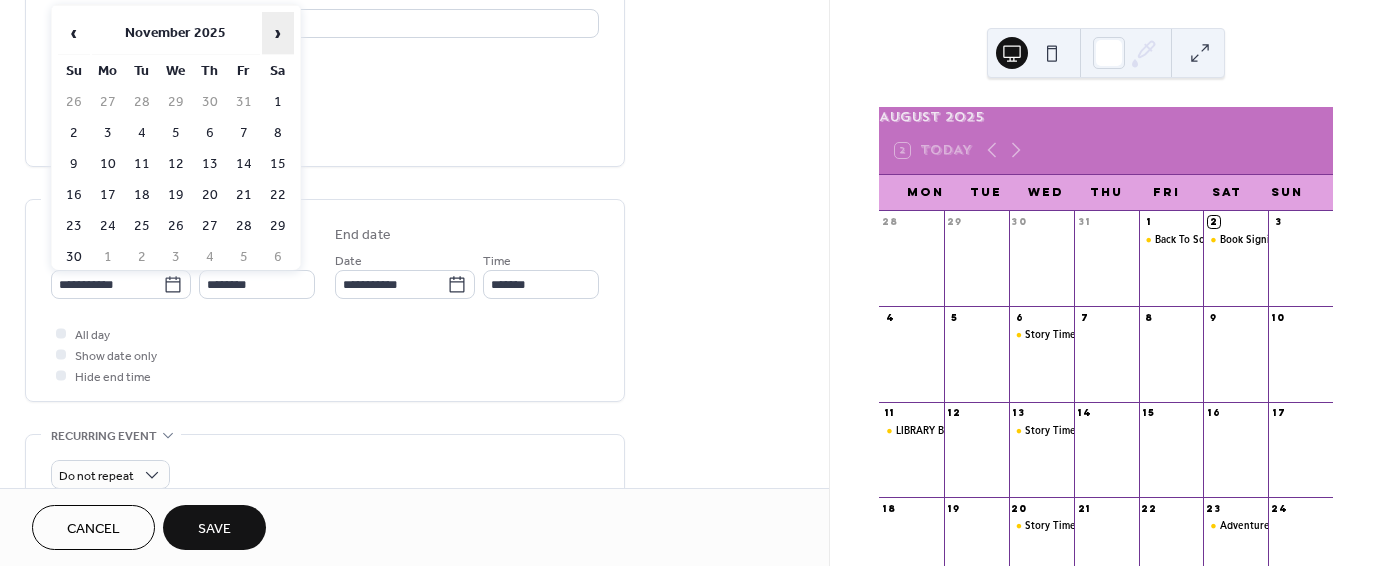 click on "›" at bounding box center [278, 33] 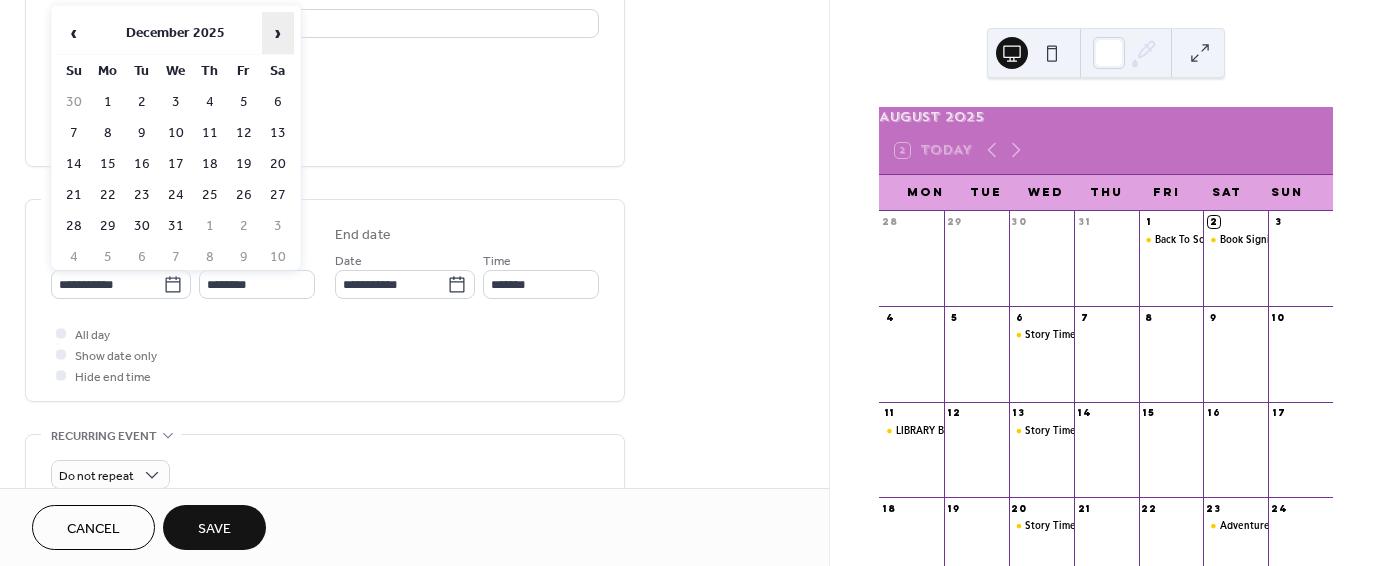 click on "›" at bounding box center [278, 33] 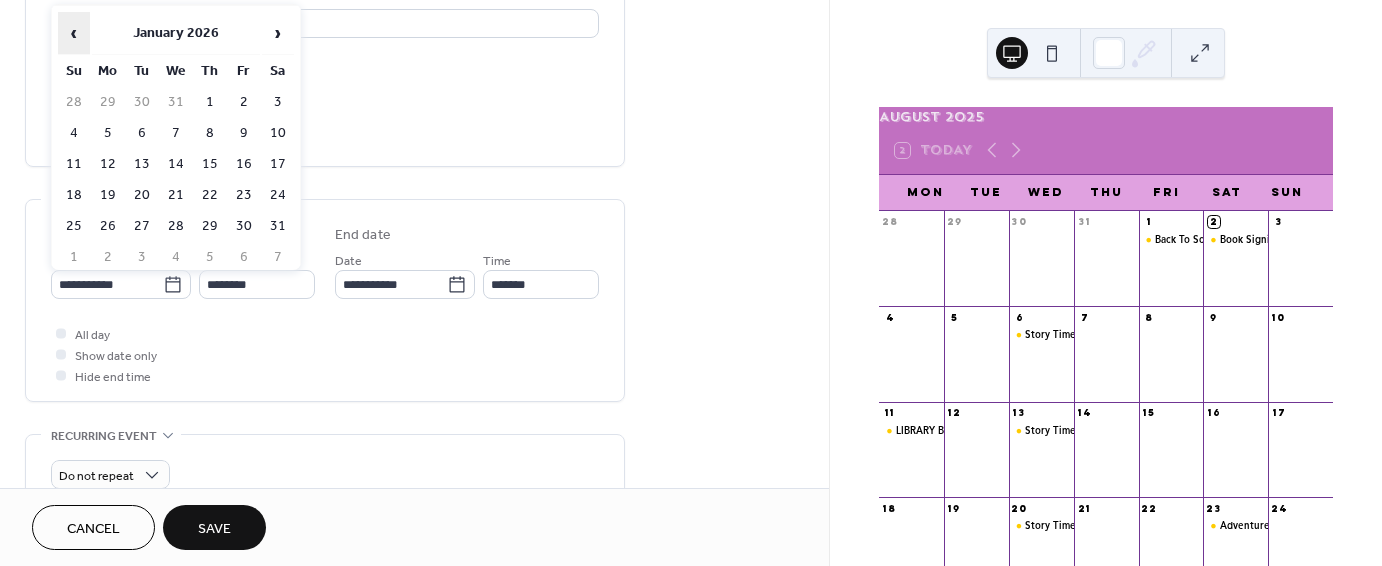 click on "‹" at bounding box center (74, 33) 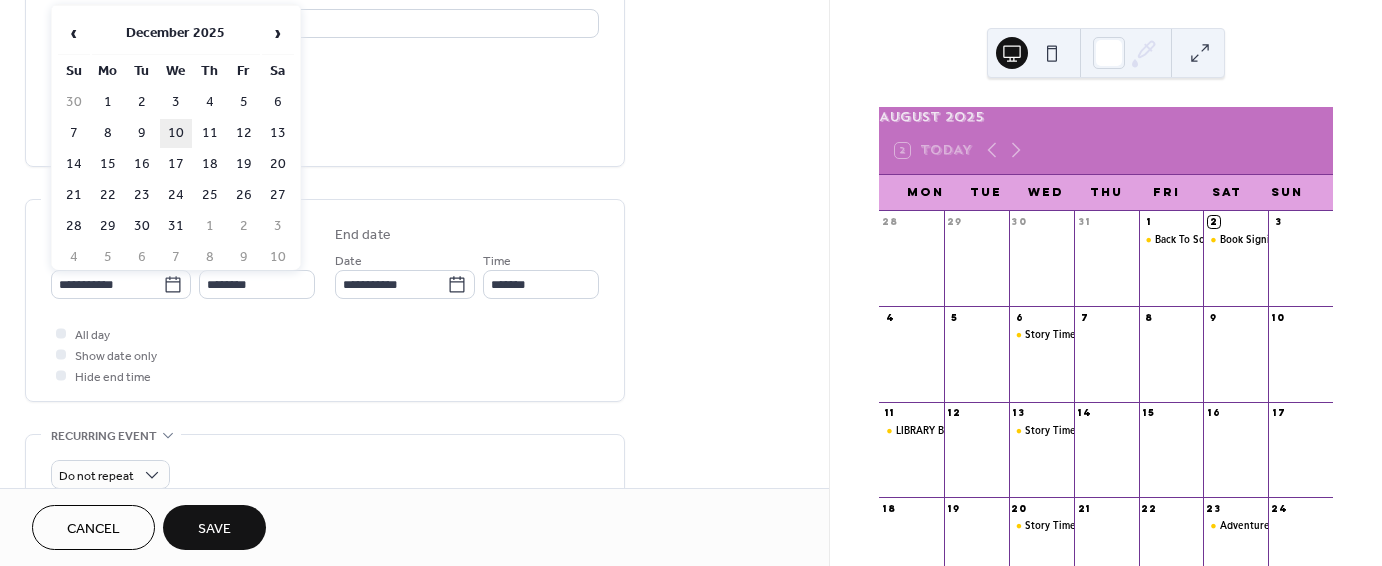 click on "10" at bounding box center [176, 133] 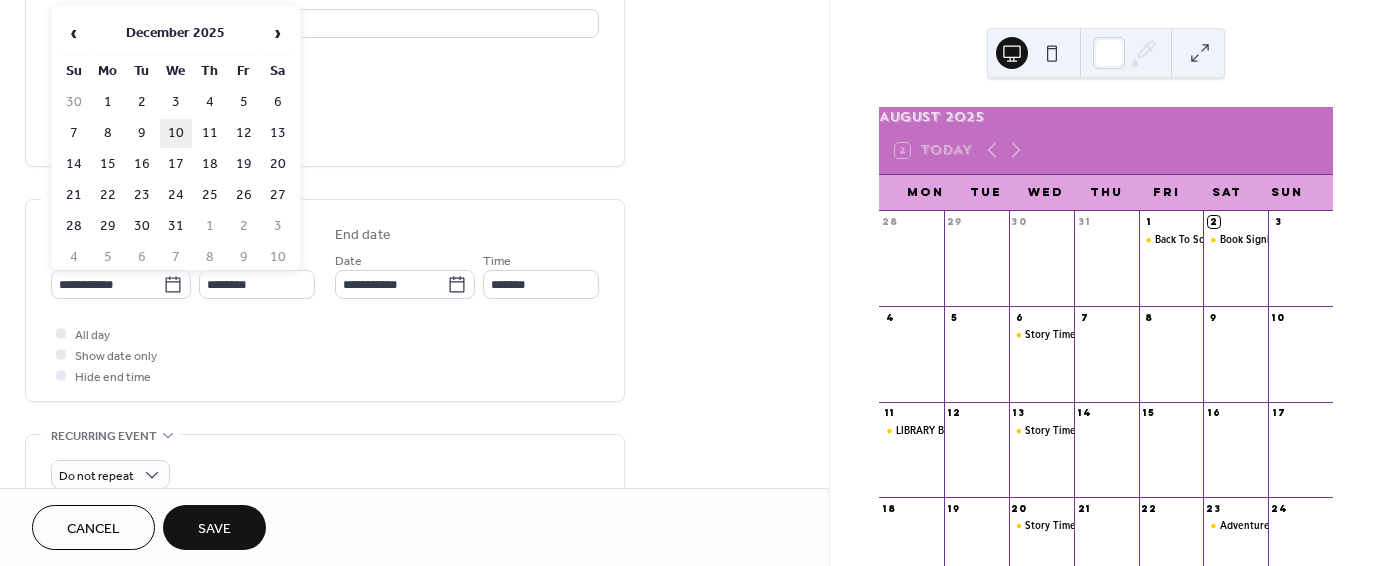 type on "**********" 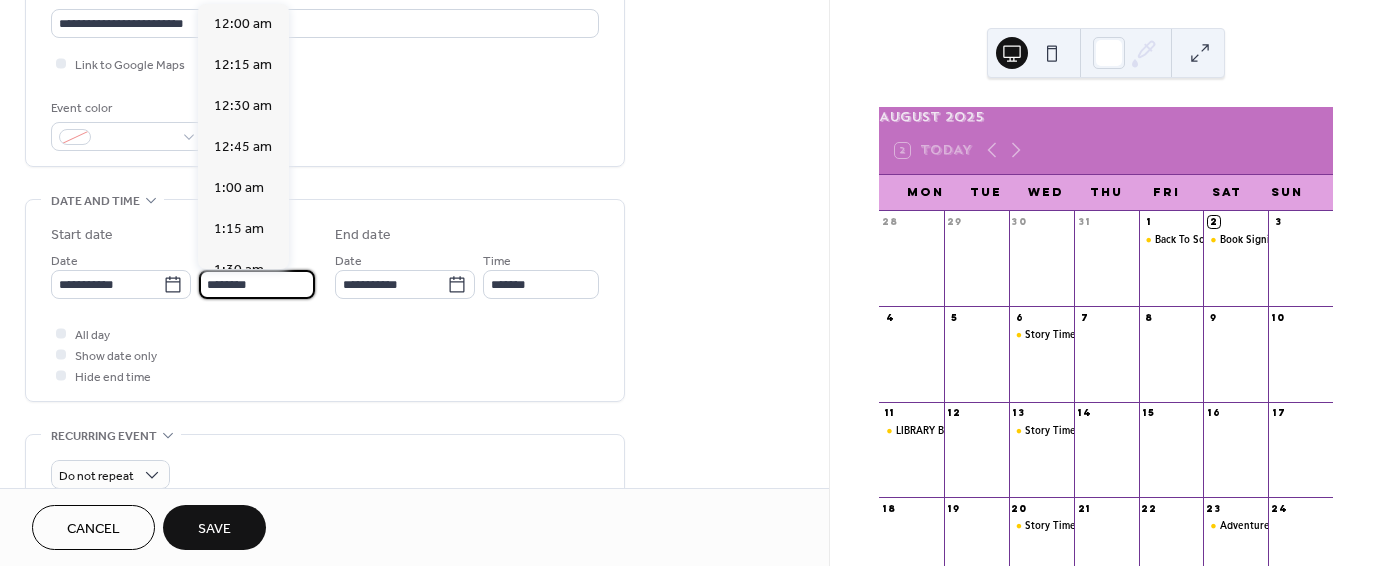 scroll, scrollTop: 1968, scrollLeft: 0, axis: vertical 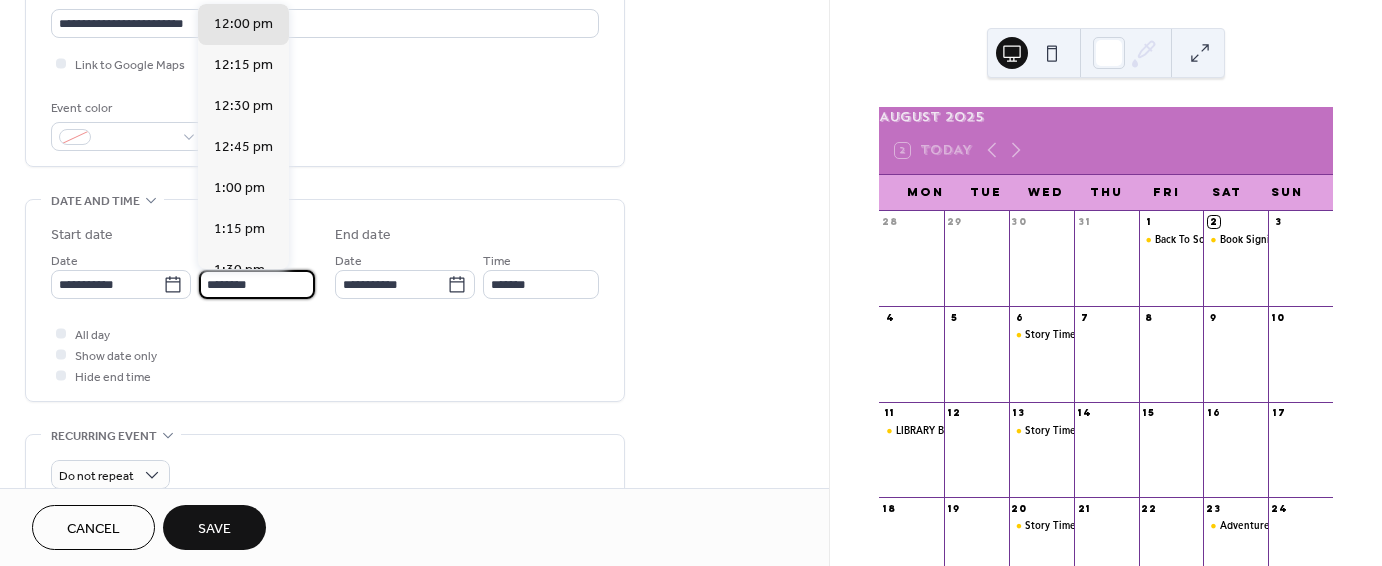 click on "********" at bounding box center [257, 284] 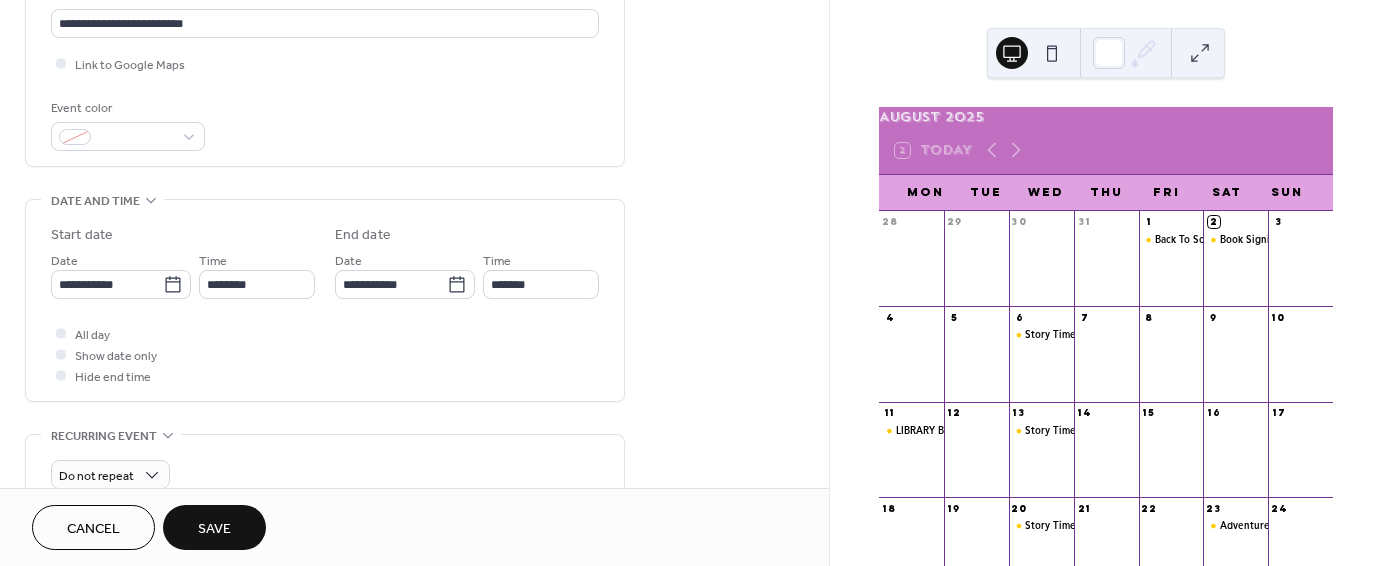 drag, startPoint x: 292, startPoint y: 136, endPoint x: 240, endPoint y: 199, distance: 81.68843 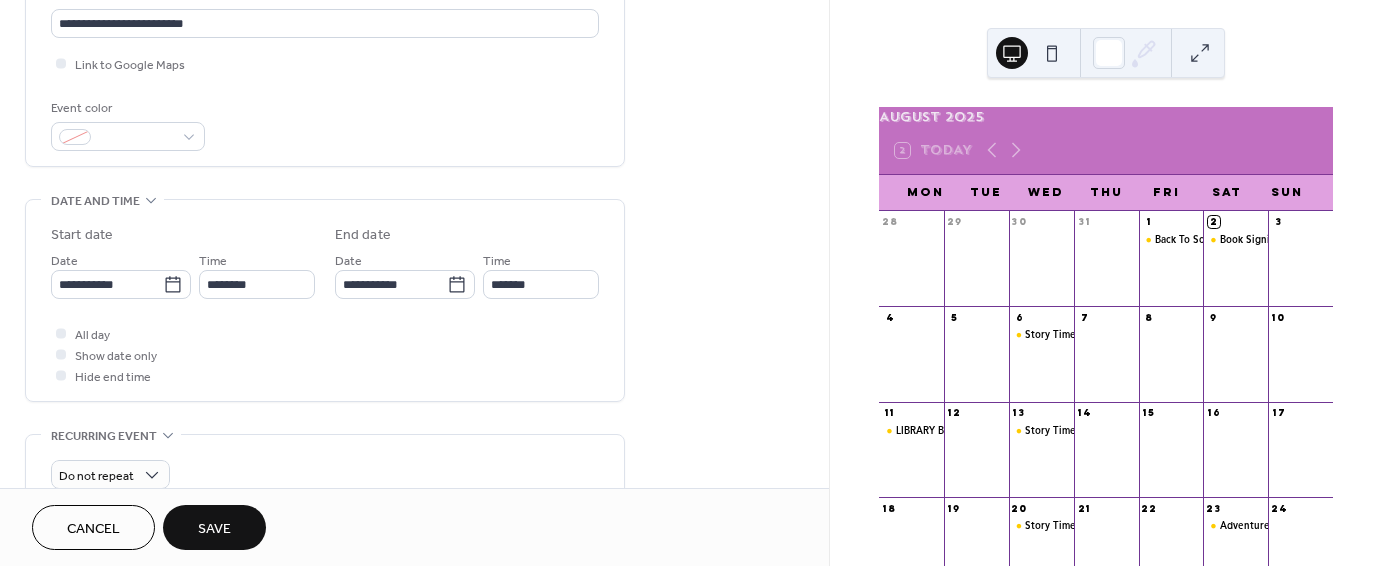 click on "Event color" at bounding box center (325, 124) 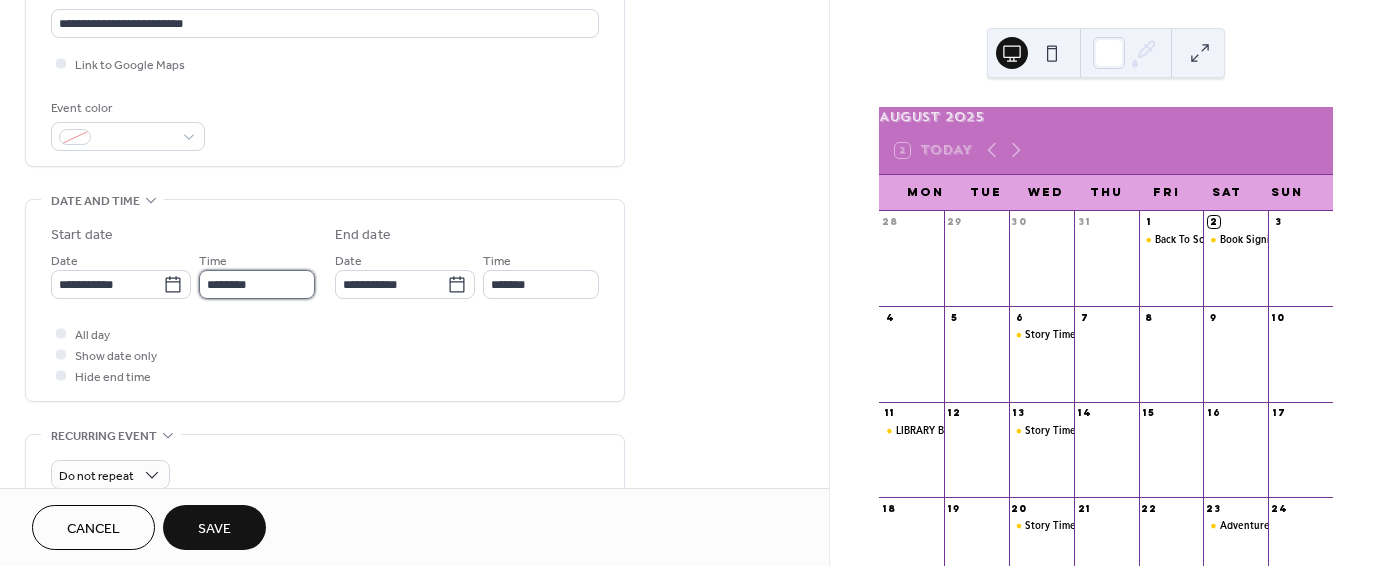 click on "********" at bounding box center [257, 284] 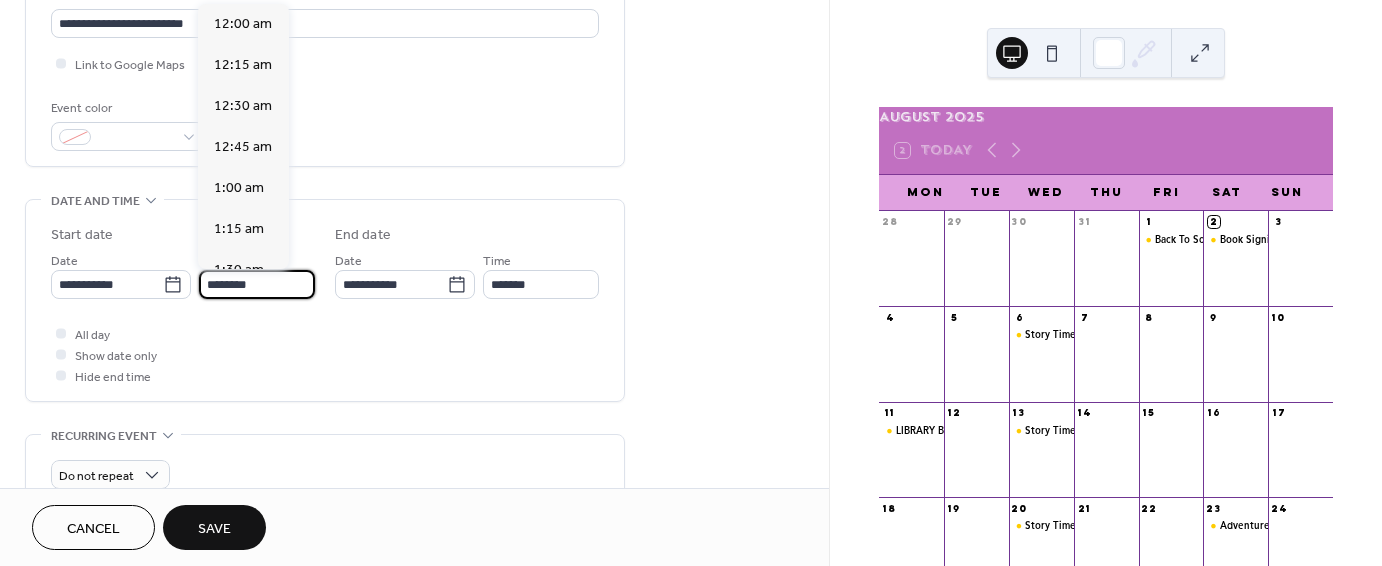 scroll, scrollTop: 1968, scrollLeft: 0, axis: vertical 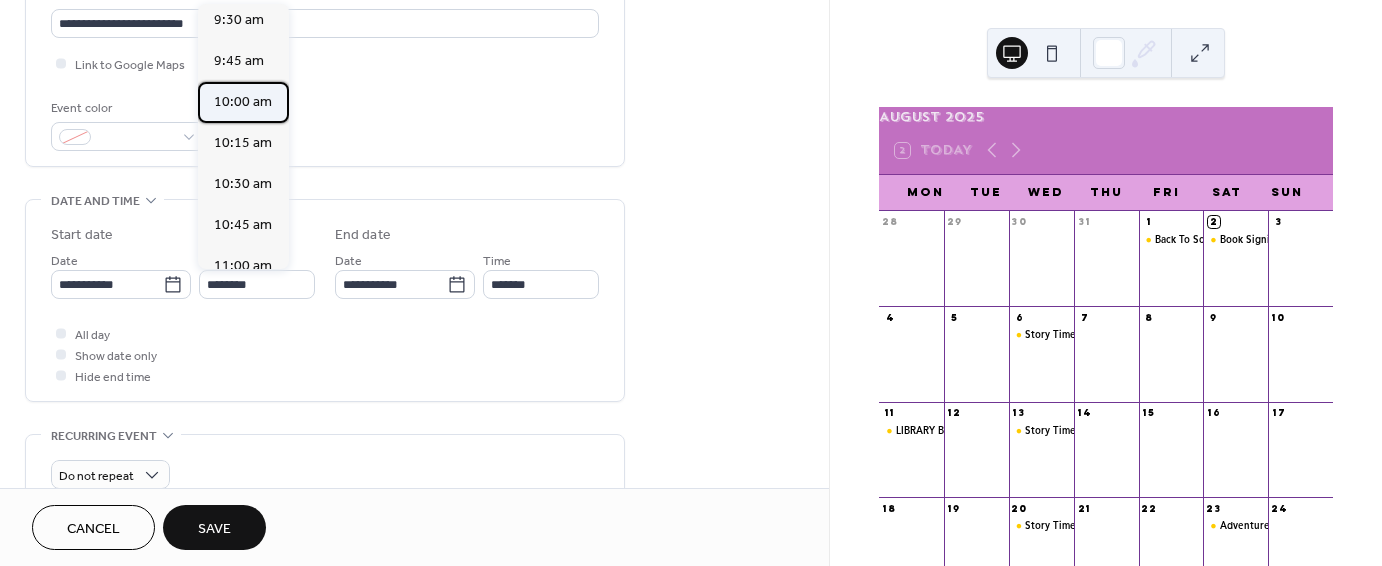 click on "10:00 am" at bounding box center (243, 102) 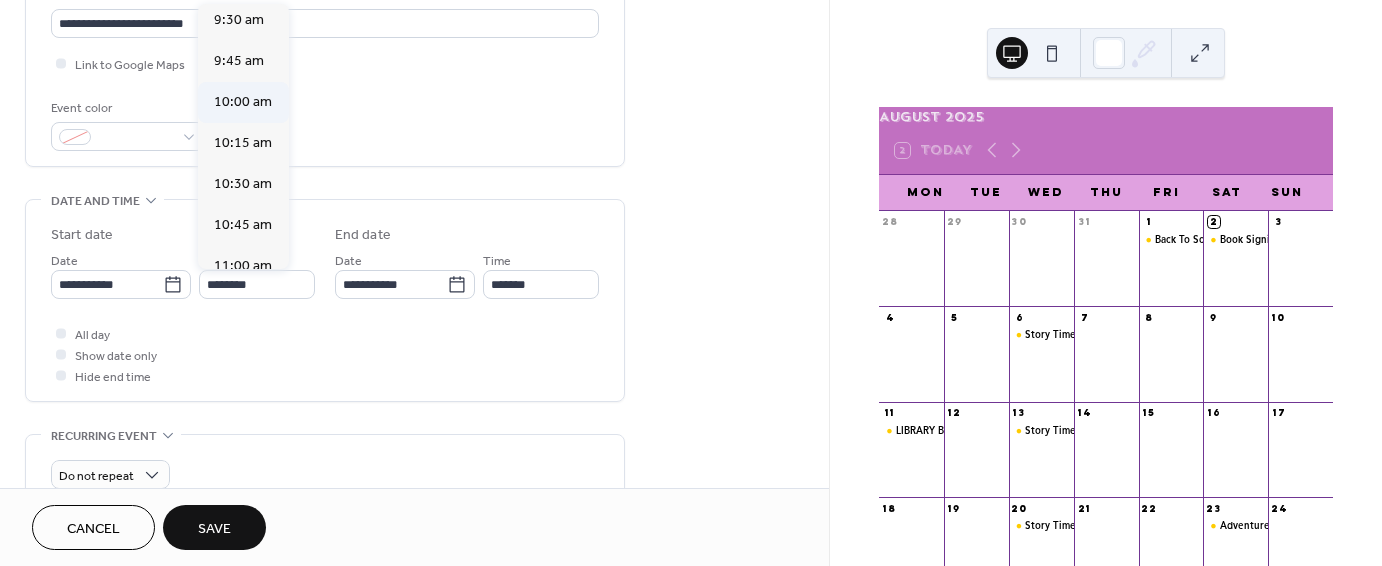 type on "********" 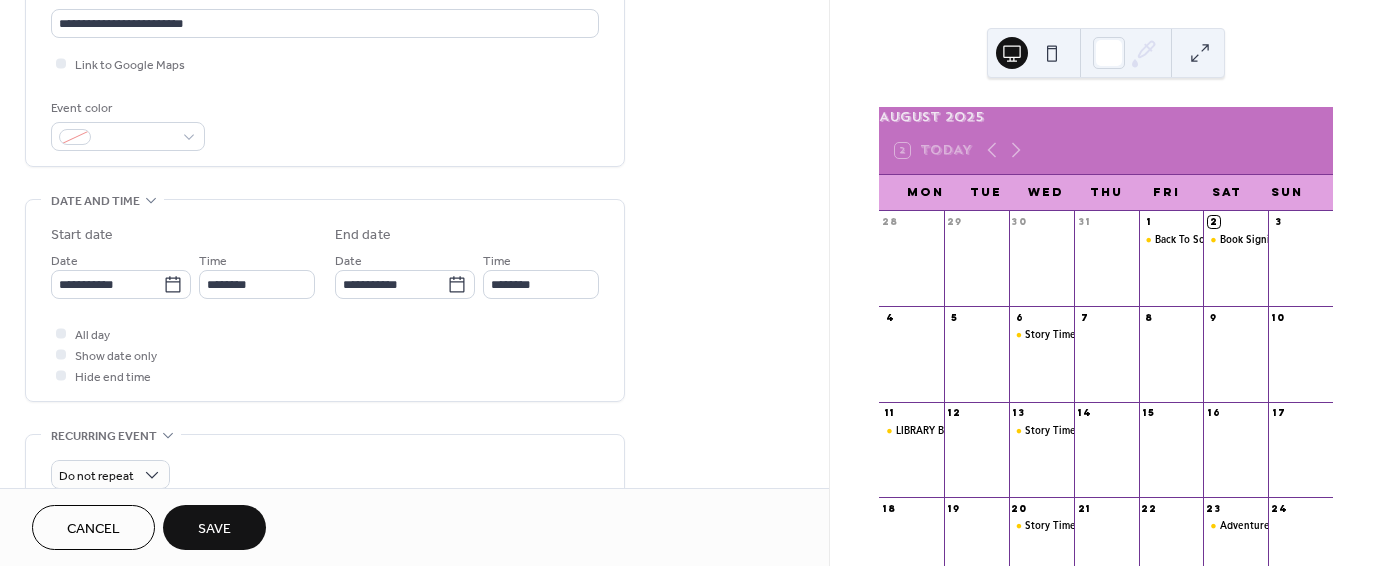 click on "Save" at bounding box center [214, 529] 